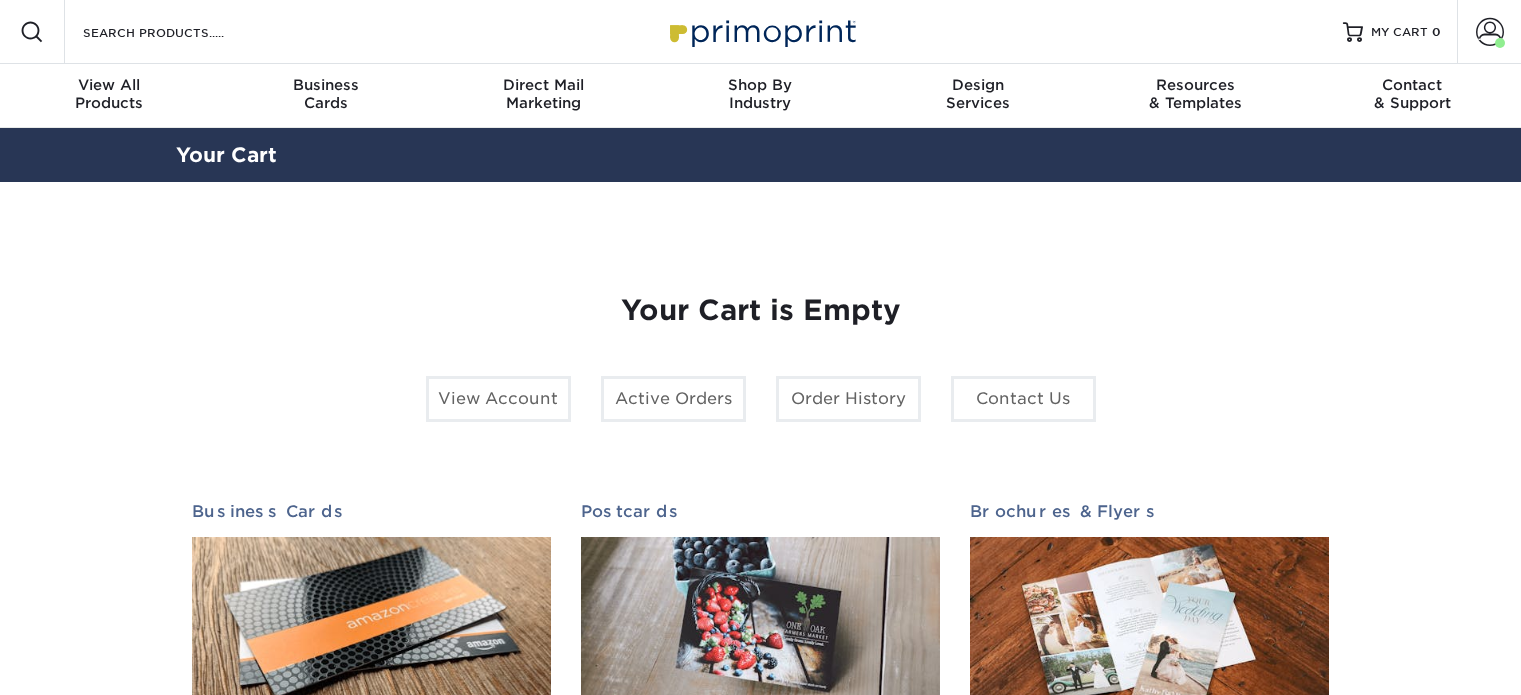 scroll, scrollTop: 0, scrollLeft: 0, axis: both 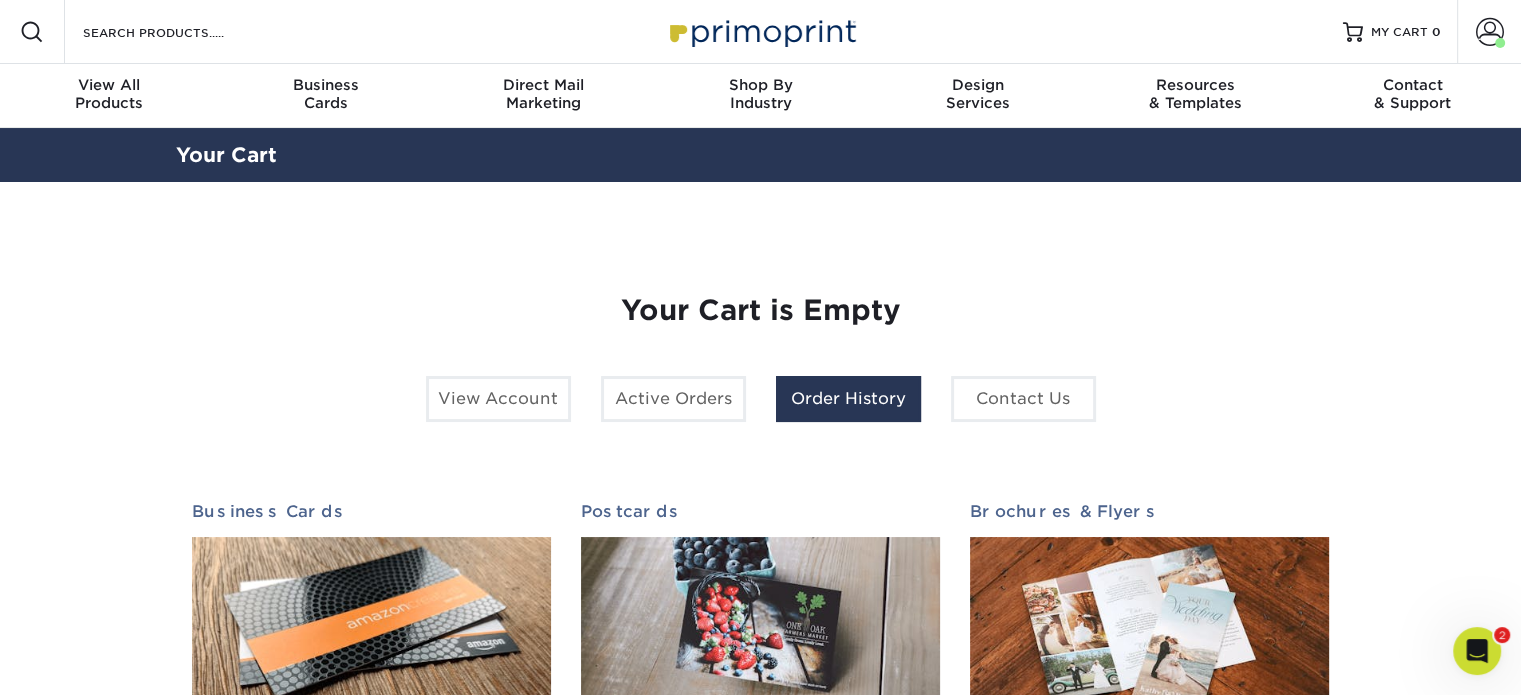 click on "Order History" at bounding box center (848, 399) 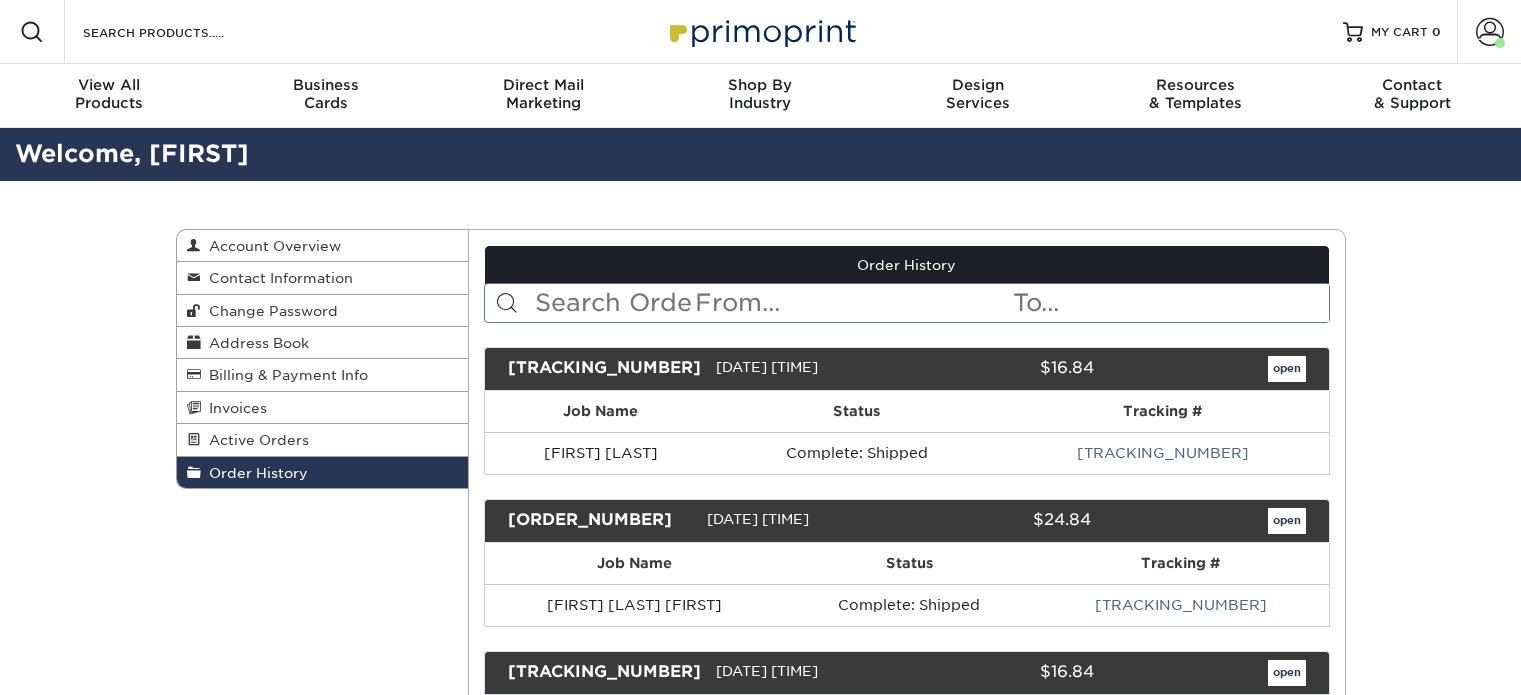 scroll, scrollTop: 0, scrollLeft: 0, axis: both 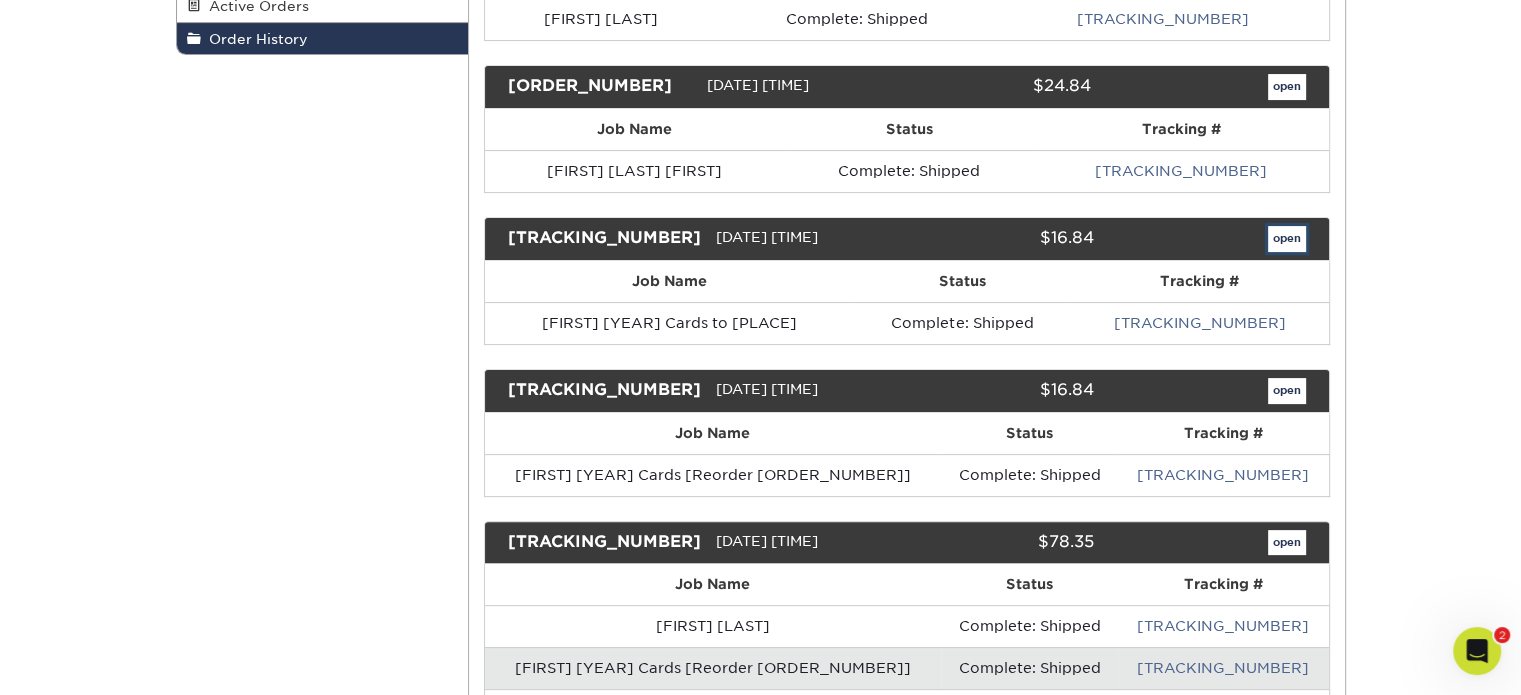 click on "open" at bounding box center (1287, 239) 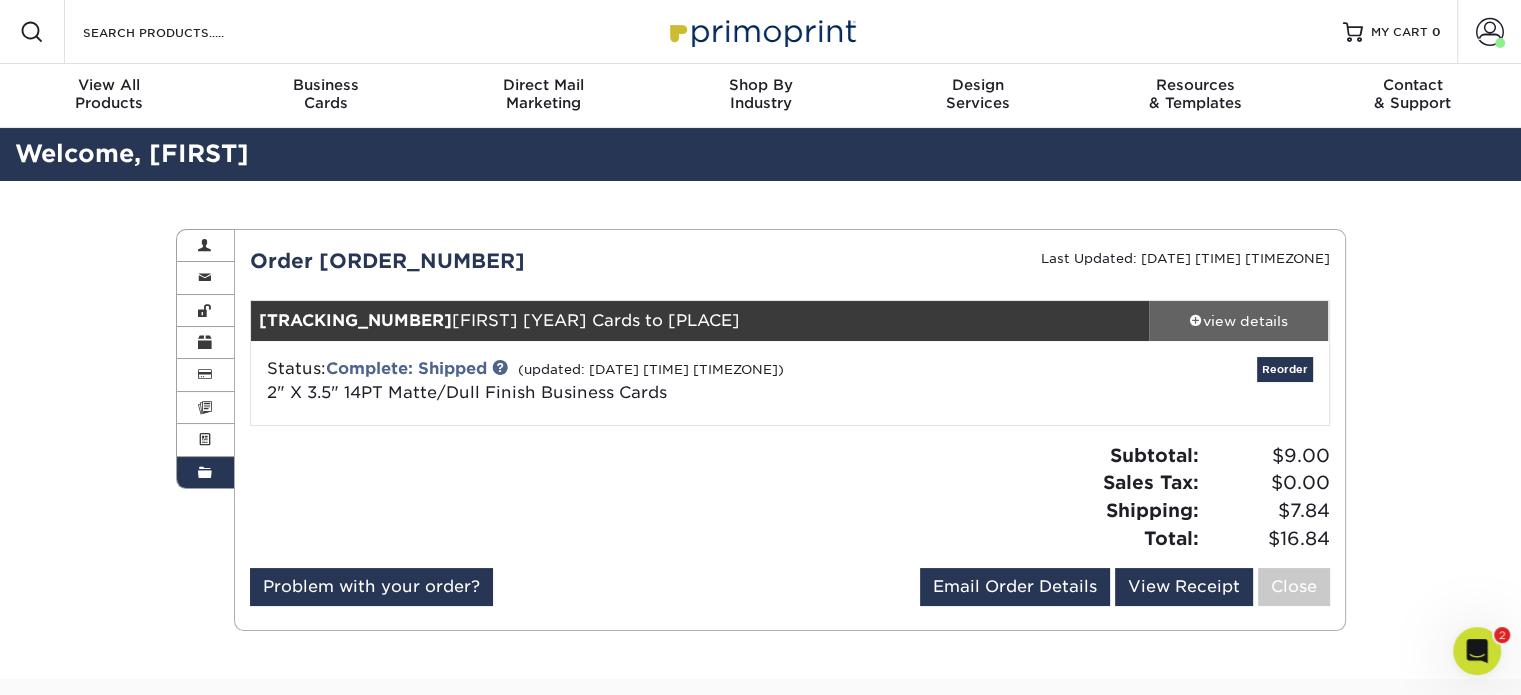 click on "view details" at bounding box center (1239, 321) 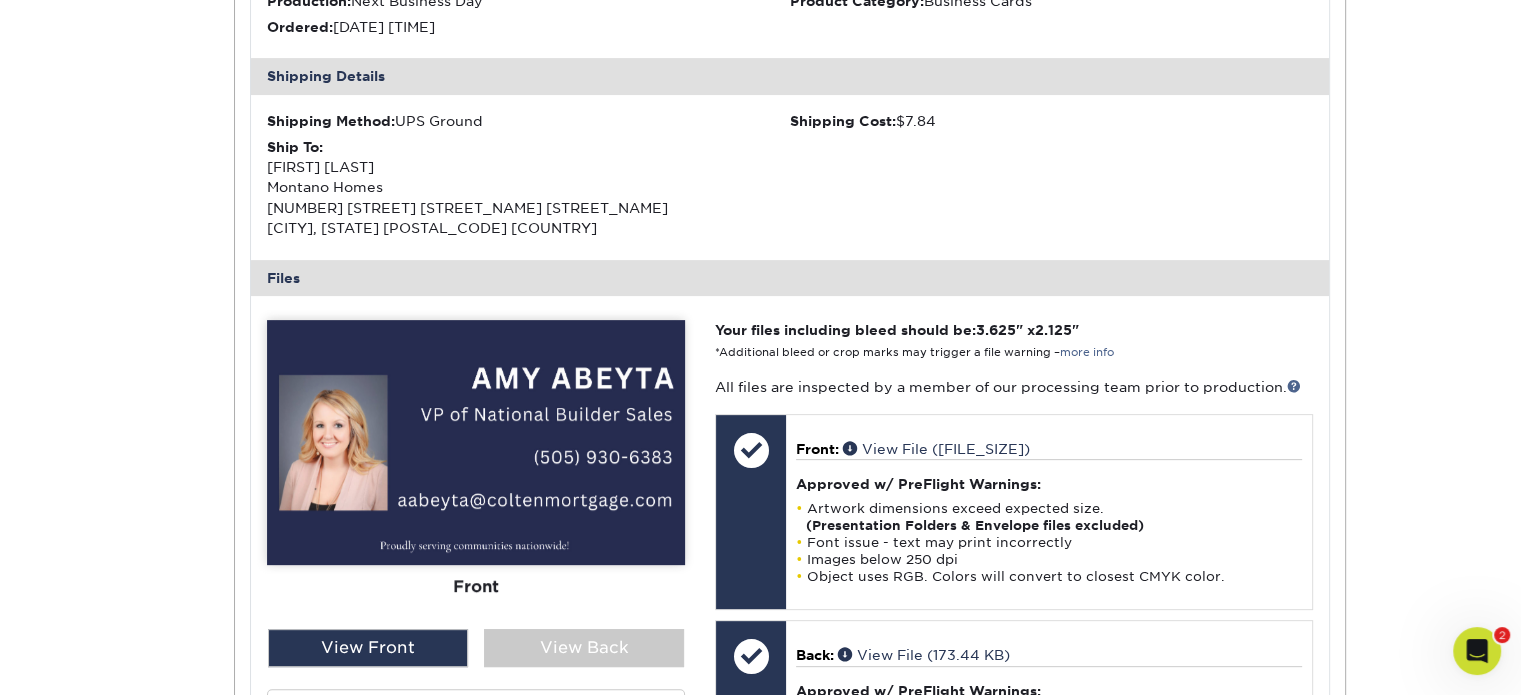 scroll, scrollTop: 580, scrollLeft: 0, axis: vertical 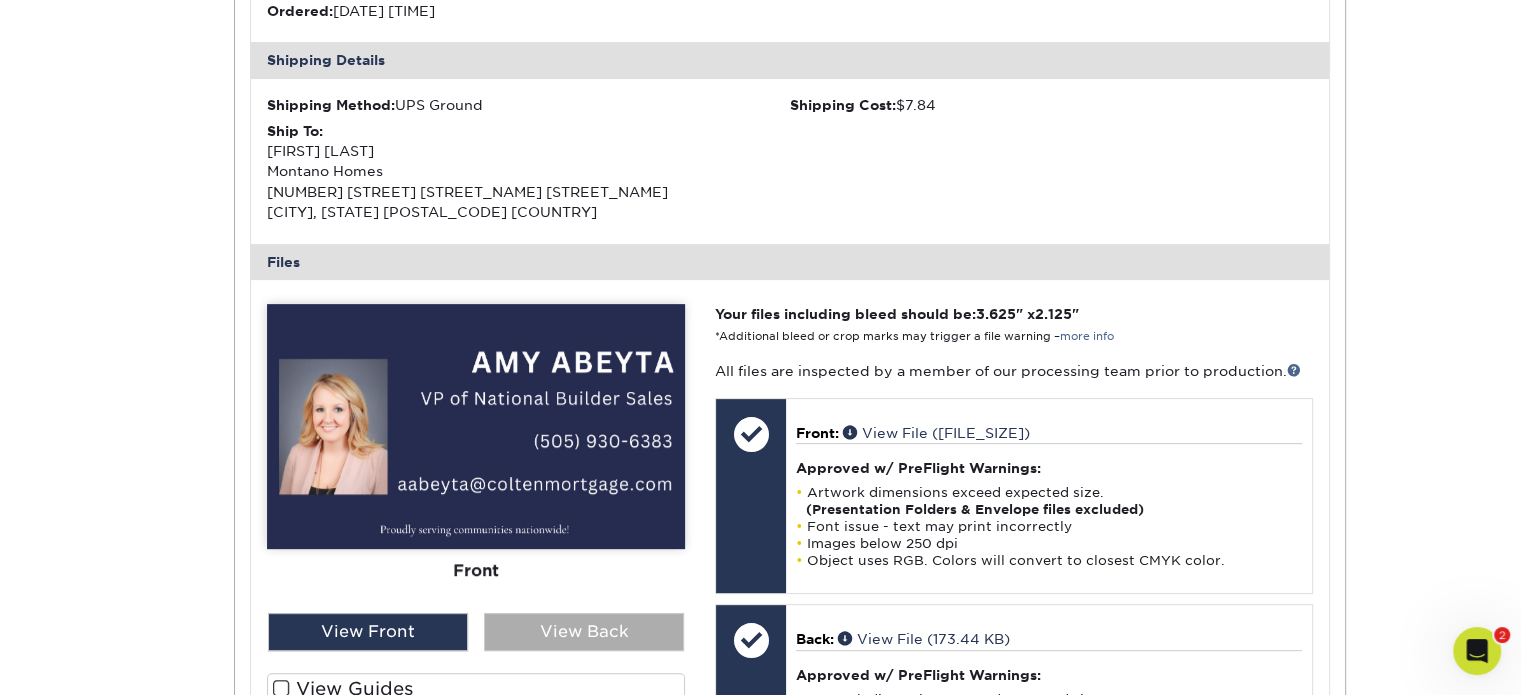 click on "View Back" at bounding box center [584, 632] 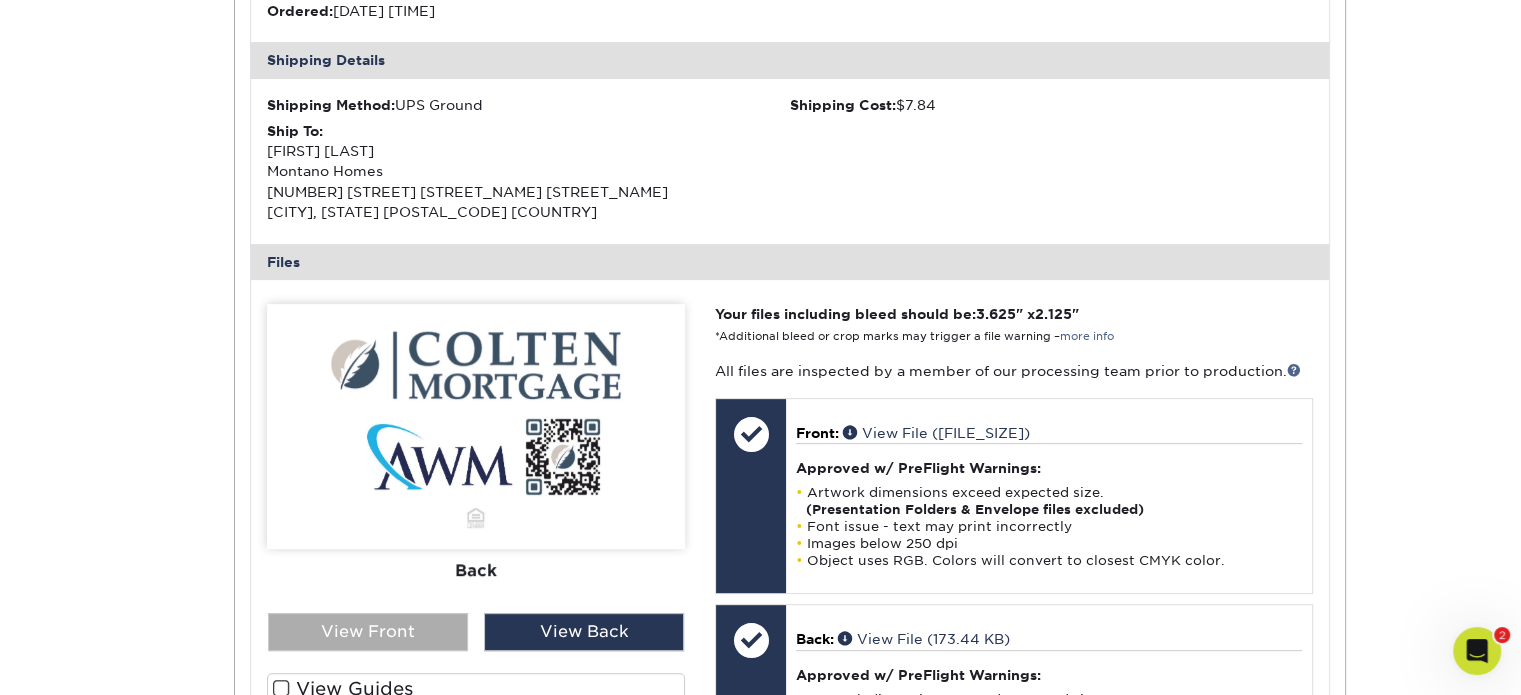click on "View Front" at bounding box center (368, 632) 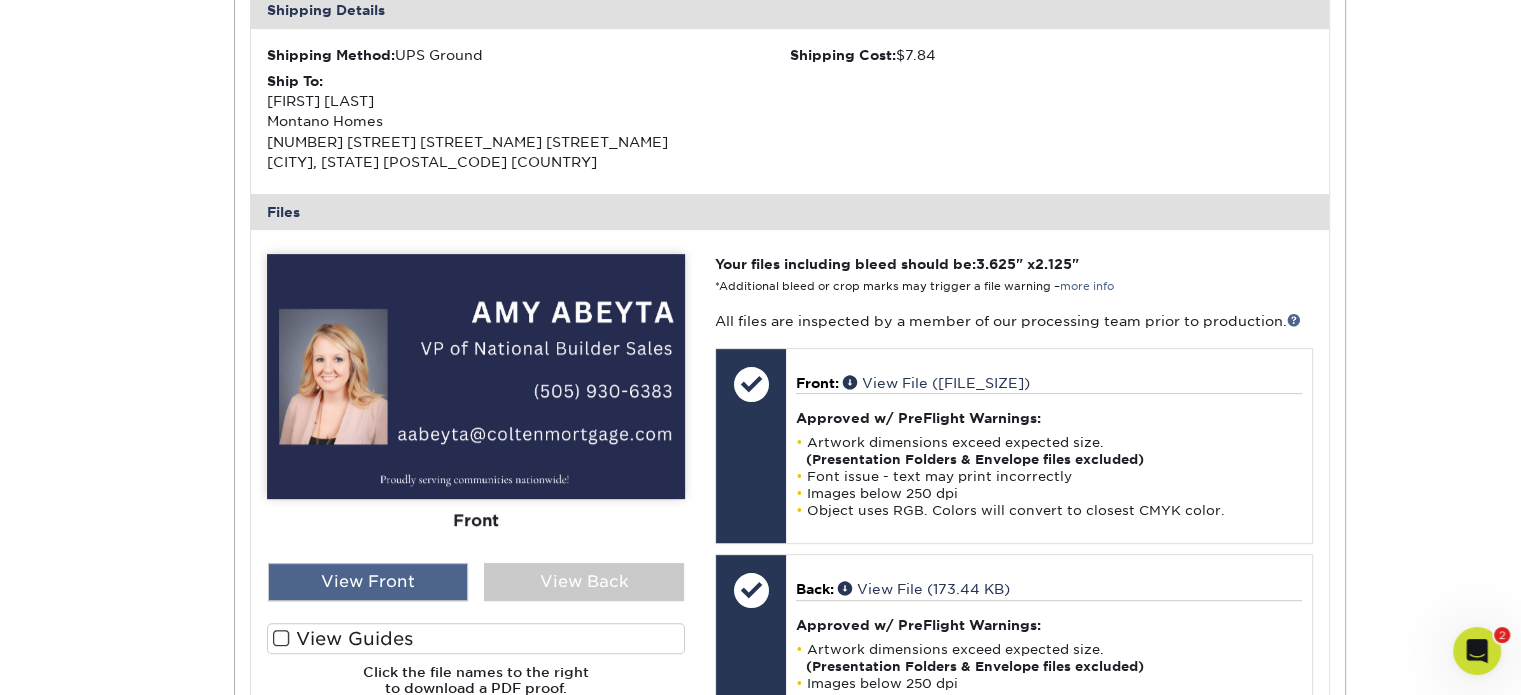scroll, scrollTop: 702, scrollLeft: 0, axis: vertical 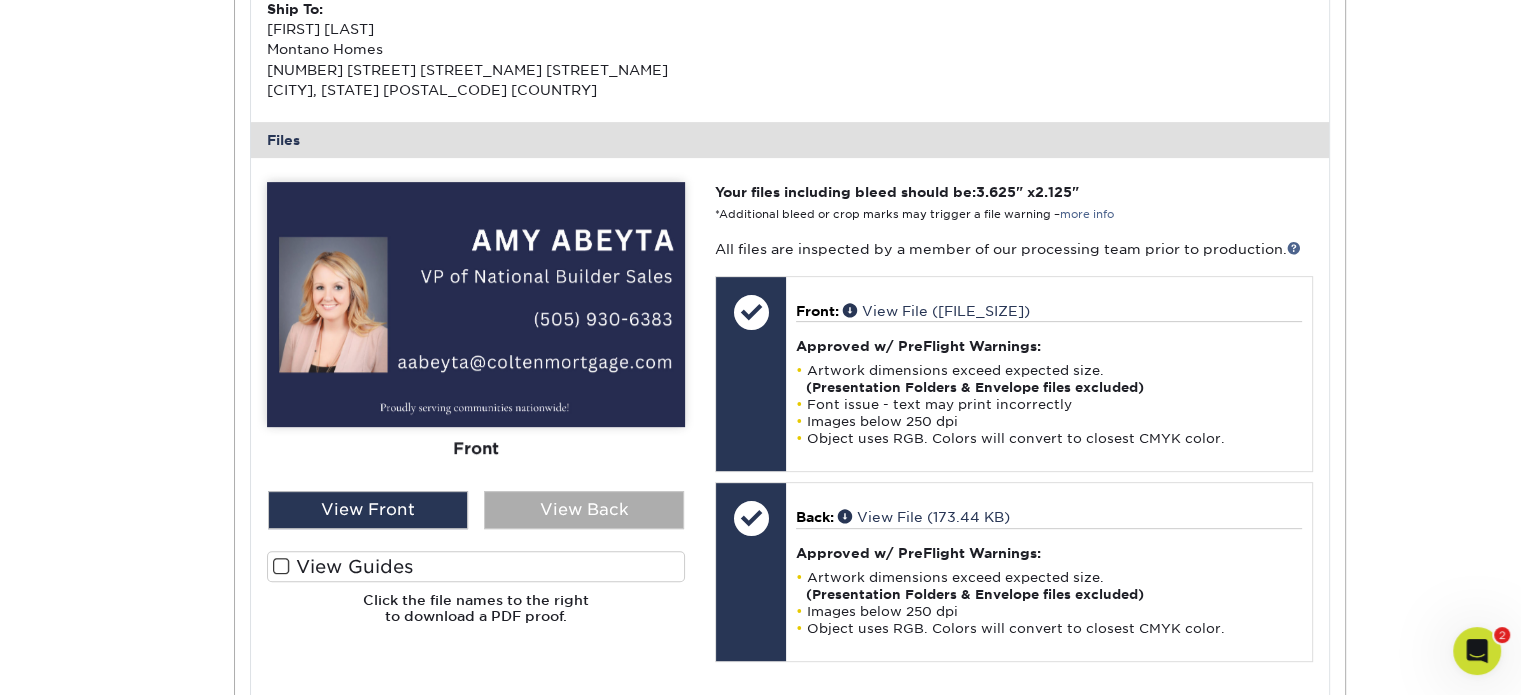 click on "View Back" at bounding box center [584, 510] 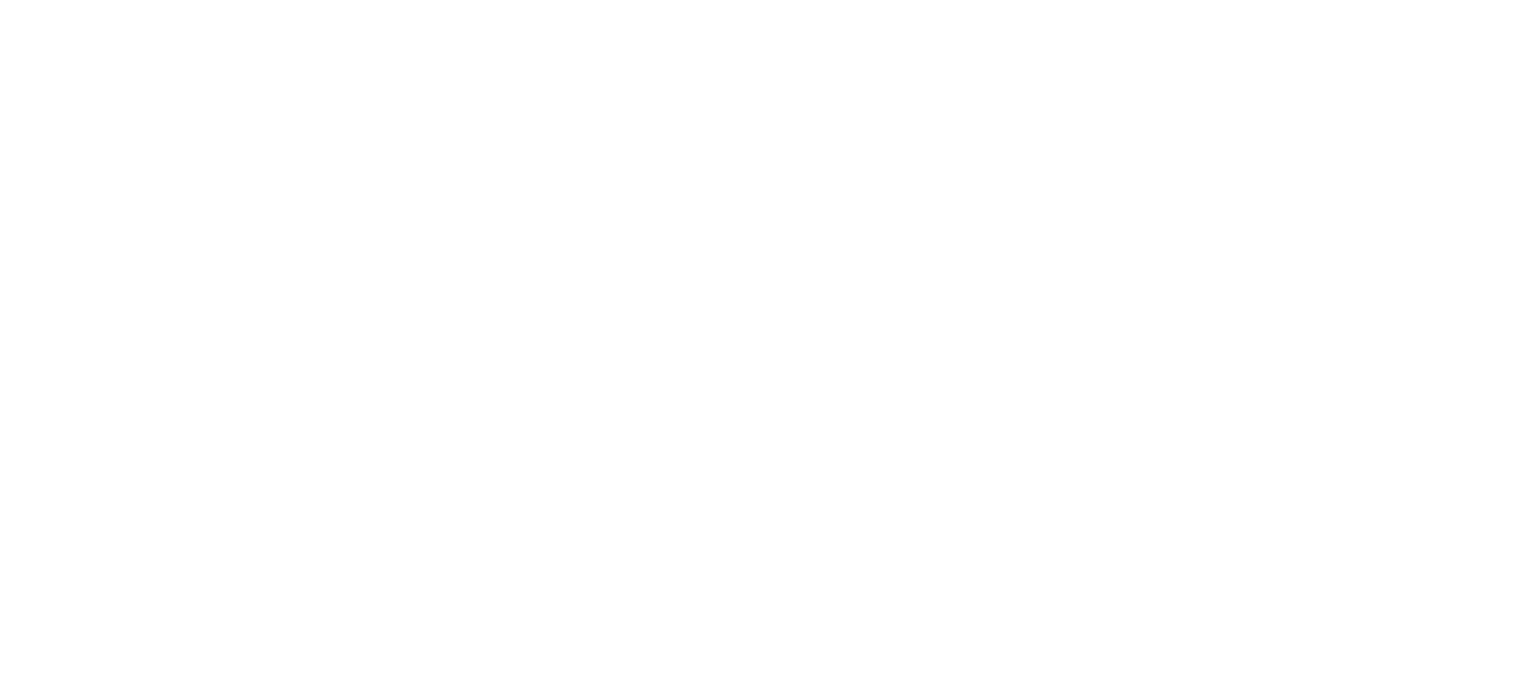 scroll, scrollTop: 0, scrollLeft: 0, axis: both 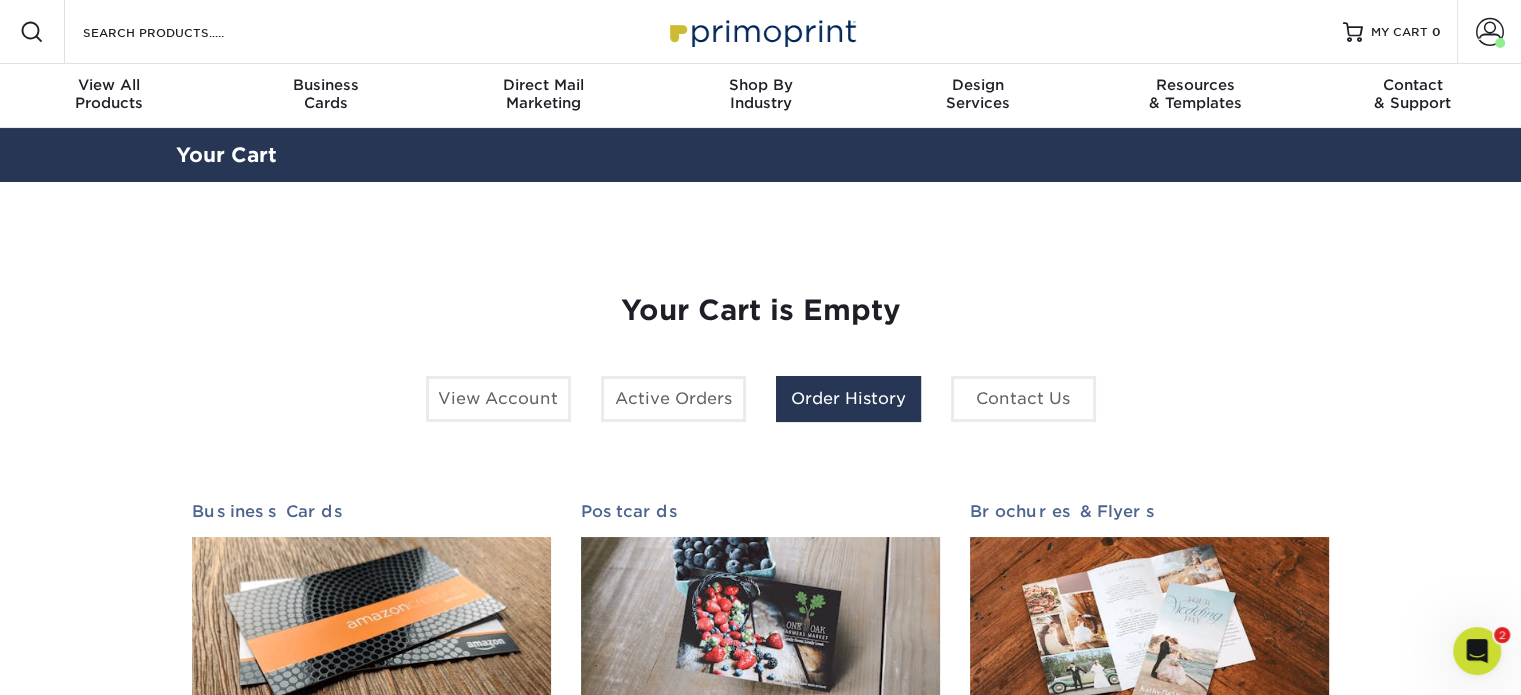 click on "Order History" at bounding box center (848, 399) 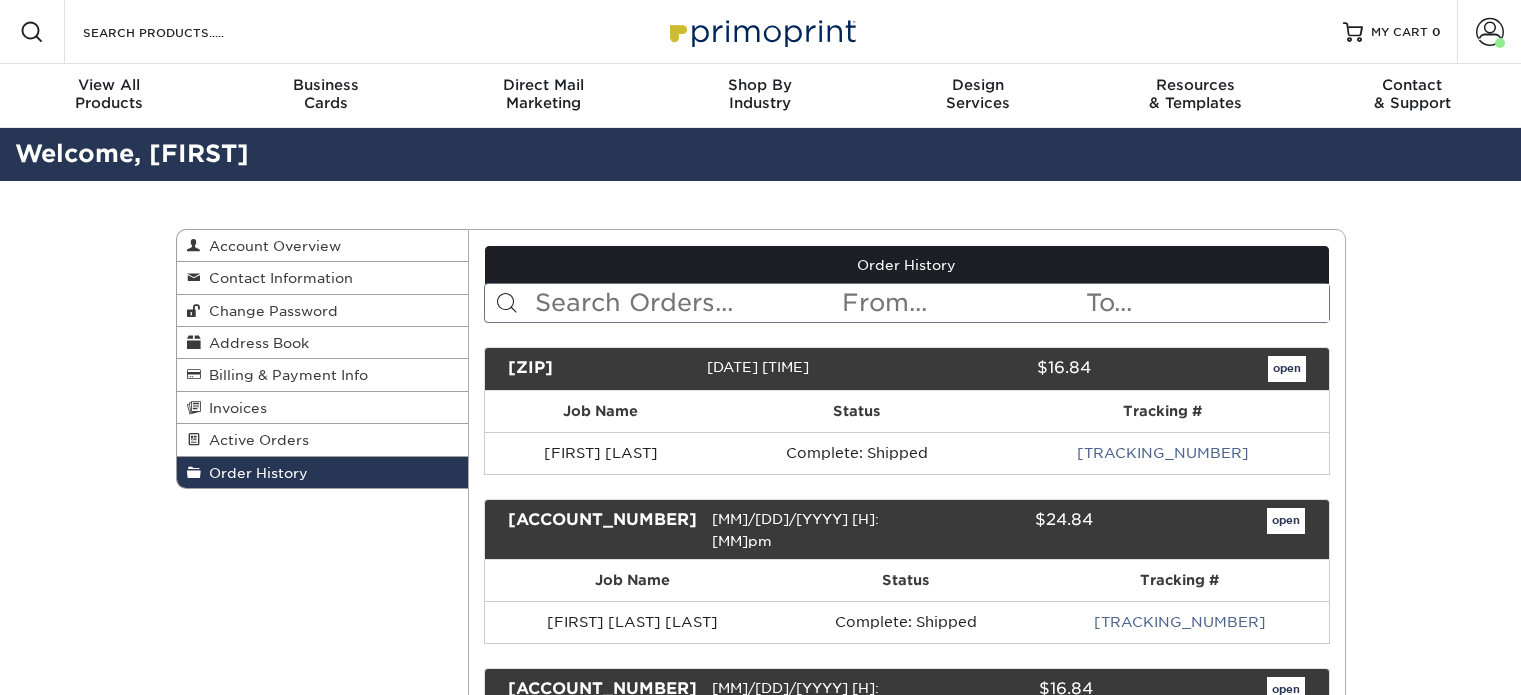 scroll, scrollTop: 0, scrollLeft: 0, axis: both 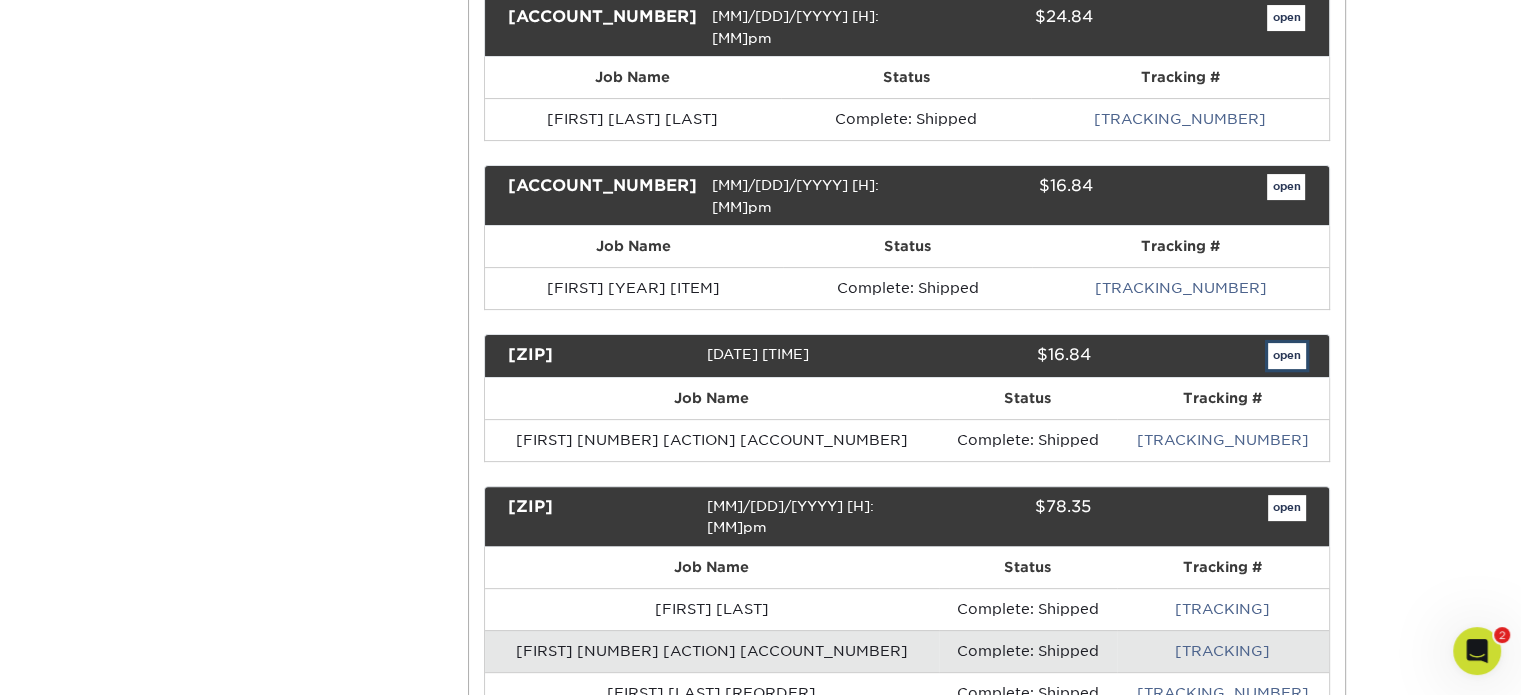 click on "open" at bounding box center [1287, 356] 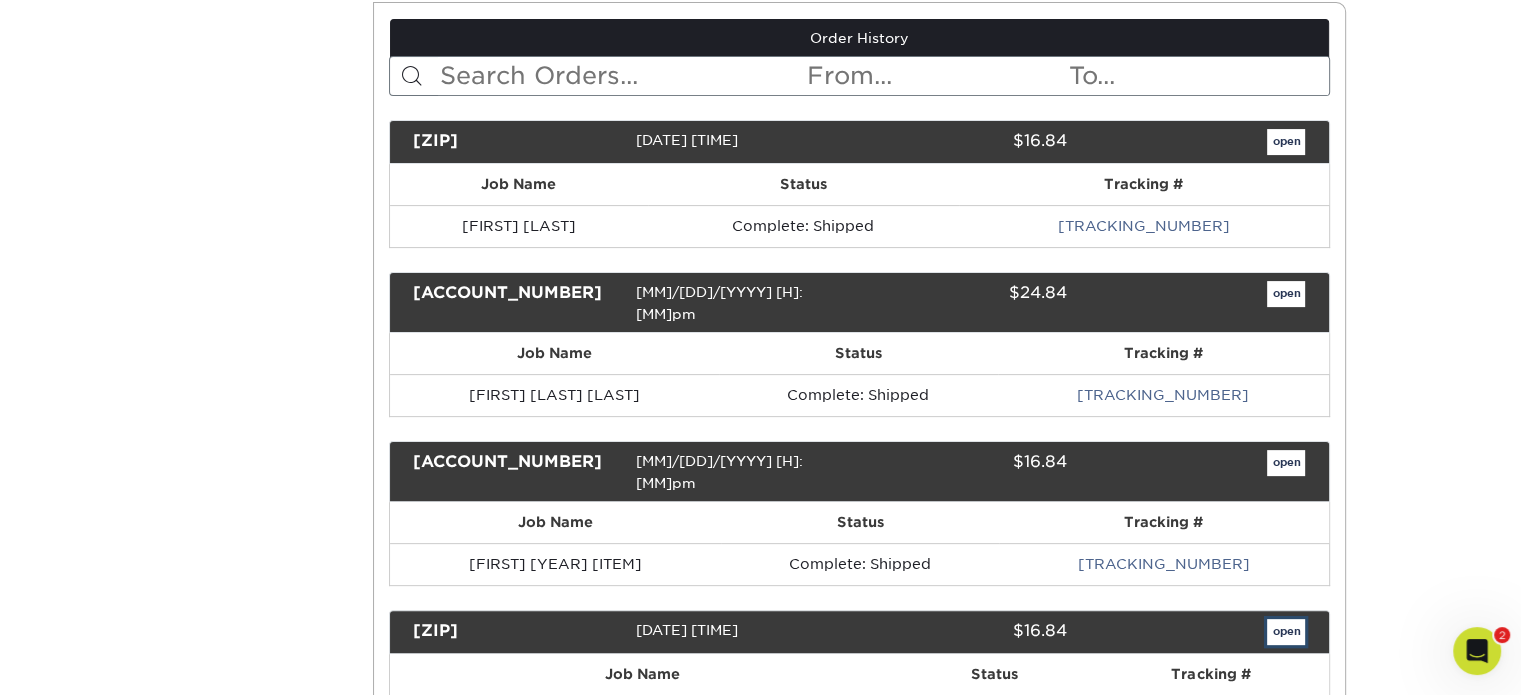 scroll, scrollTop: 0, scrollLeft: 0, axis: both 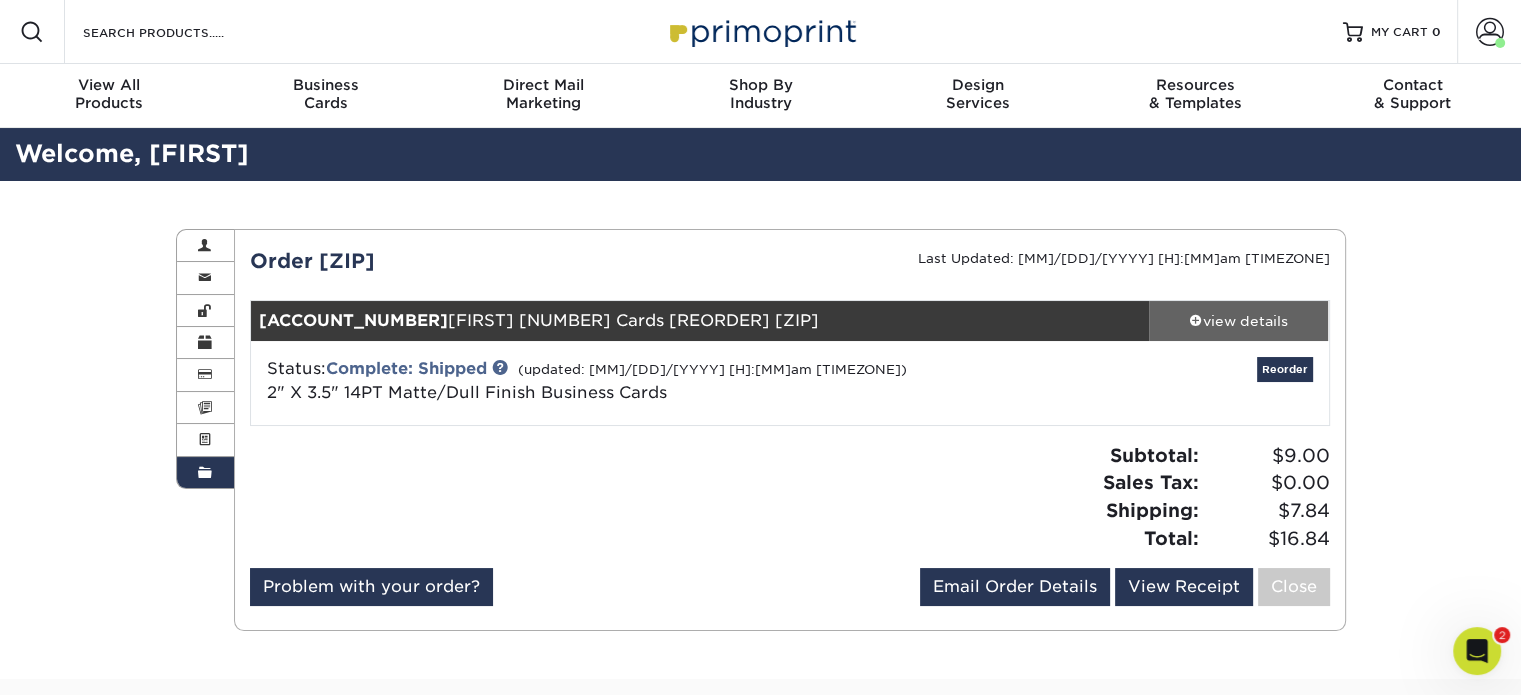 click on "view details" at bounding box center (1239, 321) 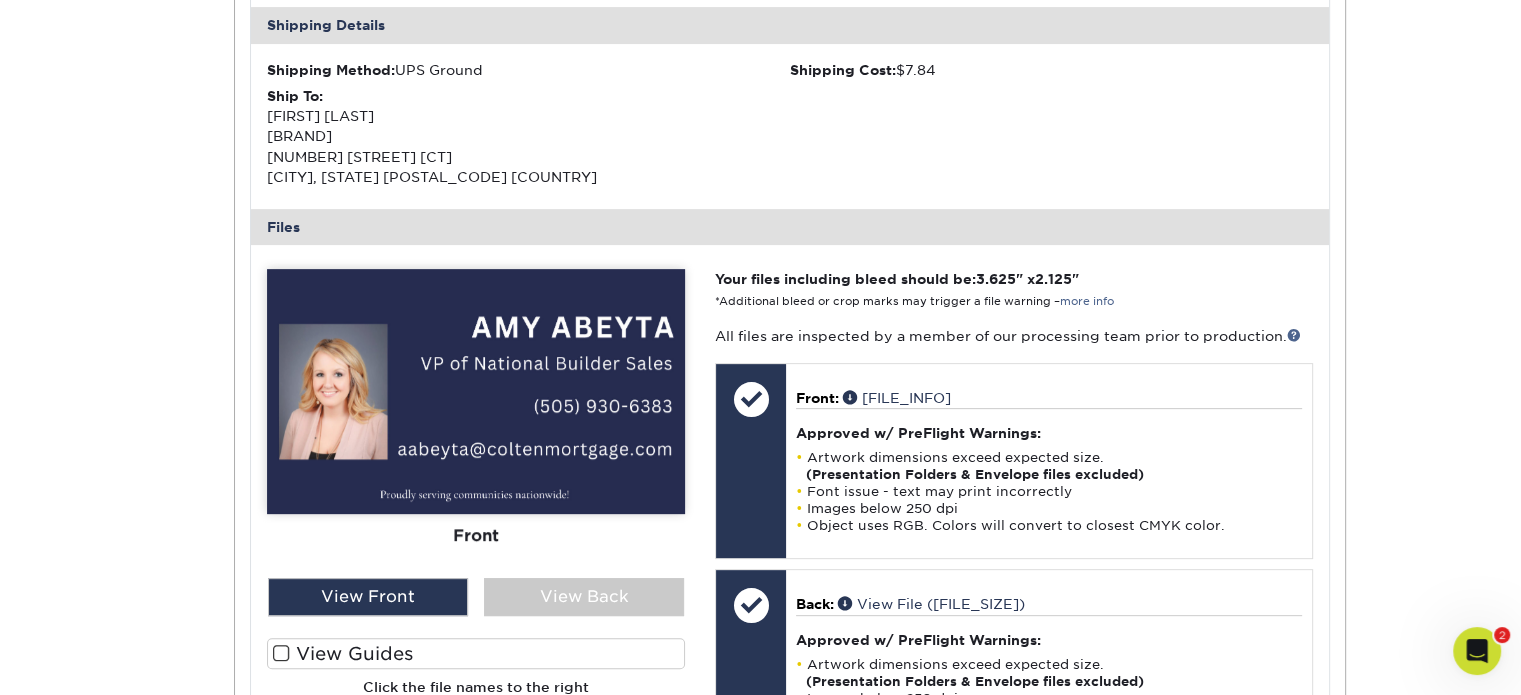 scroll, scrollTop: 616, scrollLeft: 0, axis: vertical 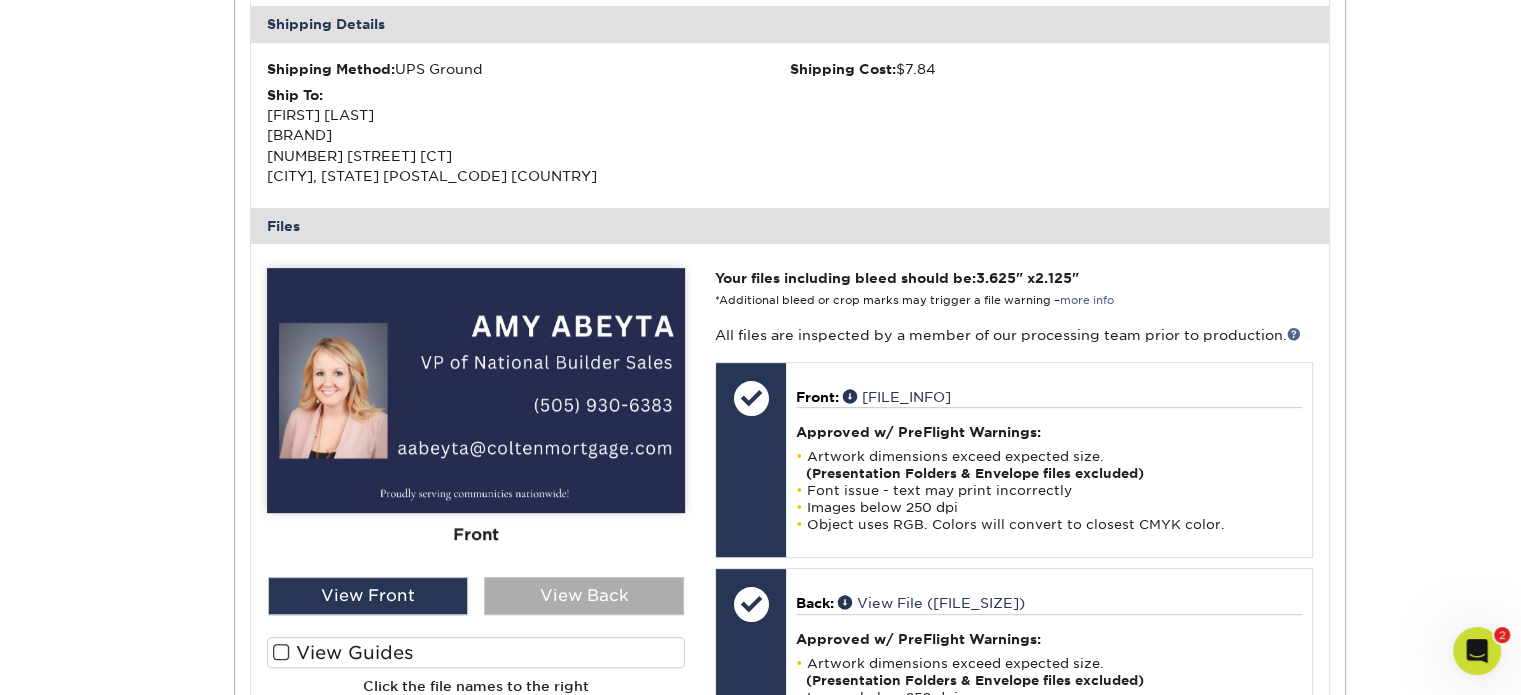 click on "View Back" at bounding box center [584, 596] 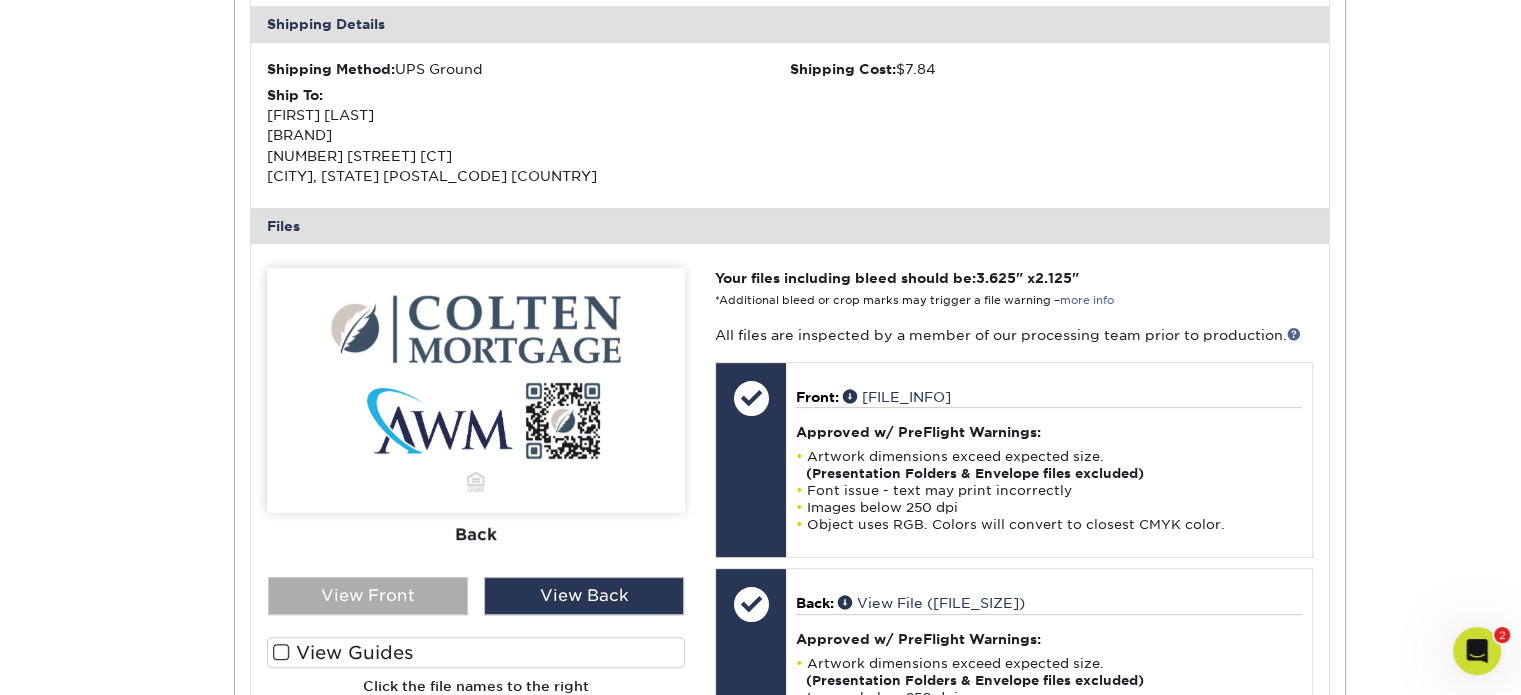 click on "View Front" at bounding box center [368, 596] 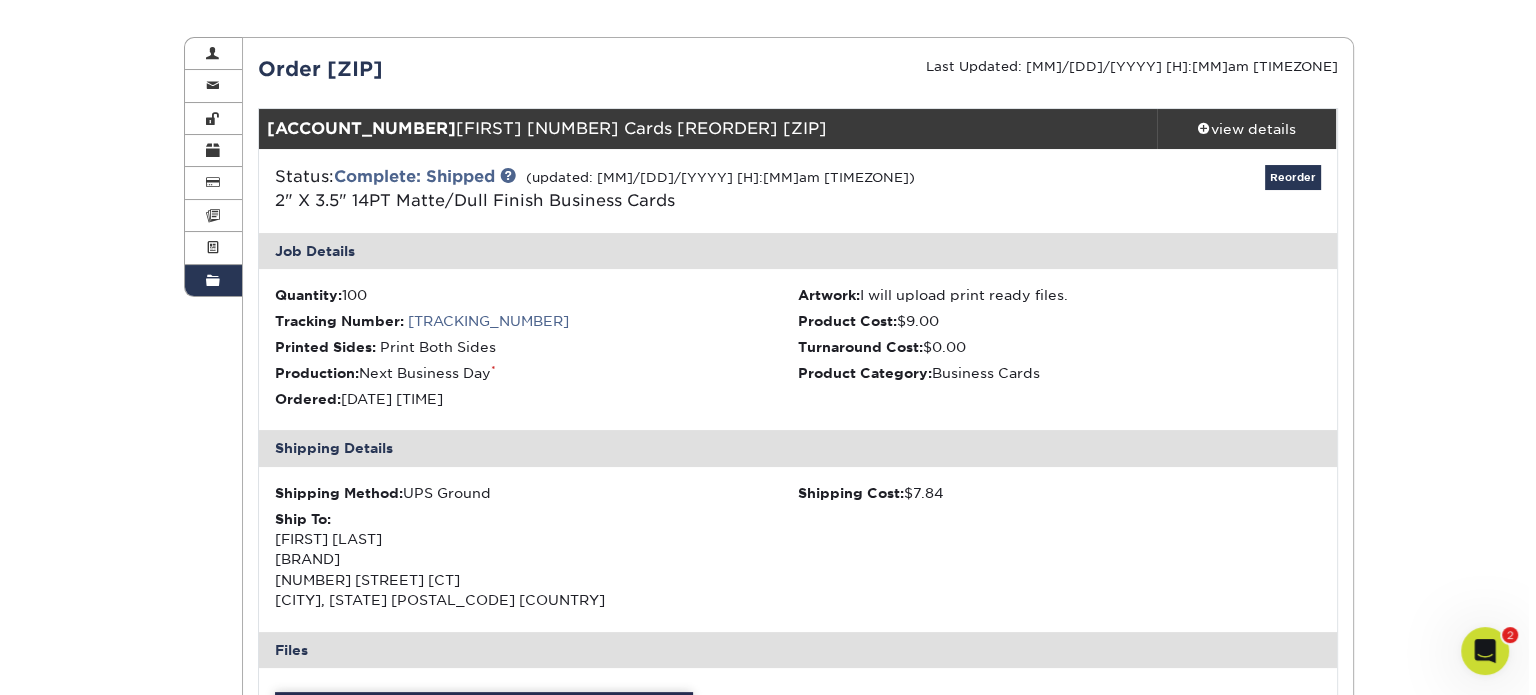 scroll, scrollTop: 0, scrollLeft: 0, axis: both 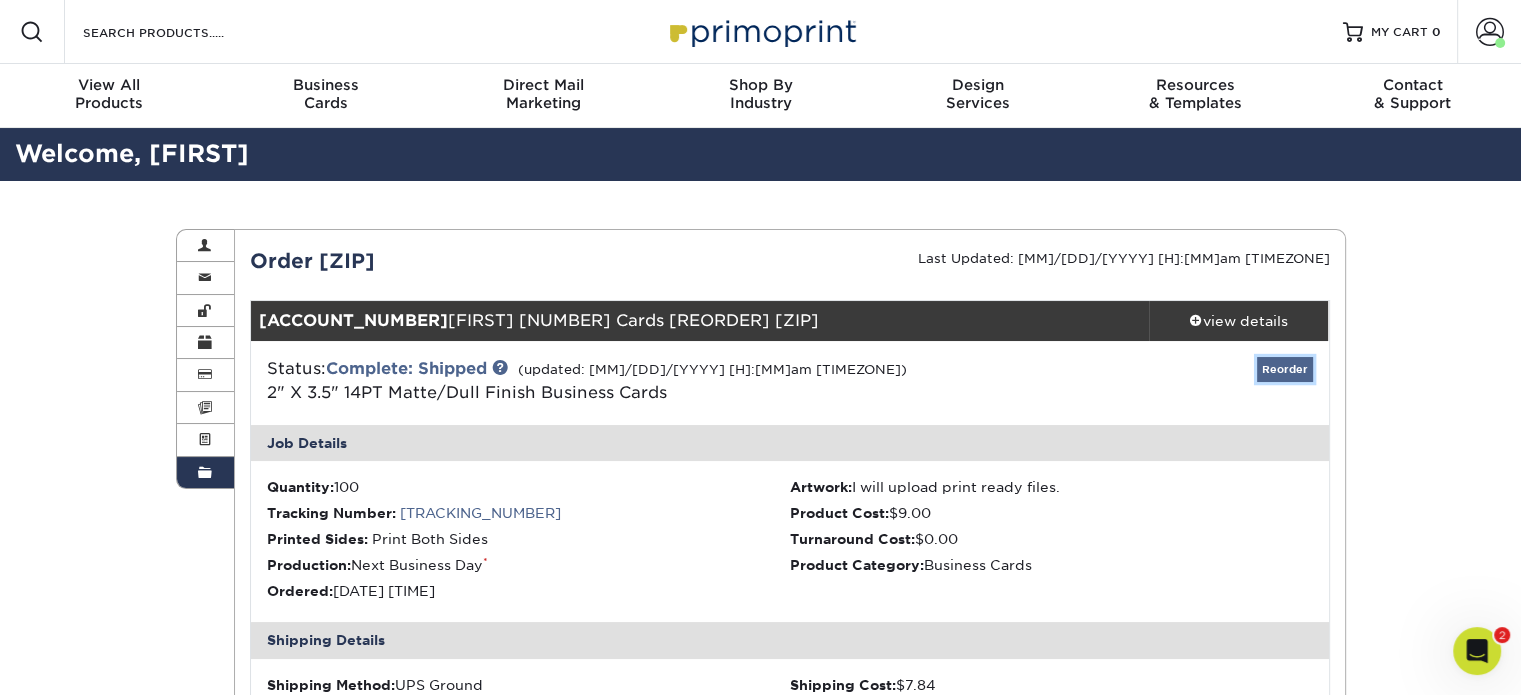 click on "Reorder" at bounding box center [1285, 369] 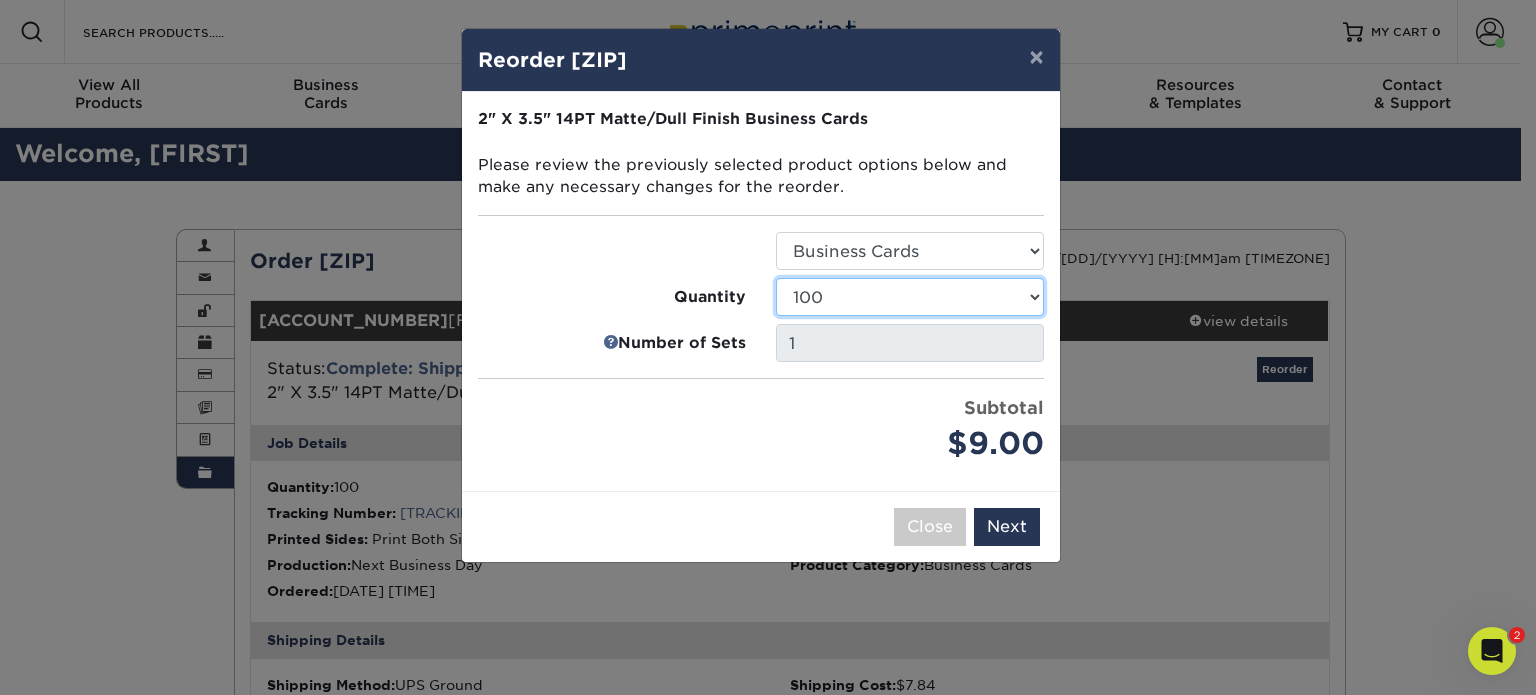 click on "100 250 500 1000 2500 5000 7500 10000 15000 20000 25000 30000 35000 40000 45000 50000 55000 60000 65000 70000 75000 80000 85000 90000 95000 100000" at bounding box center [910, 297] 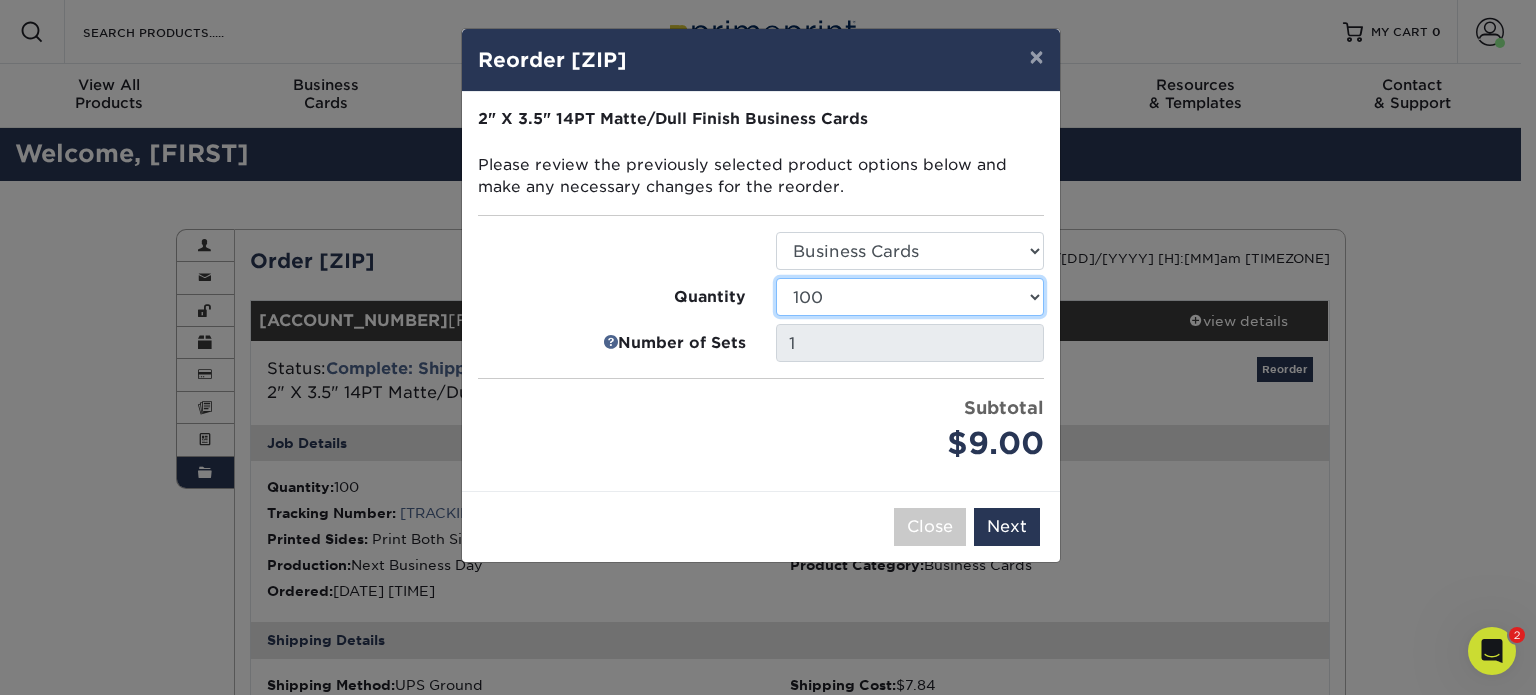 select on "6237a36b-b046-4ef6-8fed-6cb9c22a5ece" 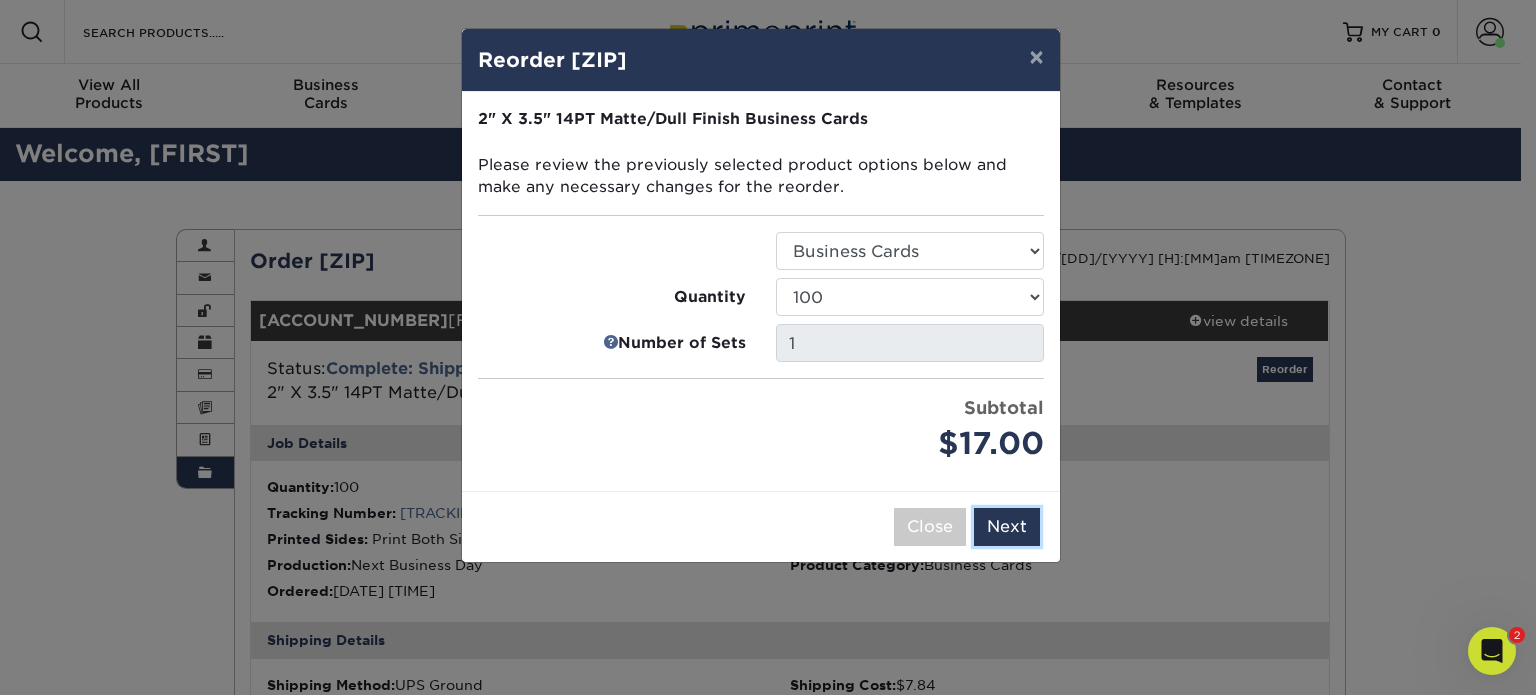 click on "Next" at bounding box center [1007, 527] 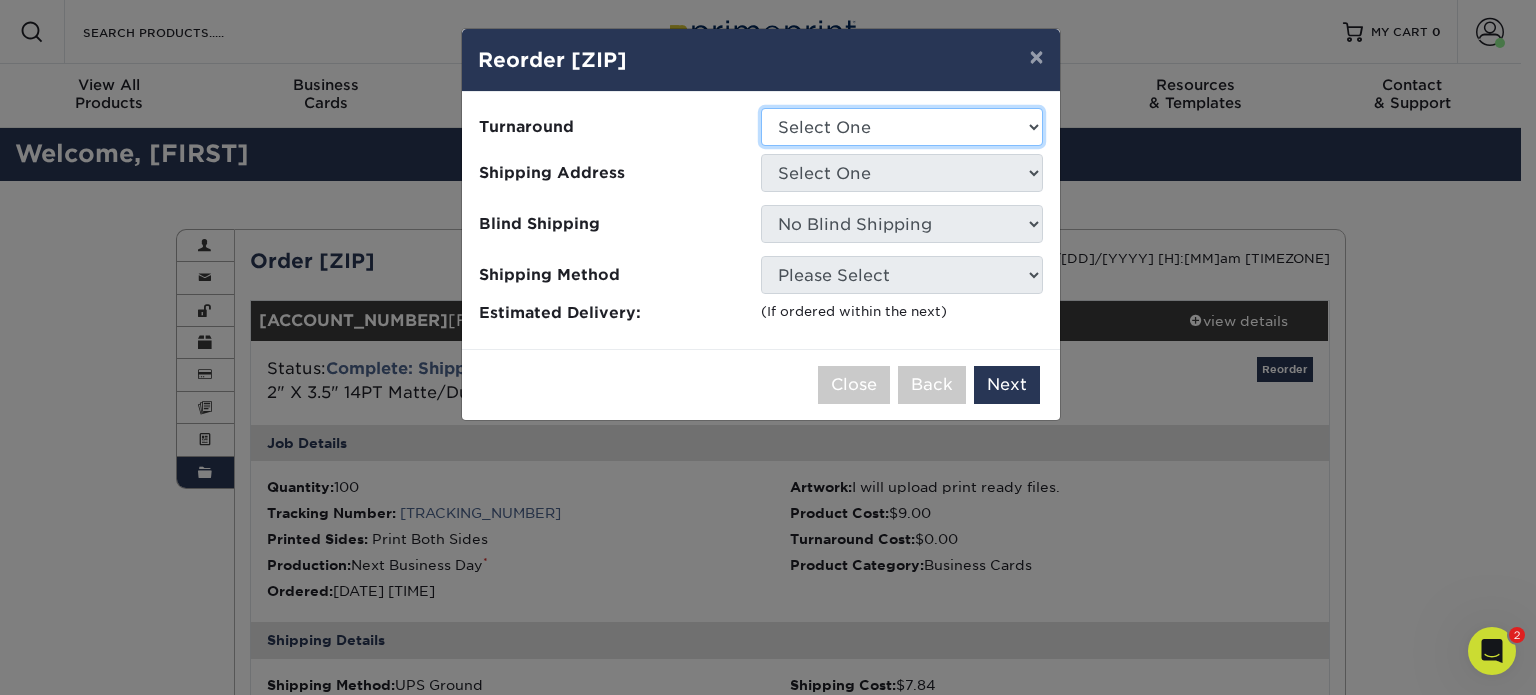 click on "Select One 2-4 Business Days 2 Day Next Business Day" at bounding box center [902, 127] 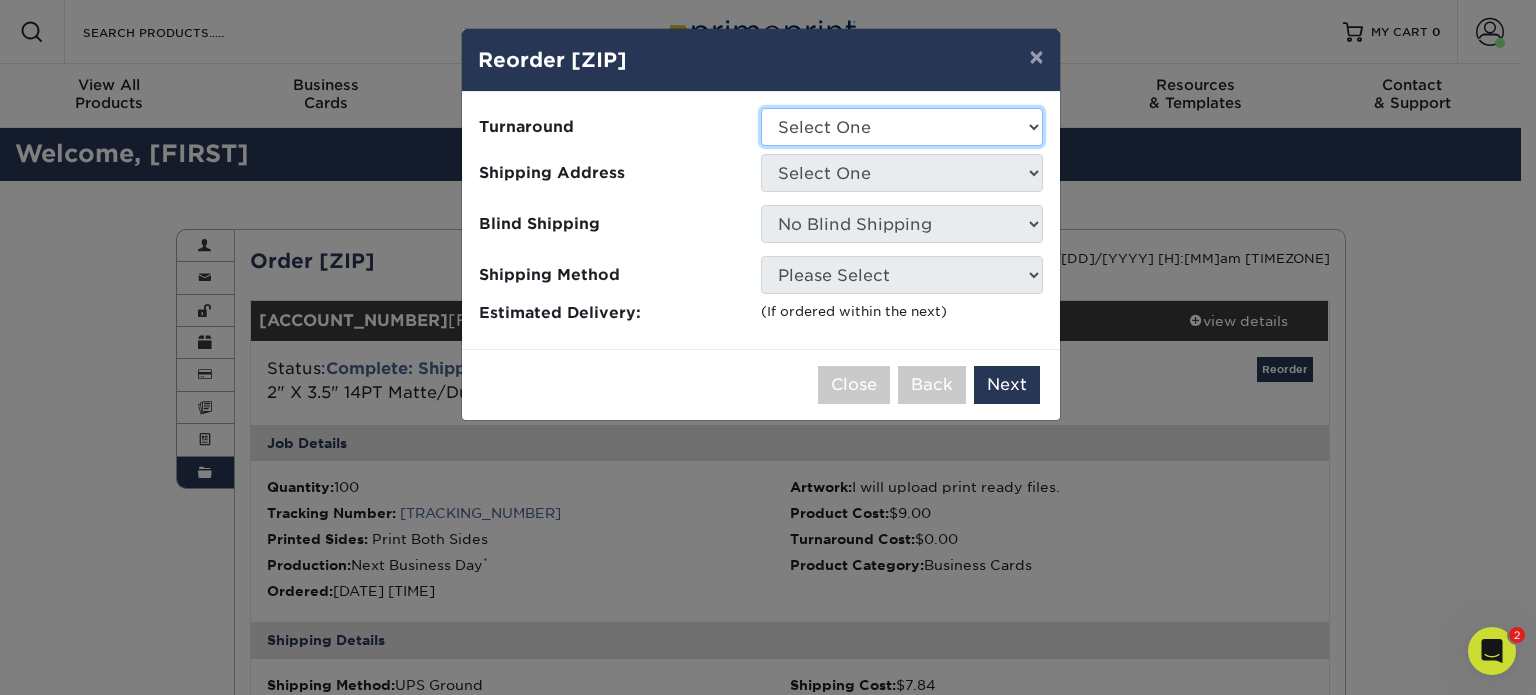select on "385fbf1e-192b-4679-9d7d-4a45b131679d" 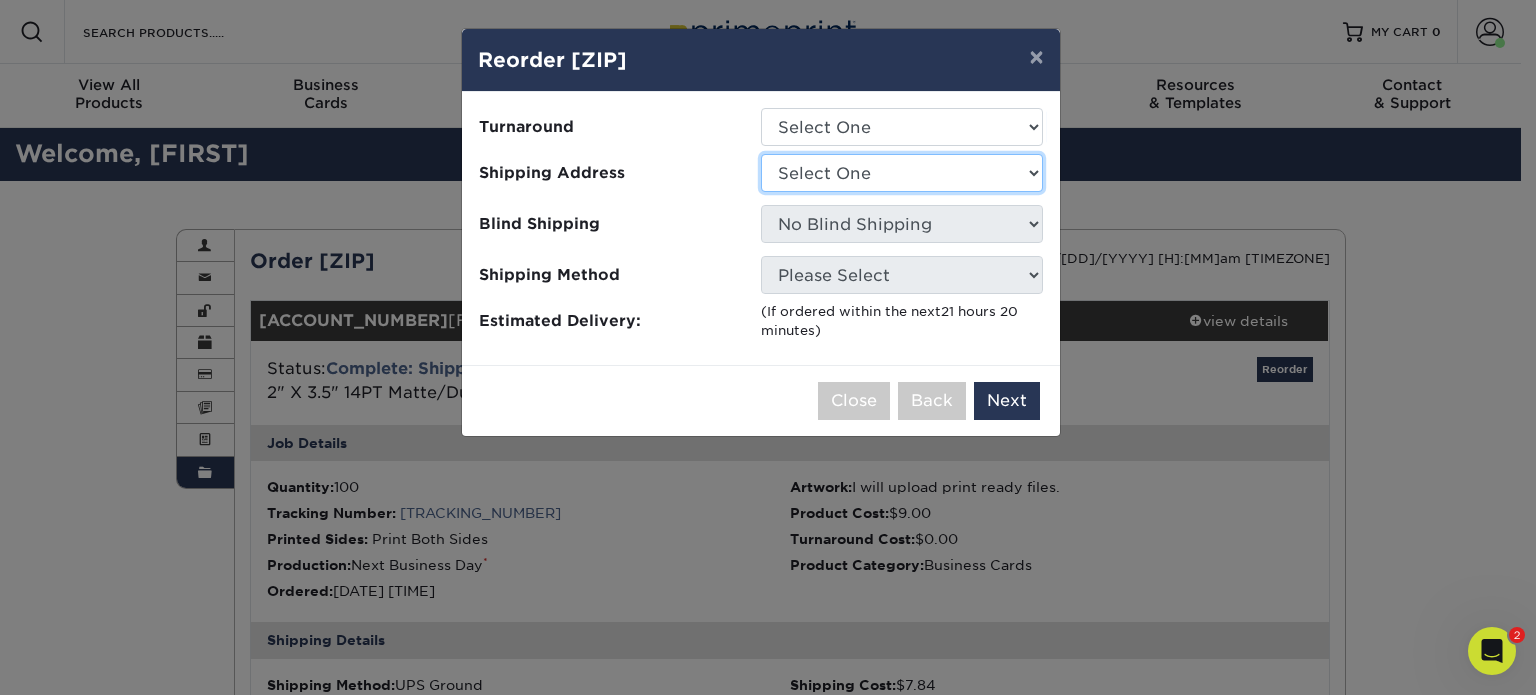 click on "Select One
12 BELLWOOD DR ALAMOSA, CO 81101
12648 Plummer Grand Road
1707 Spring Water Point
224 Rhett Ave SW, Ste. B
309 E. Morehead Street
408 Keystone Circle
502 Cloisterbane Drive
5960 Fairview Rd
Alamosa HND" at bounding box center (902, 173) 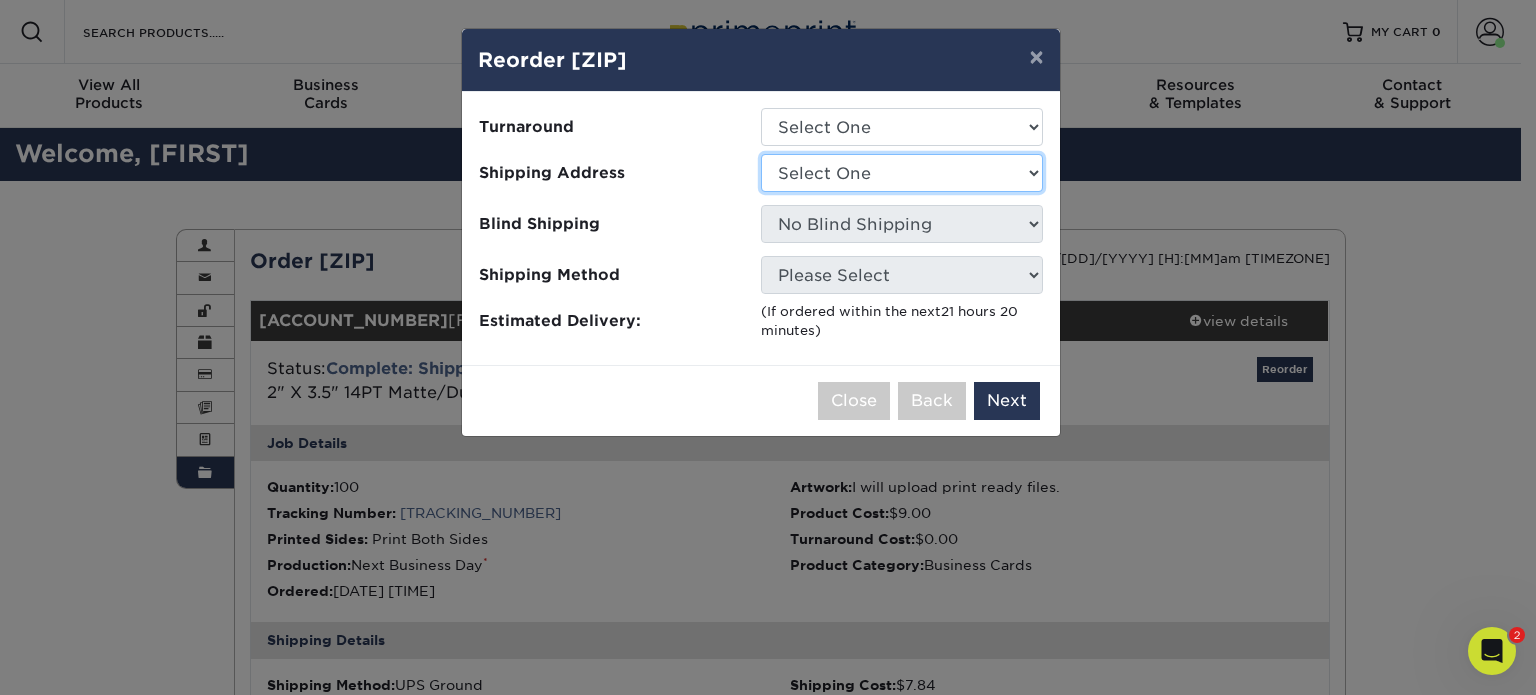 select on "273714" 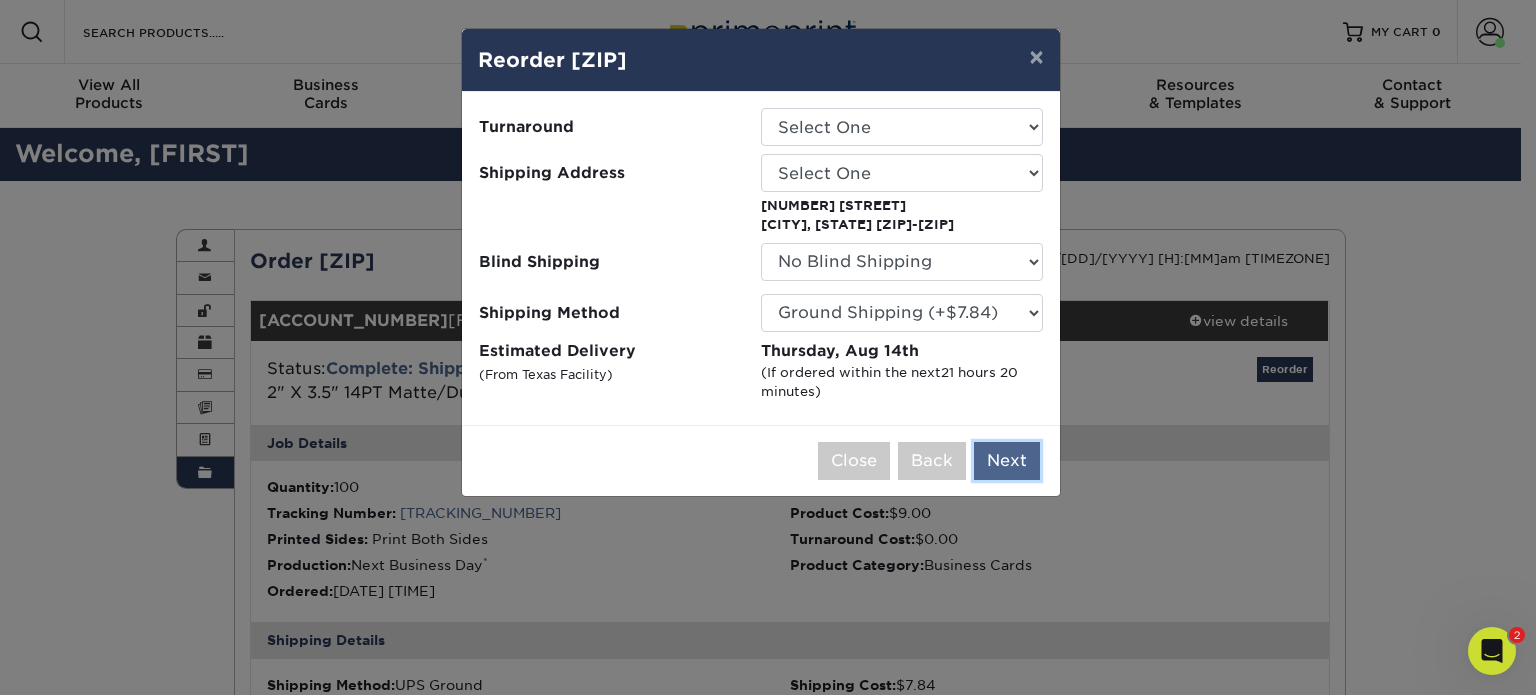 click on "Next" at bounding box center (1007, 461) 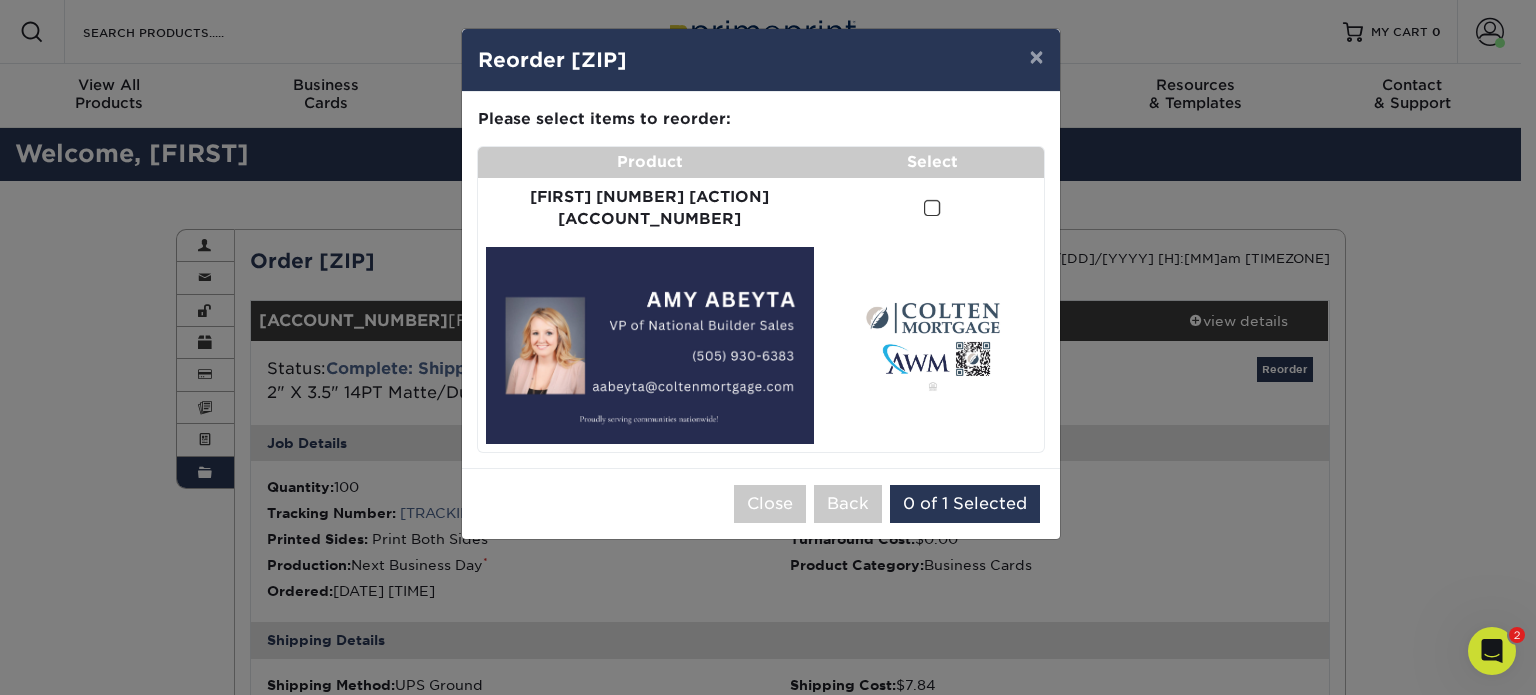 click at bounding box center [932, 208] 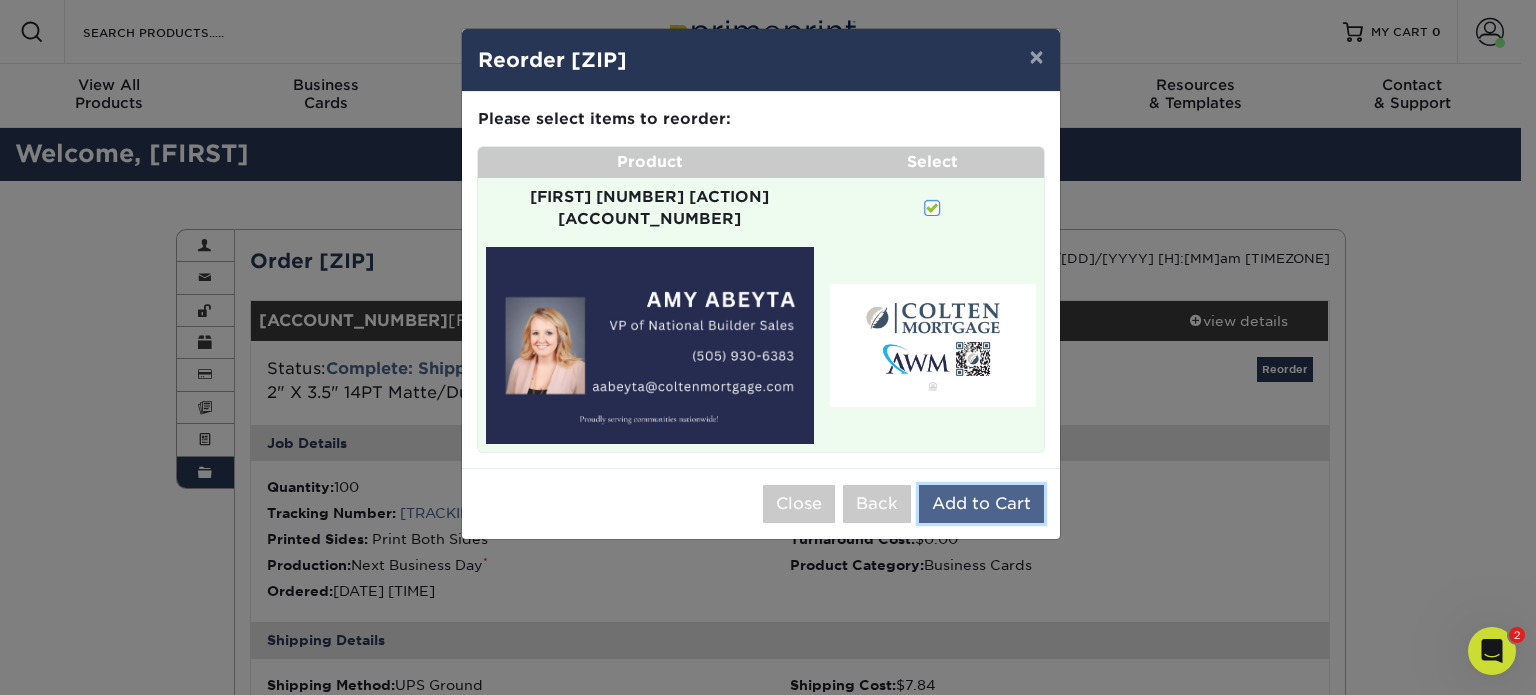 click on "Add to Cart" at bounding box center [981, 504] 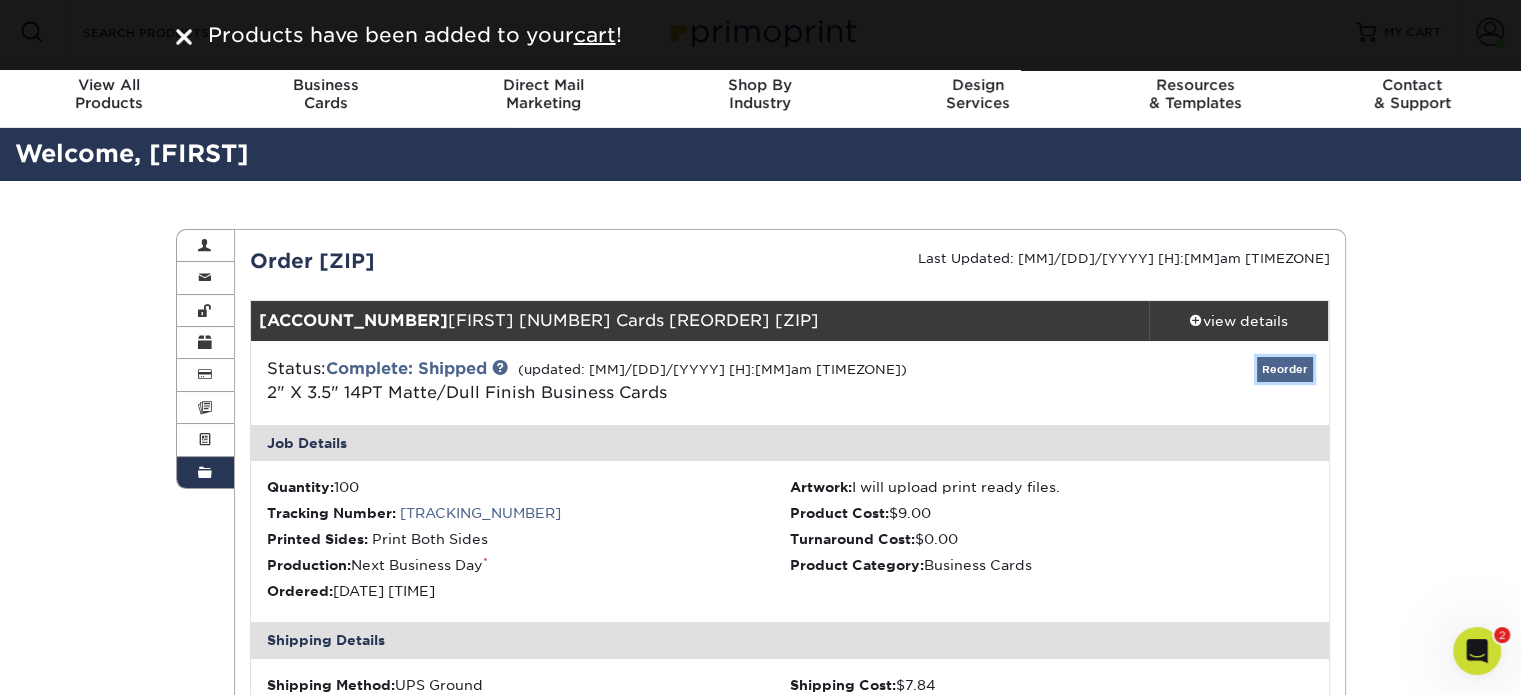 click on "Reorder" at bounding box center (1285, 369) 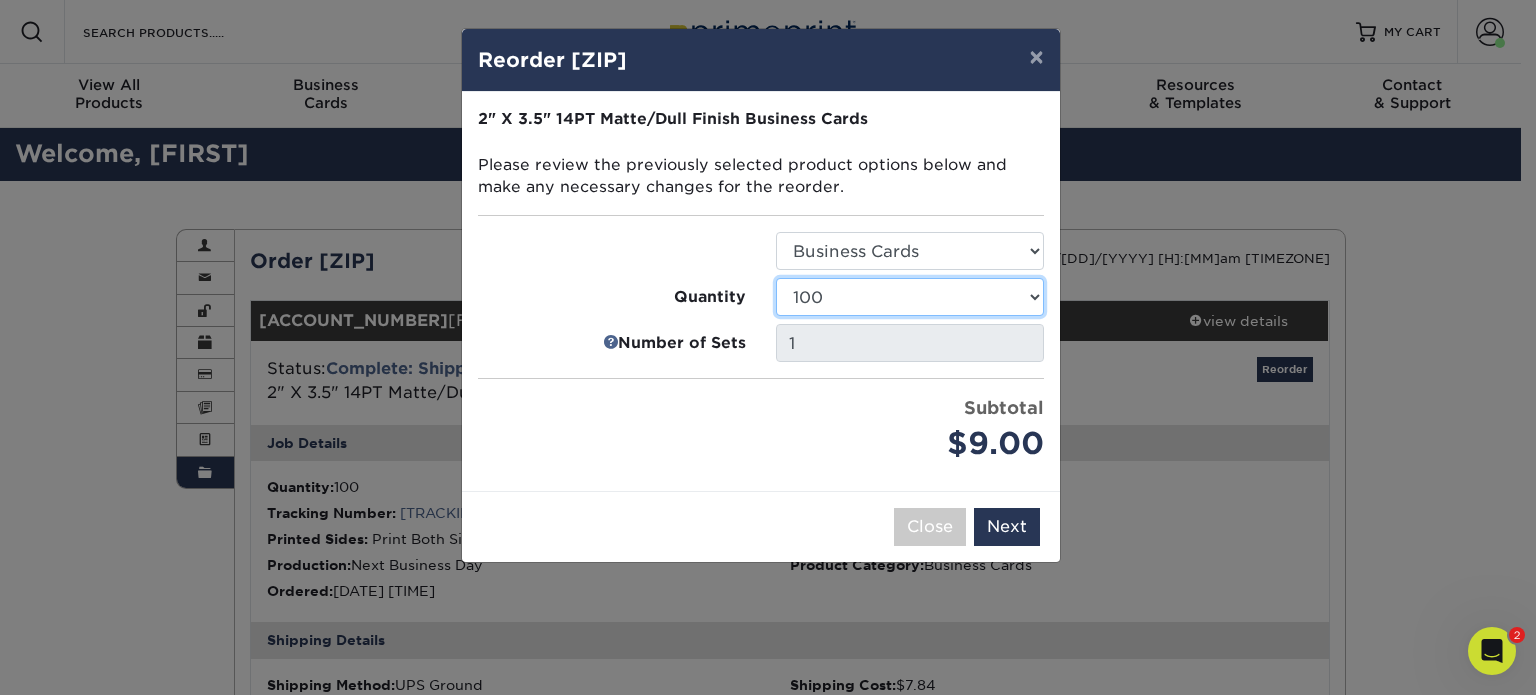 click on "100 250 500 1000 2500 5000 7500 10000 15000 20000 25000 30000 35000 40000 45000 50000 55000 60000 65000 70000 75000 80000 85000 90000 95000 100000" at bounding box center [910, 297] 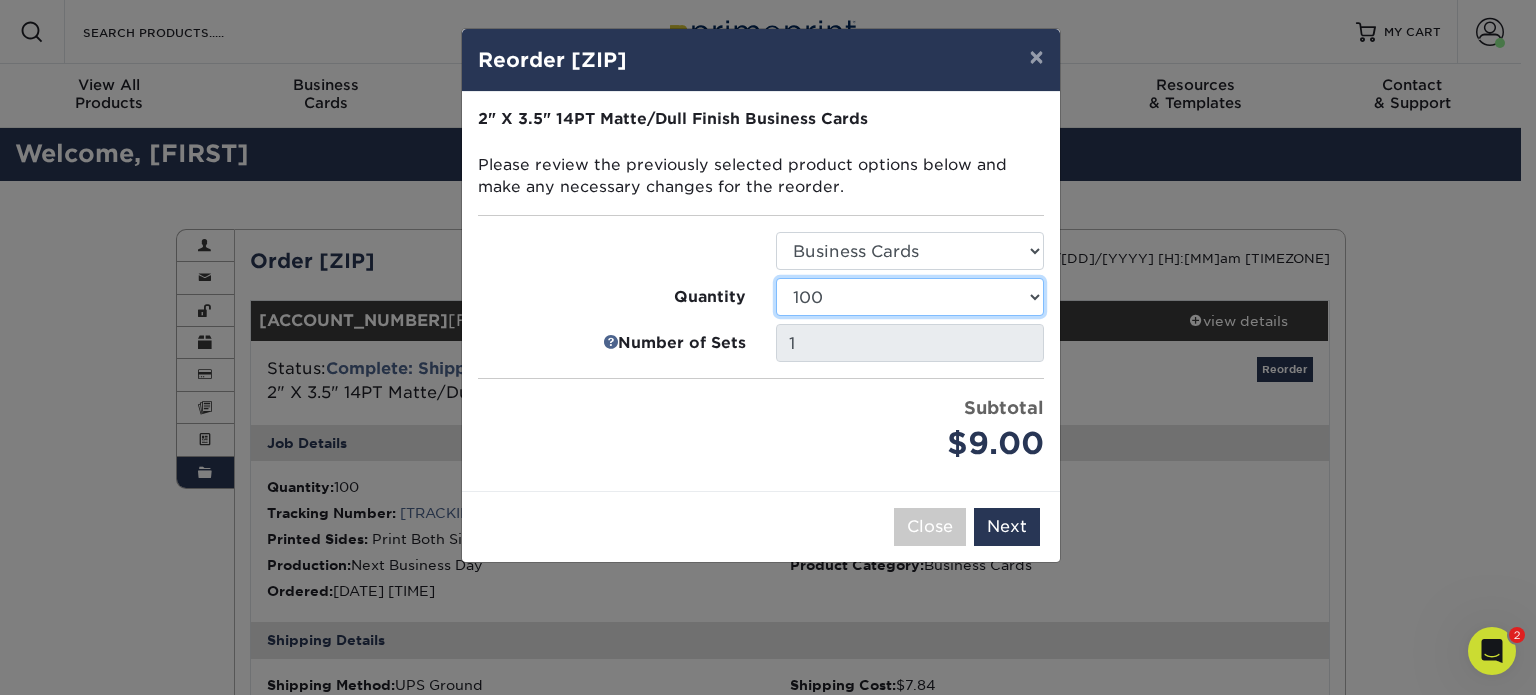 select on "6237a36b-b046-4ef6-8fed-6cb9c22a5ece" 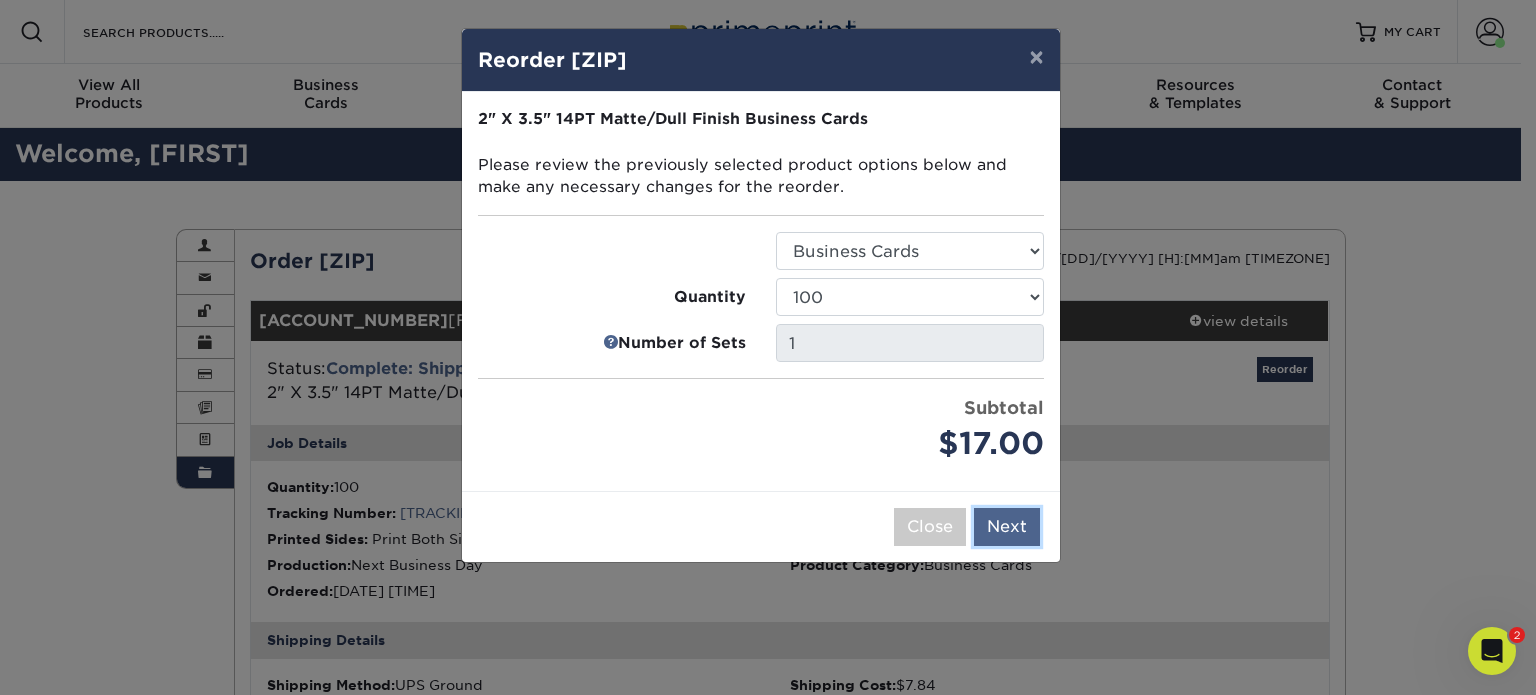 click on "Next" at bounding box center (1007, 527) 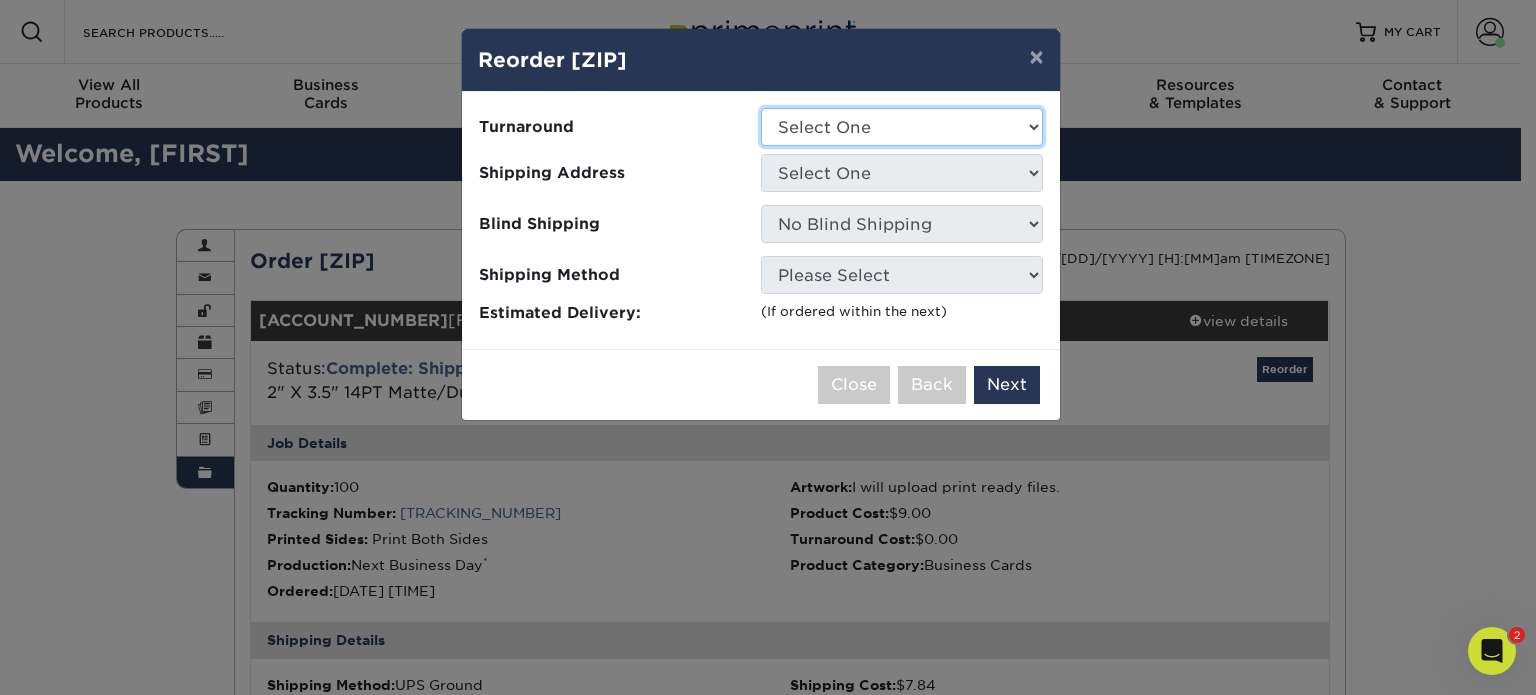 click on "Select One 2-4 Business Days 2 Day Next Business Day" at bounding box center (902, 127) 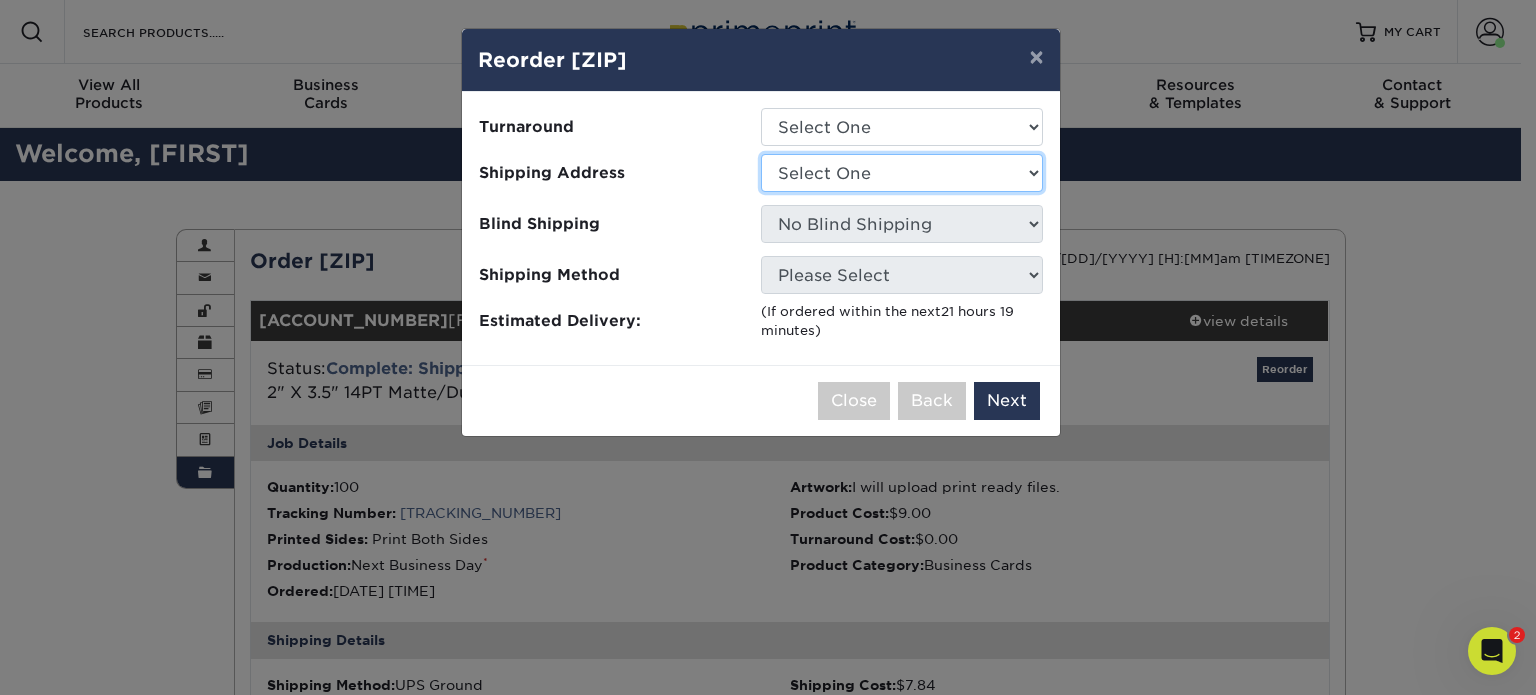 click on "Select One
12 BELLWOOD DR ALAMOSA, CO 81101
12648 Plummer Grand Road
1707 Spring Water Point
224 Rhett Ave SW, Ste. B
309 E. Morehead Street
408 Keystone Circle
502 Cloisterbane Drive
5960 Fairview Rd
Alamosa HND" at bounding box center (902, 173) 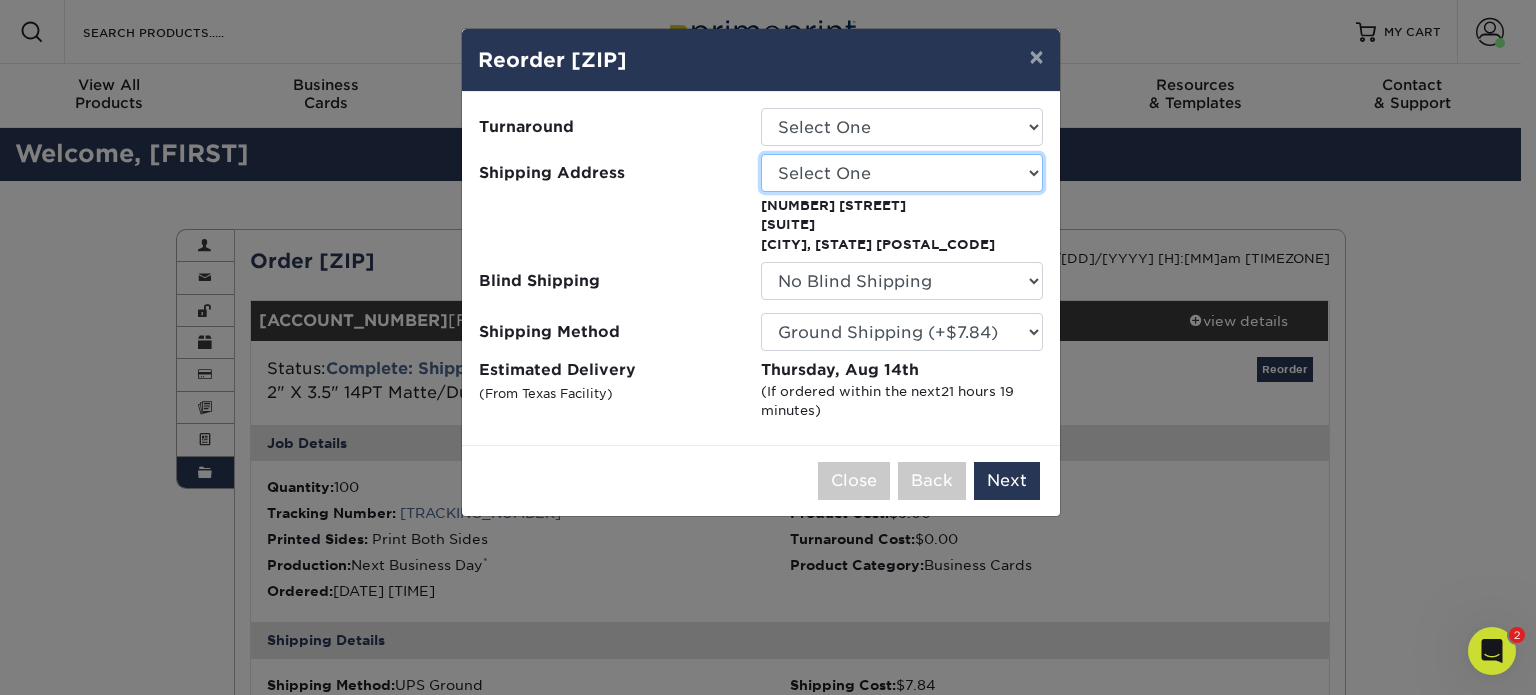 click on "Select One
12 BELLWOOD DR ALAMOSA, CO 81101
12648 Plummer Grand Road
1707 Spring Water Point
224 Rhett Ave SW, Ste. B
309 E. Morehead Street
408 Keystone Circle
502 Cloisterbane Drive
5960 Fairview Rd
Alamosa HND" at bounding box center (902, 173) 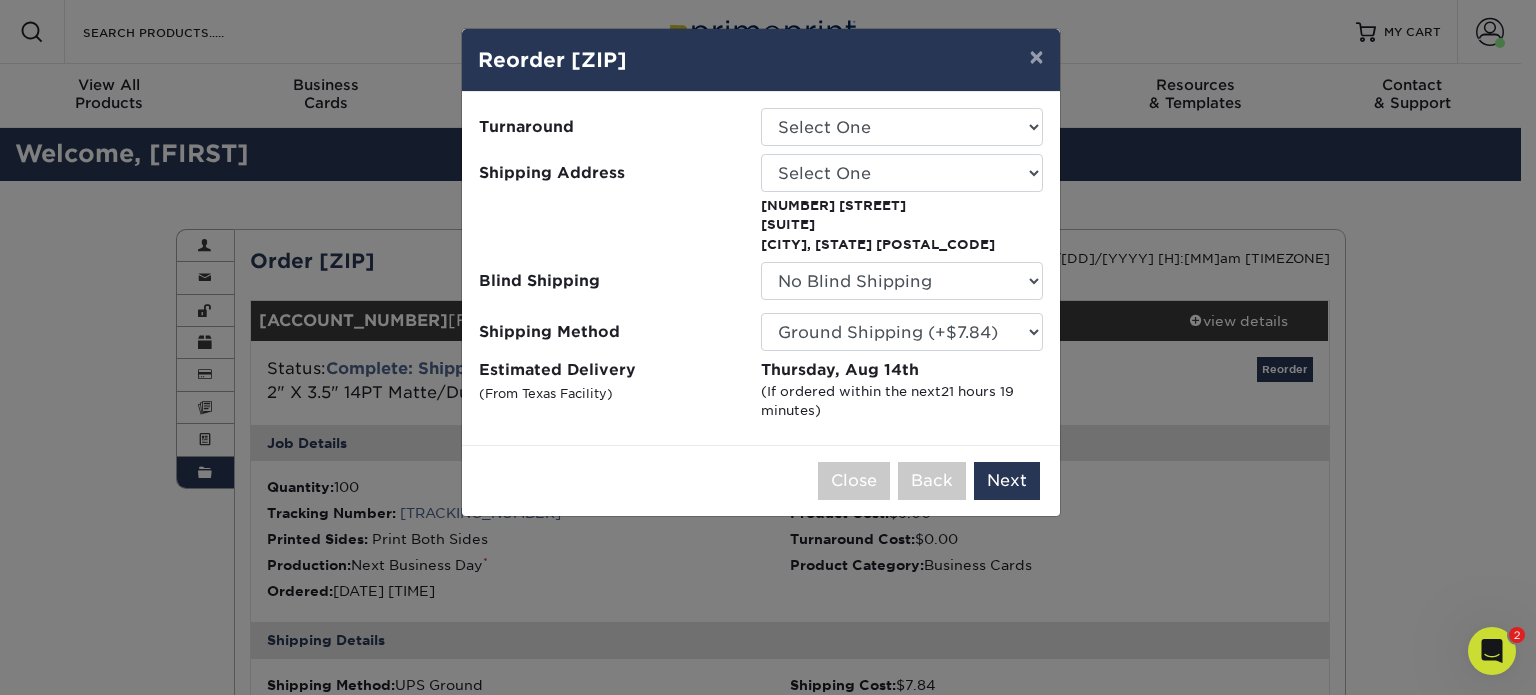 click at bounding box center (620, 223) 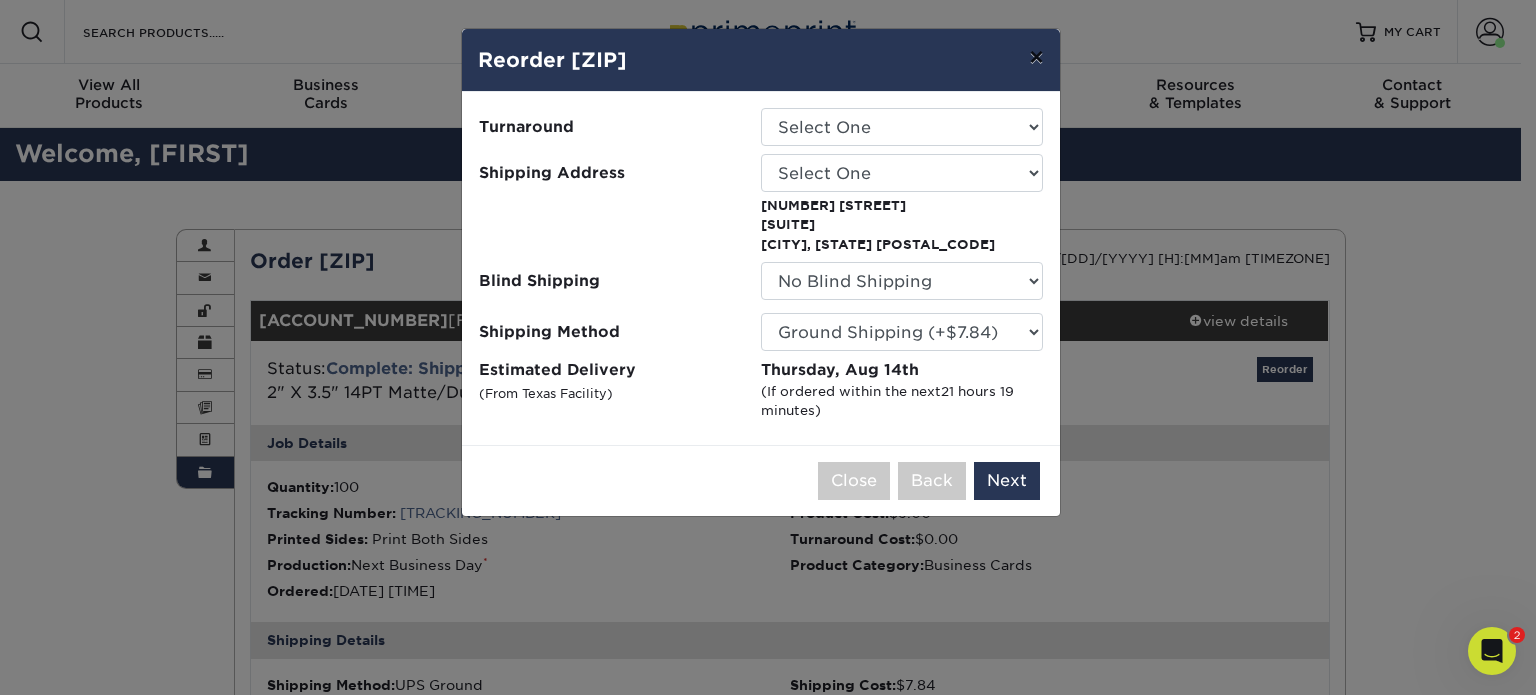 click on "×" at bounding box center [1036, 57] 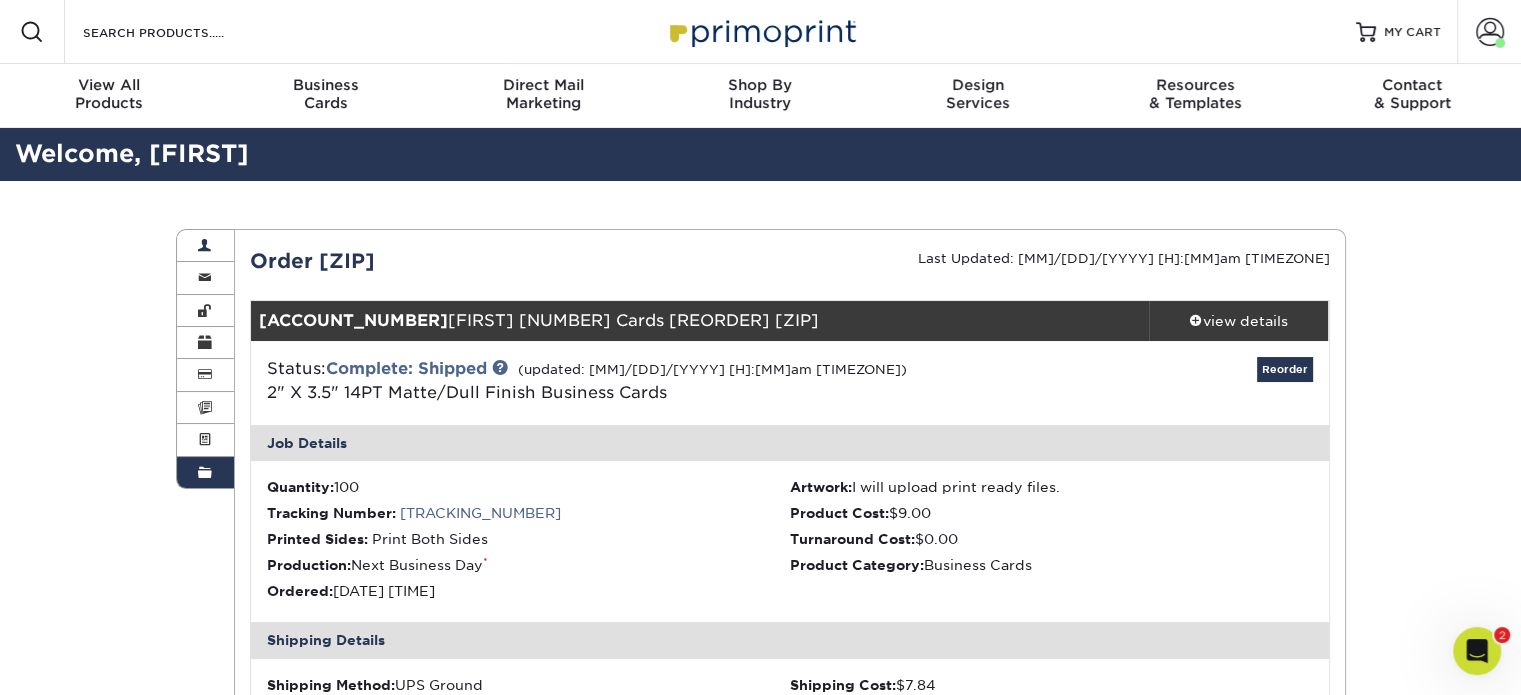 click on "Account Overview" at bounding box center [206, 246] 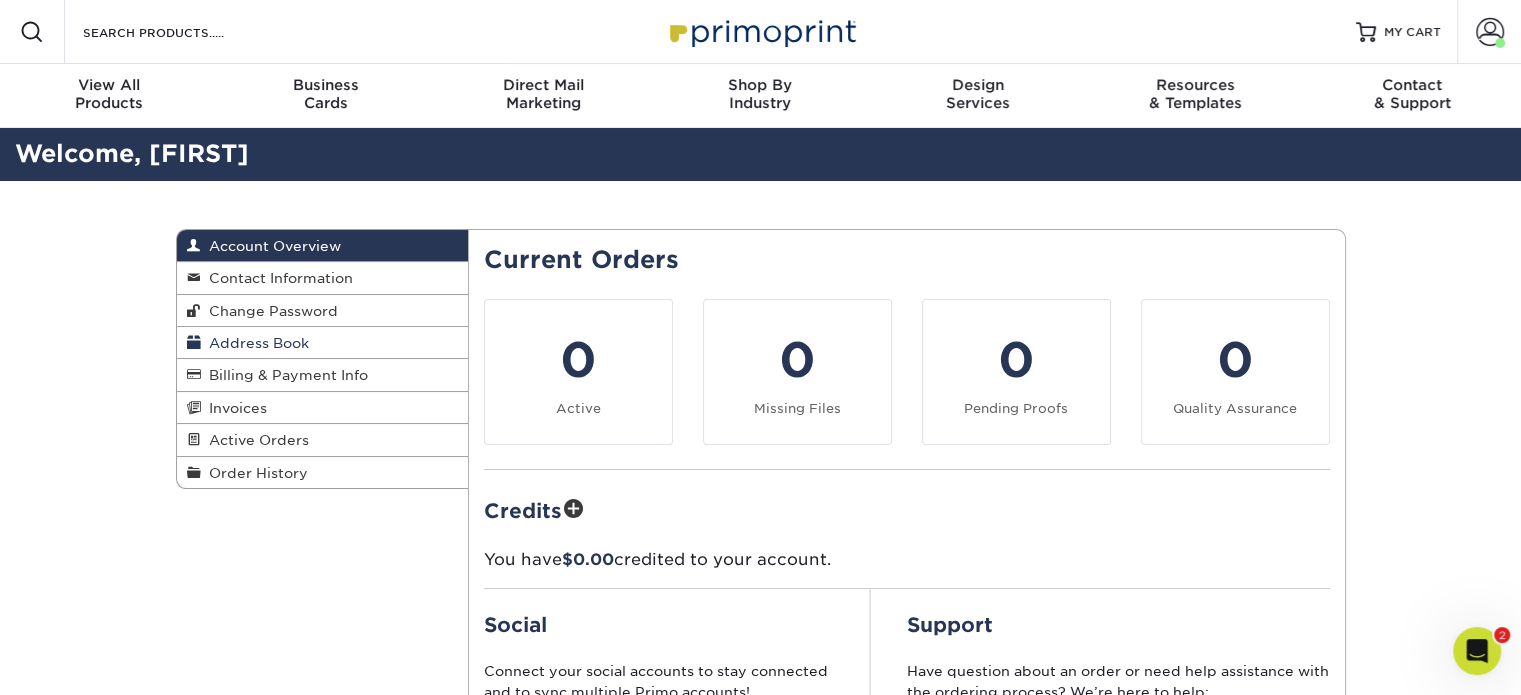 click on "Address Book" at bounding box center (255, 343) 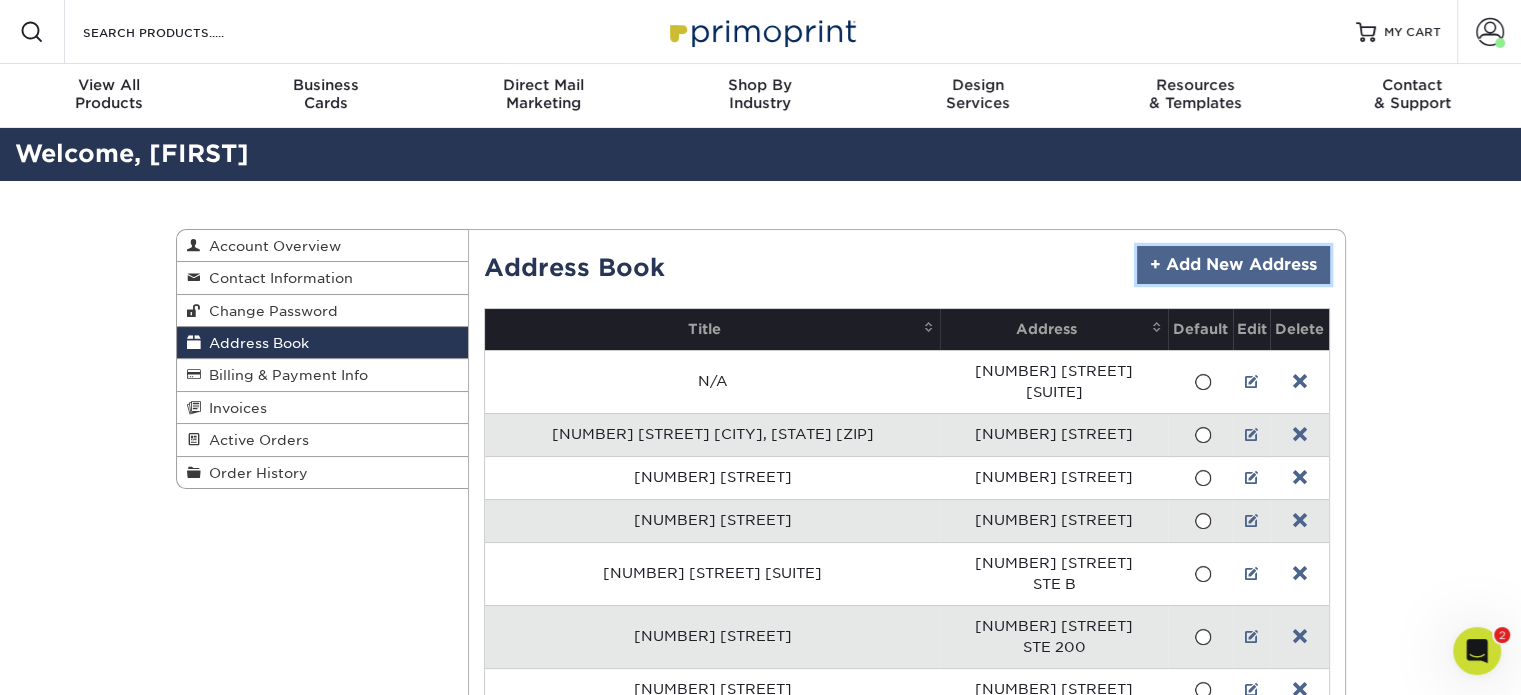 click on "+ Add New Address" at bounding box center (1233, 265) 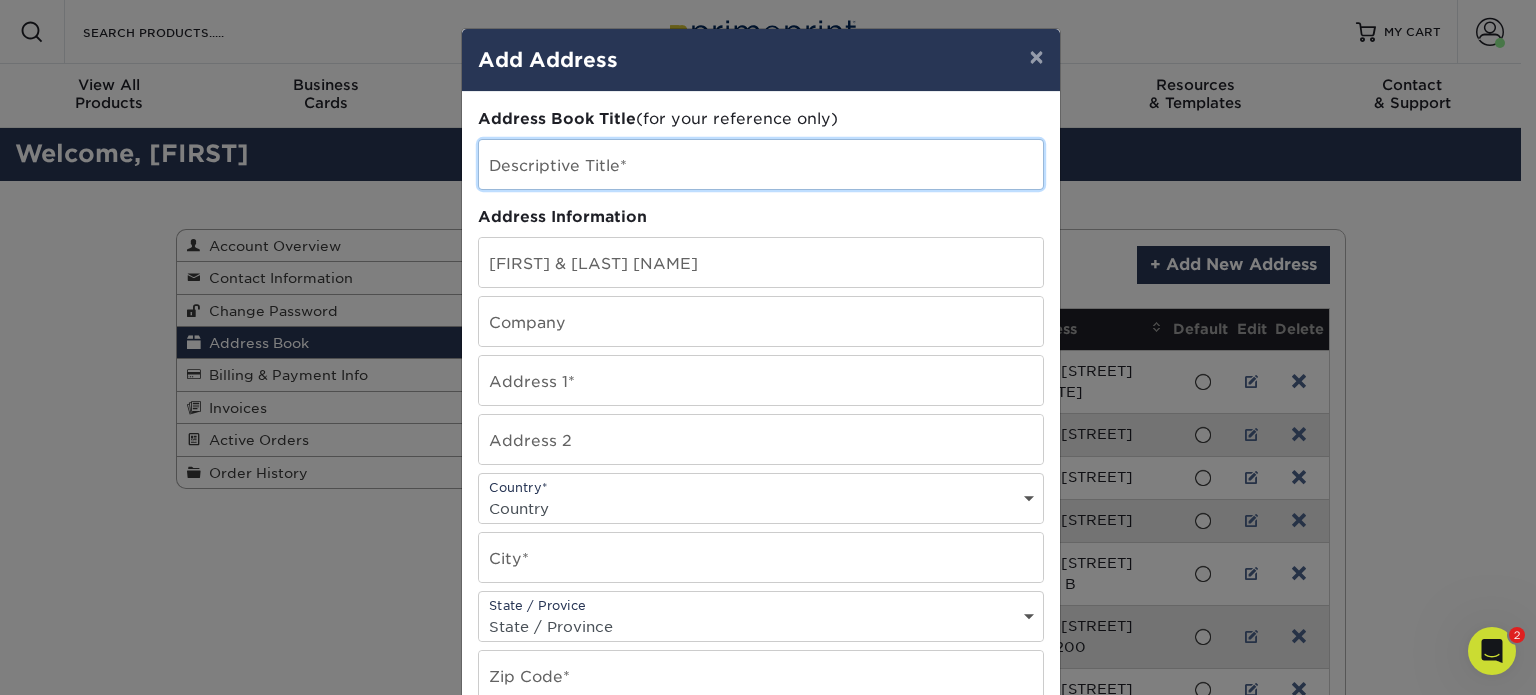 click at bounding box center [761, 164] 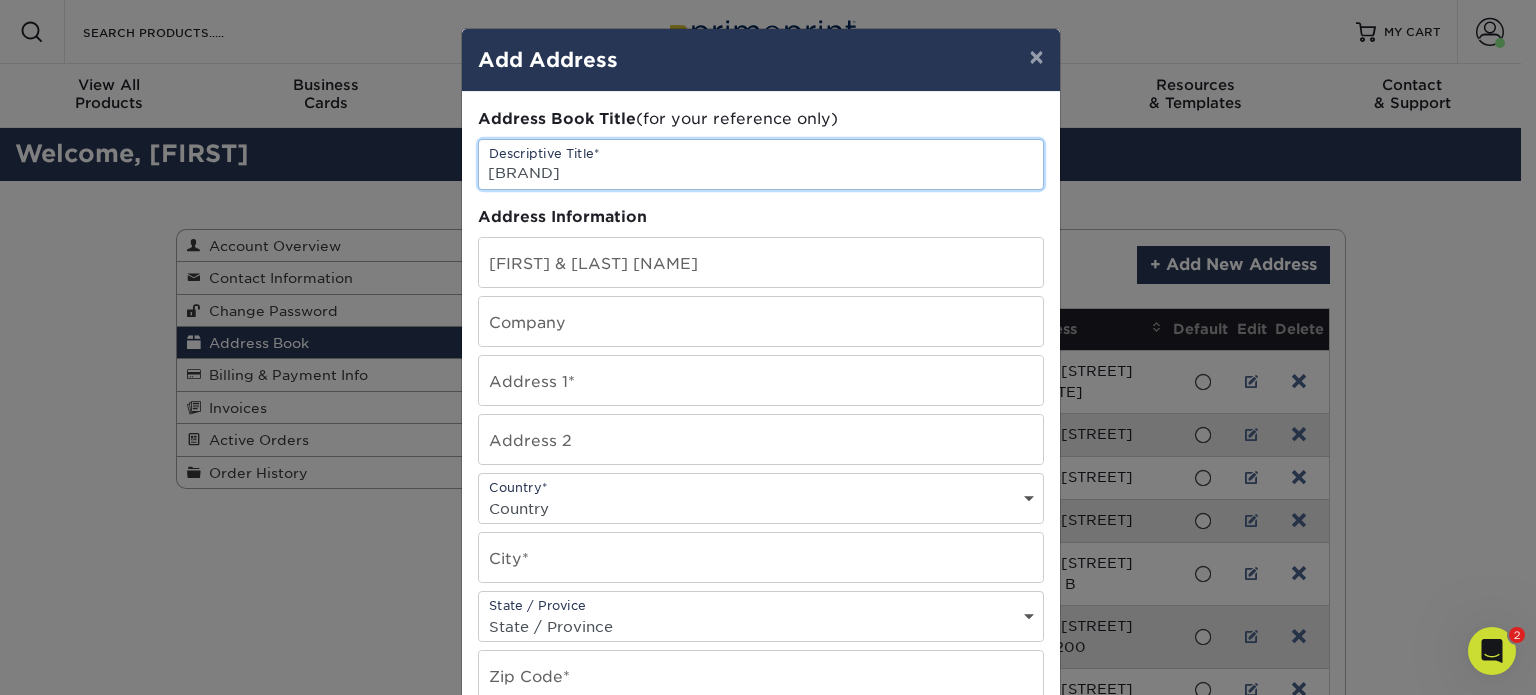 type on "Brightland Homes" 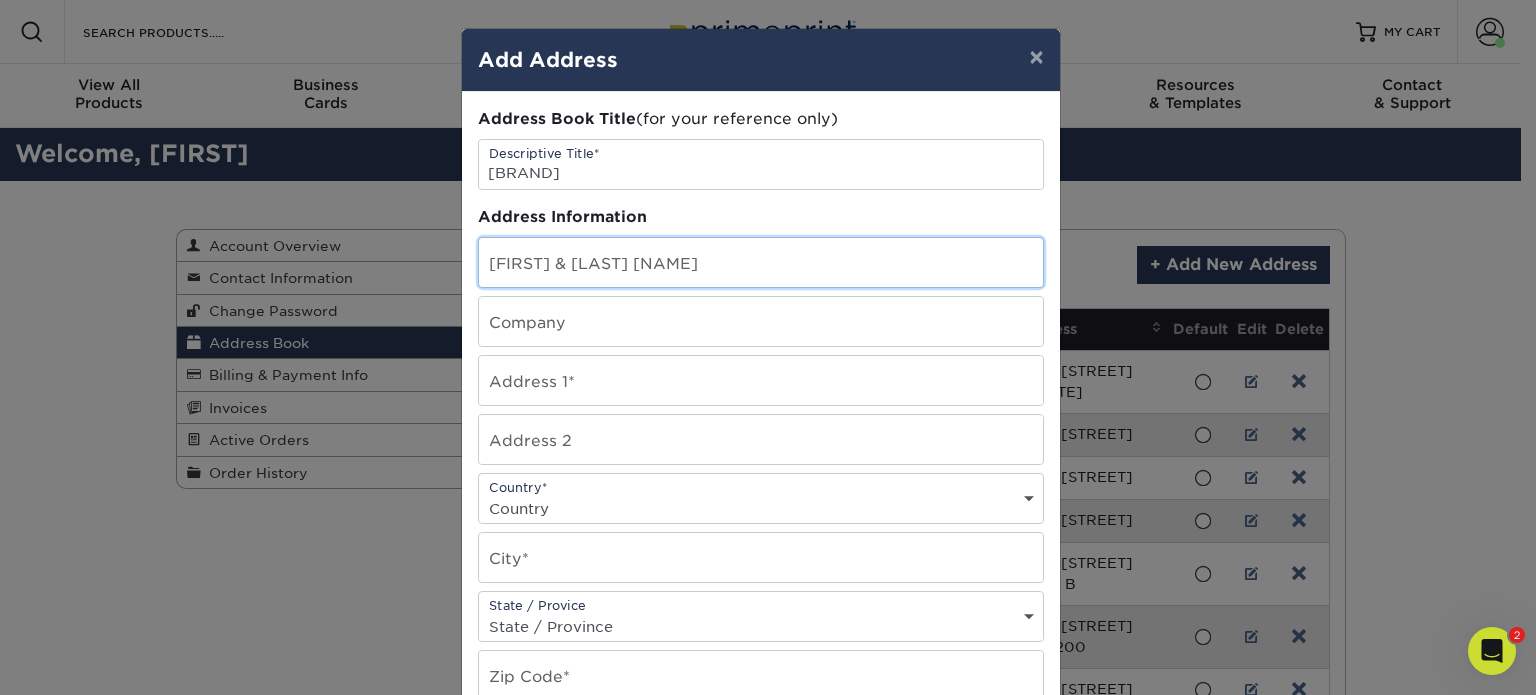 click at bounding box center [761, 262] 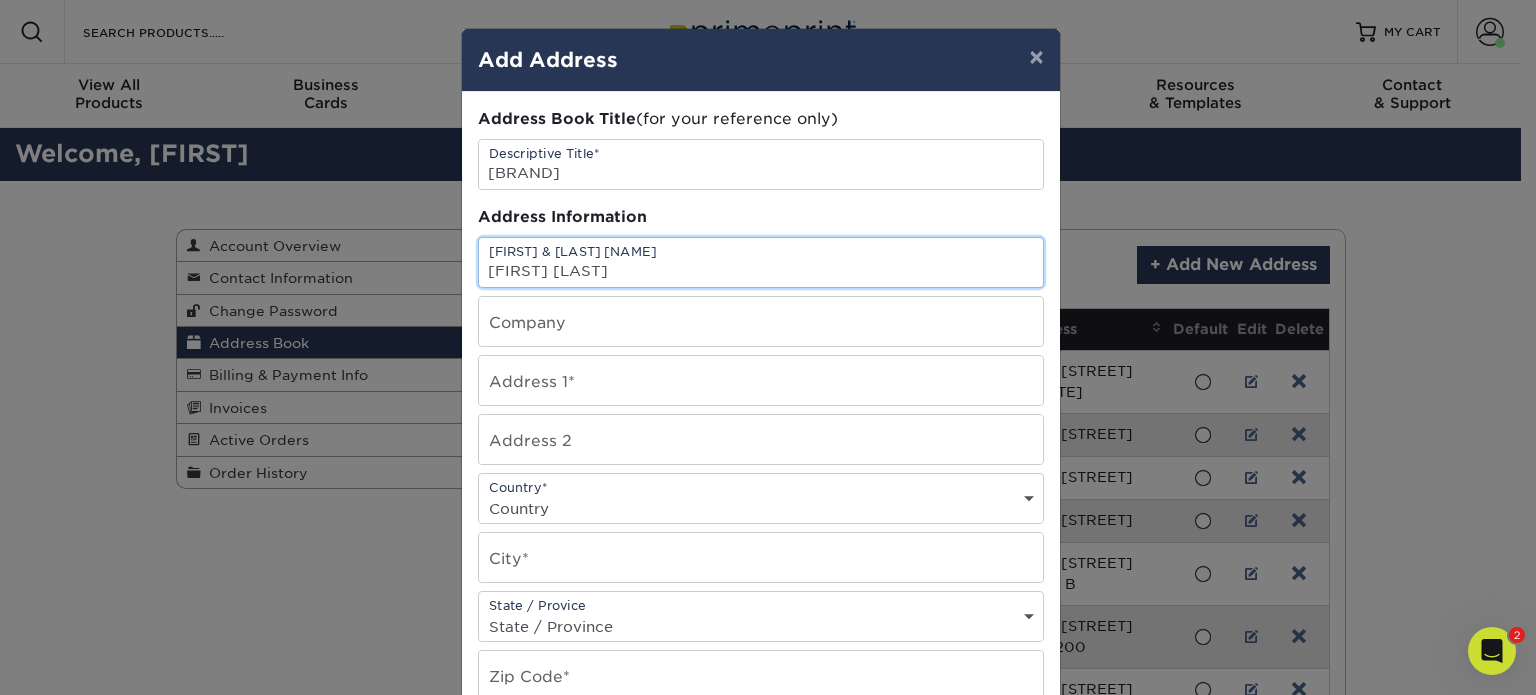 type on "[FIRST] [LAST]" 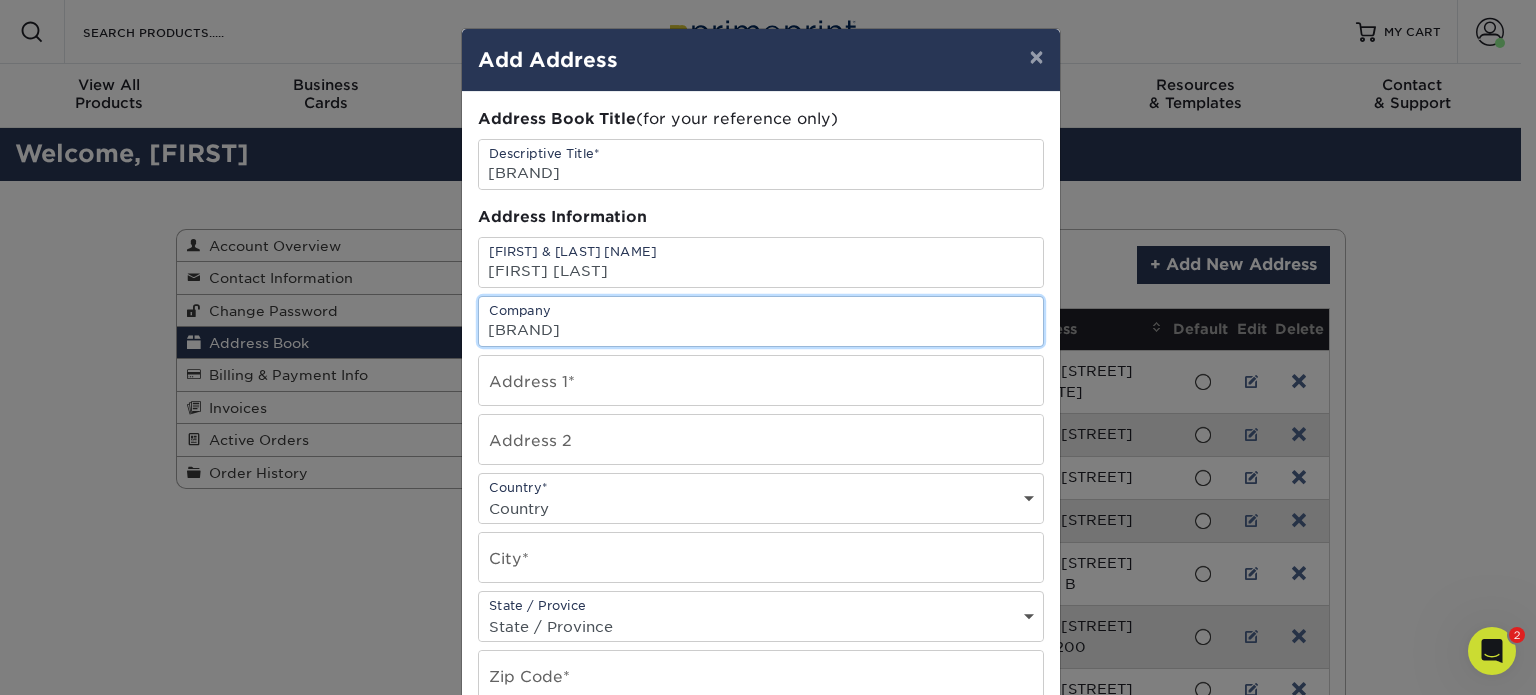 type on "Brightland Homes" 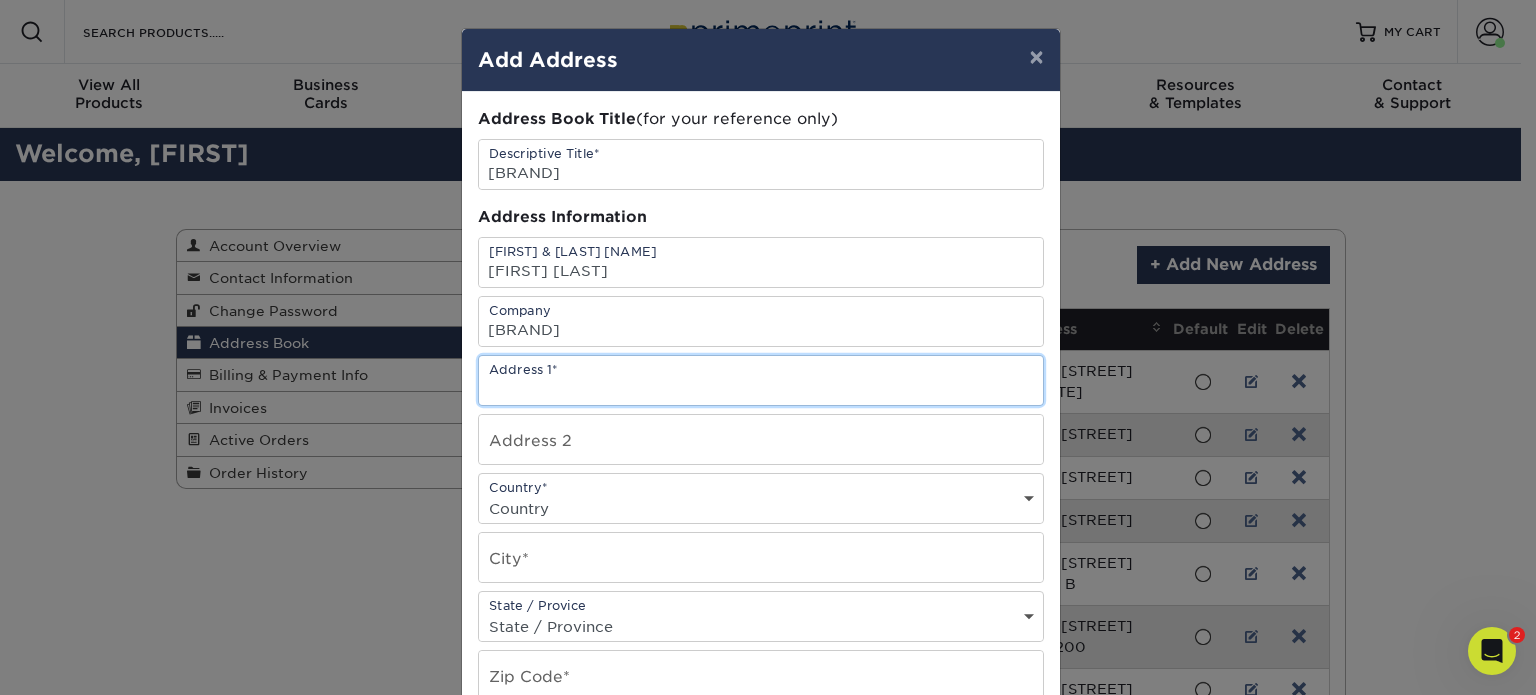 paste on "8310 S Valley Hwy #250, Englewood, CO 80112" 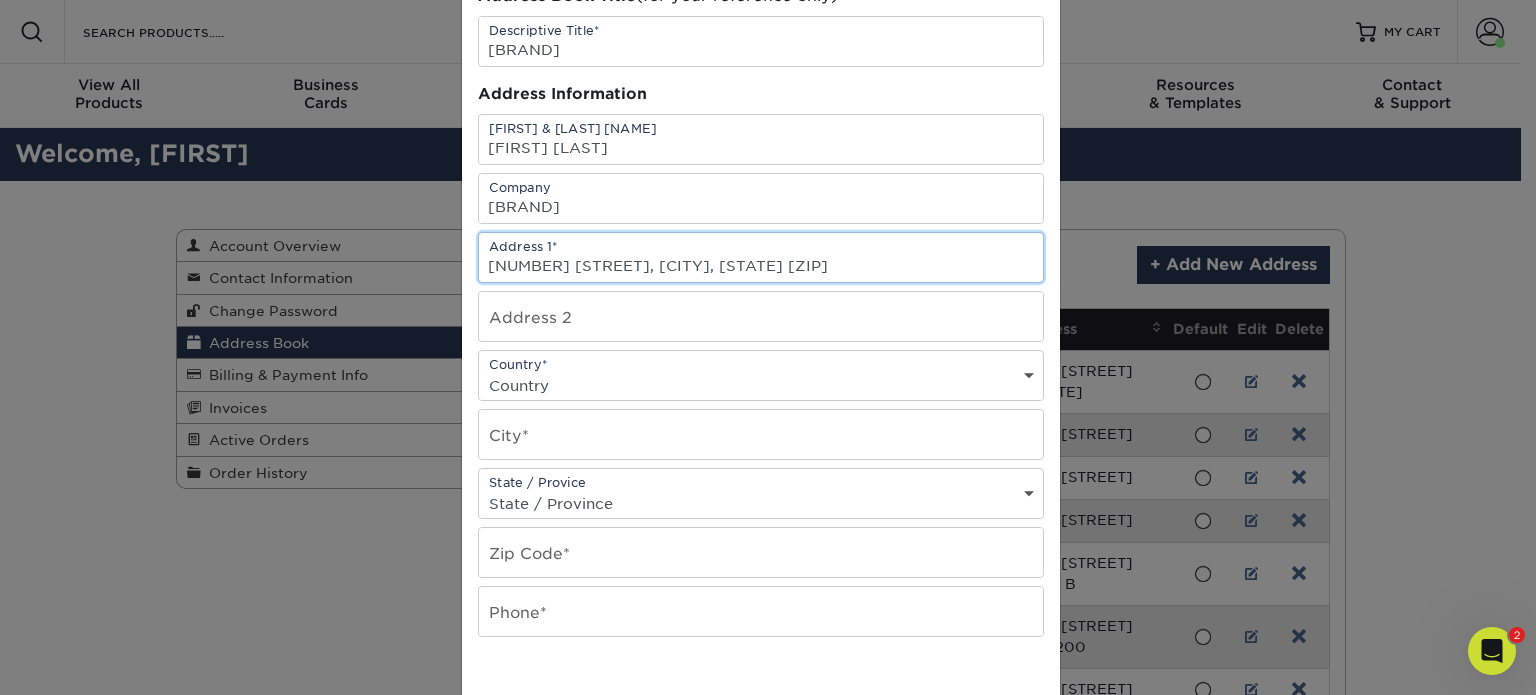 scroll, scrollTop: 155, scrollLeft: 0, axis: vertical 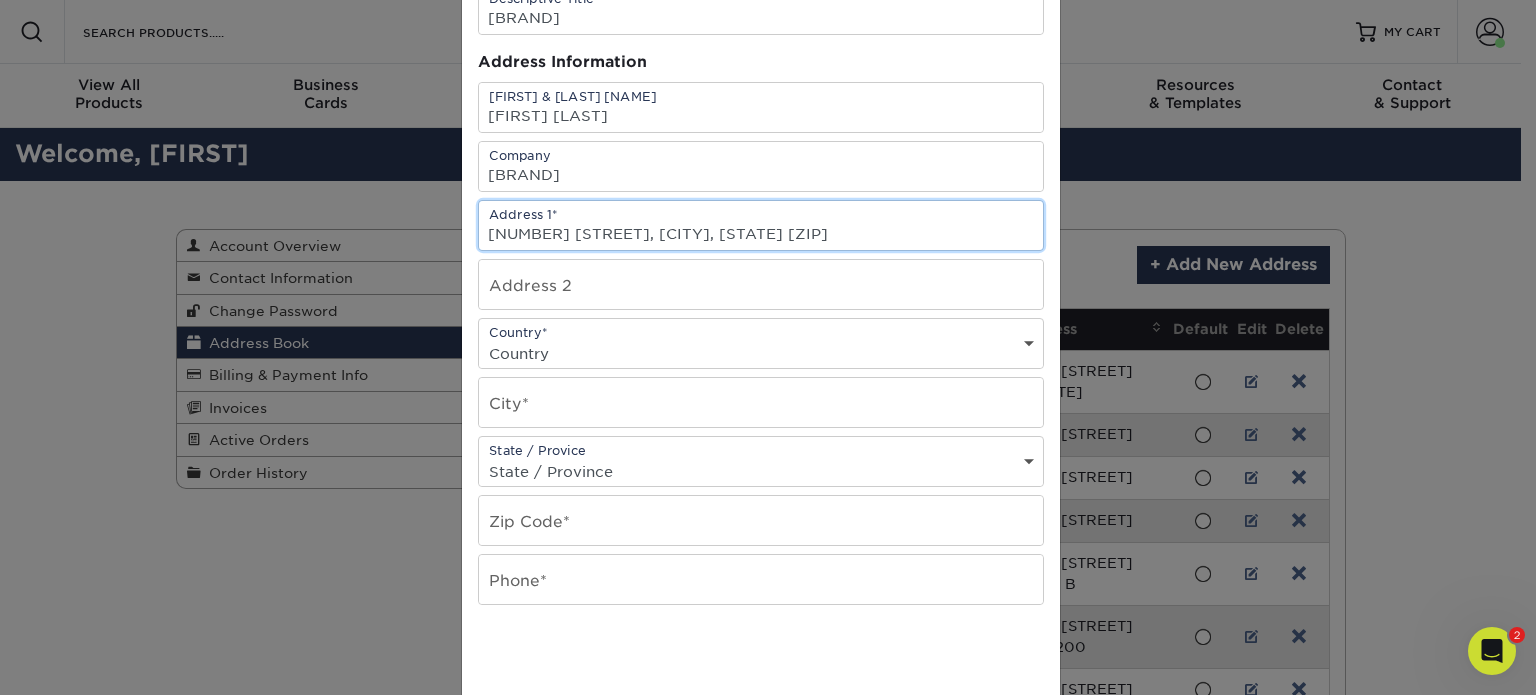 drag, startPoint x: 863, startPoint y: 233, endPoint x: 719, endPoint y: 219, distance: 144.67896 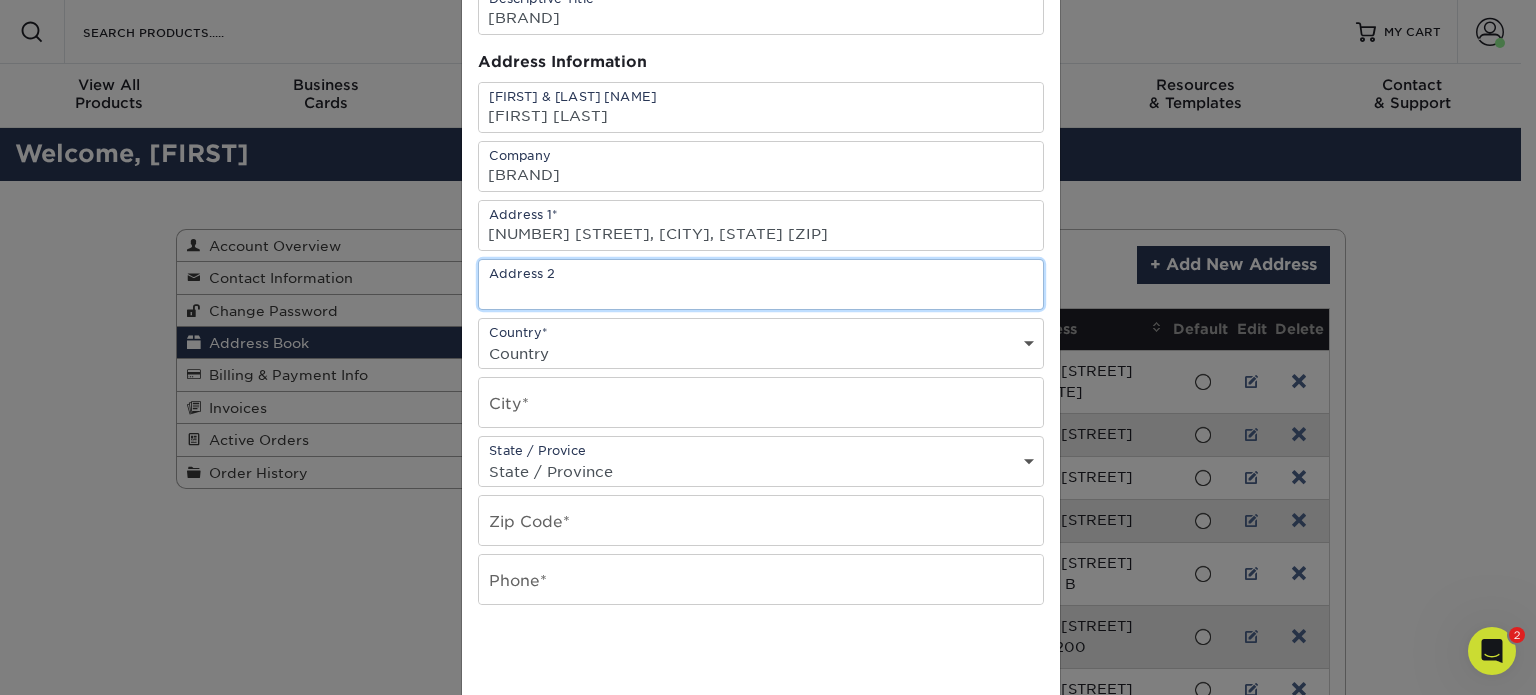 click at bounding box center (761, 284) 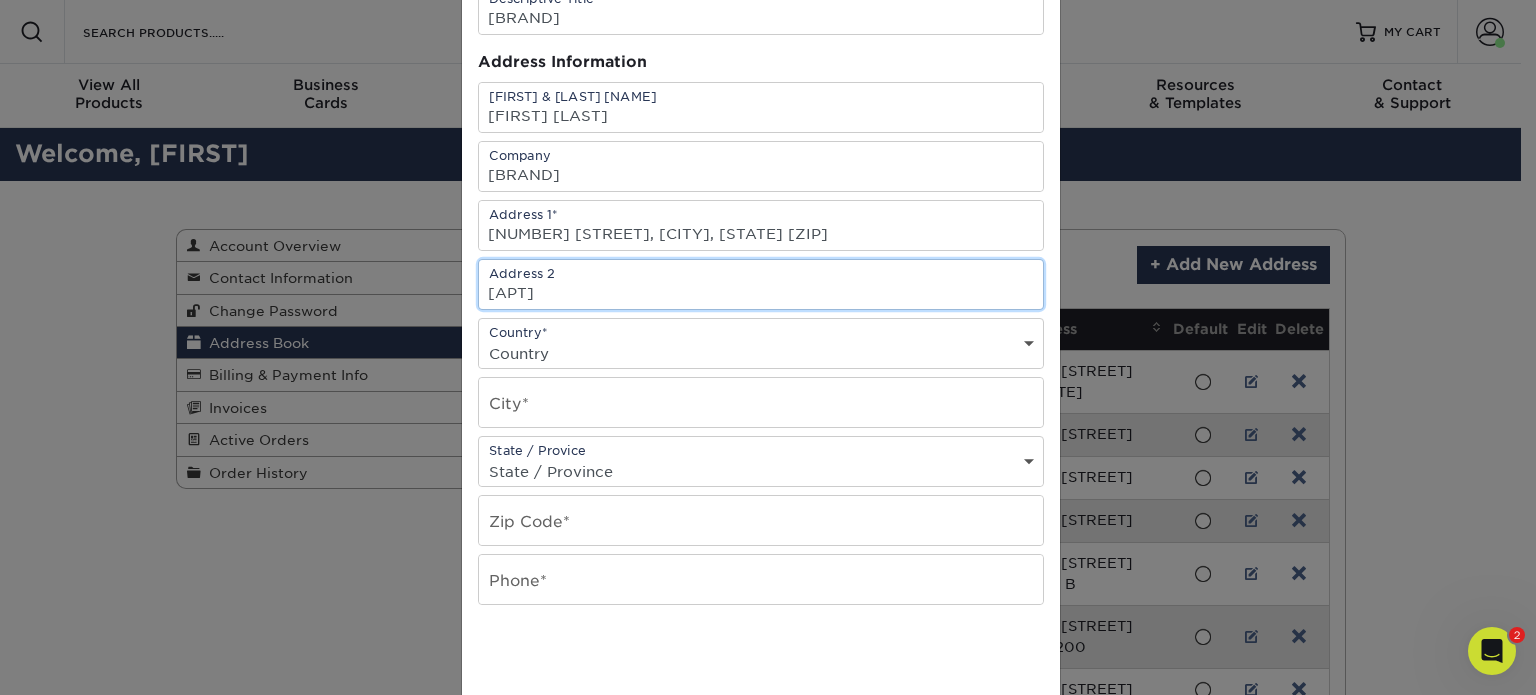 type on "#250" 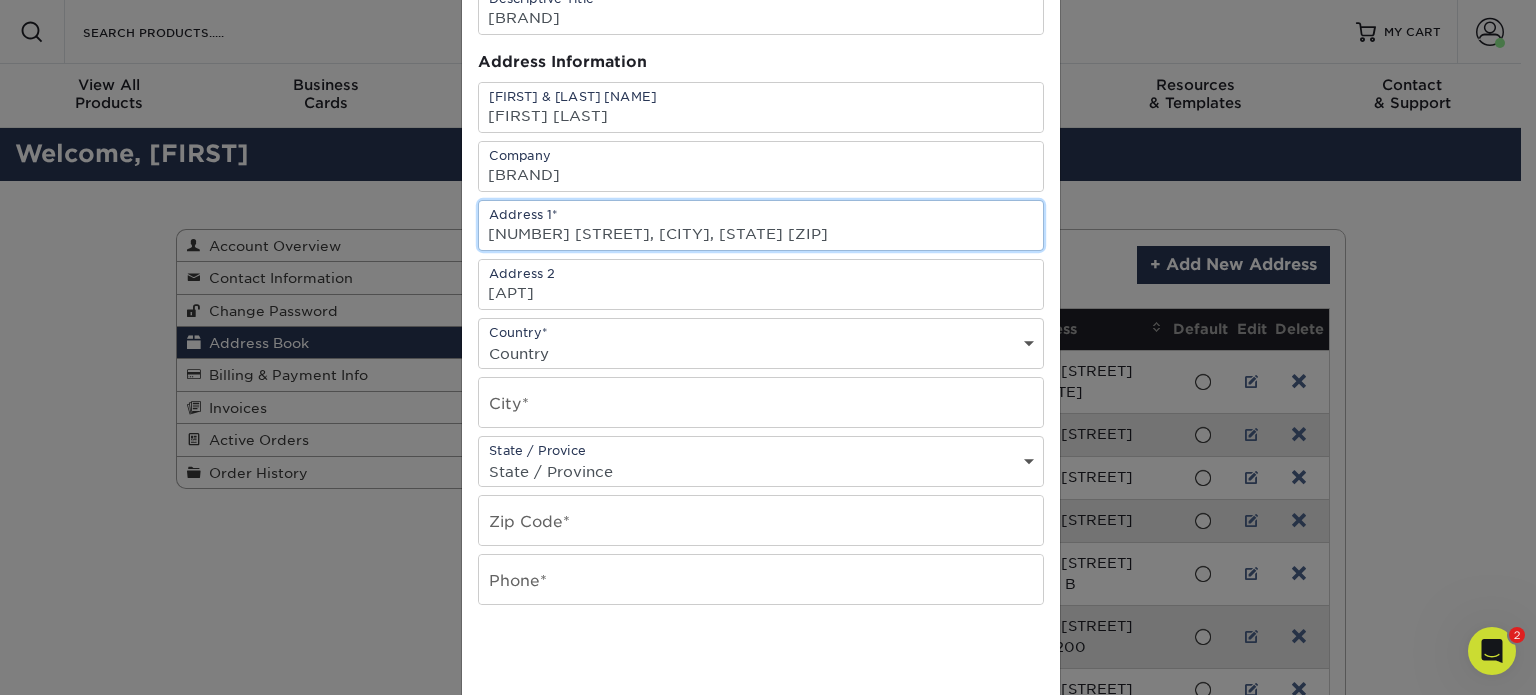 drag, startPoint x: 667, startPoint y: 231, endPoint x: 619, endPoint y: 229, distance: 48.04165 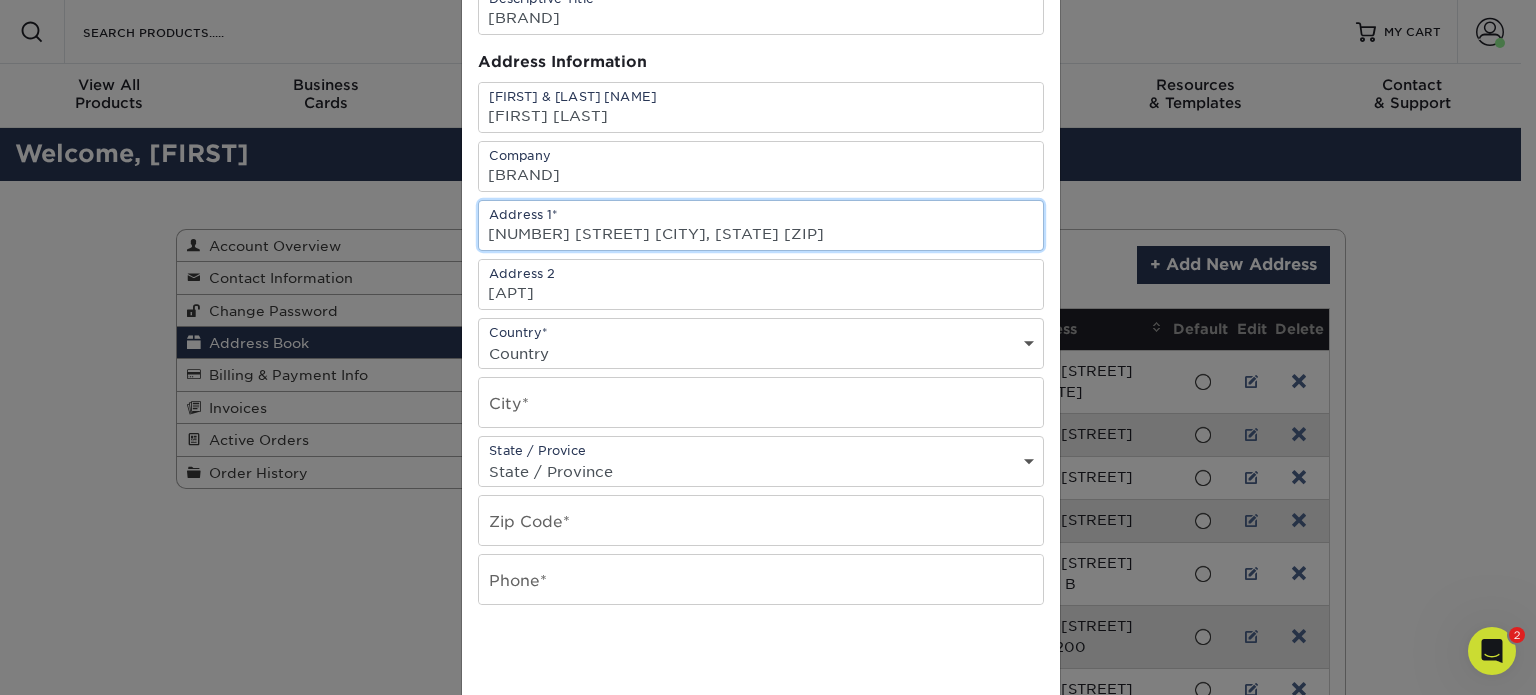 drag, startPoint x: 706, startPoint y: 230, endPoint x: 625, endPoint y: 230, distance: 81 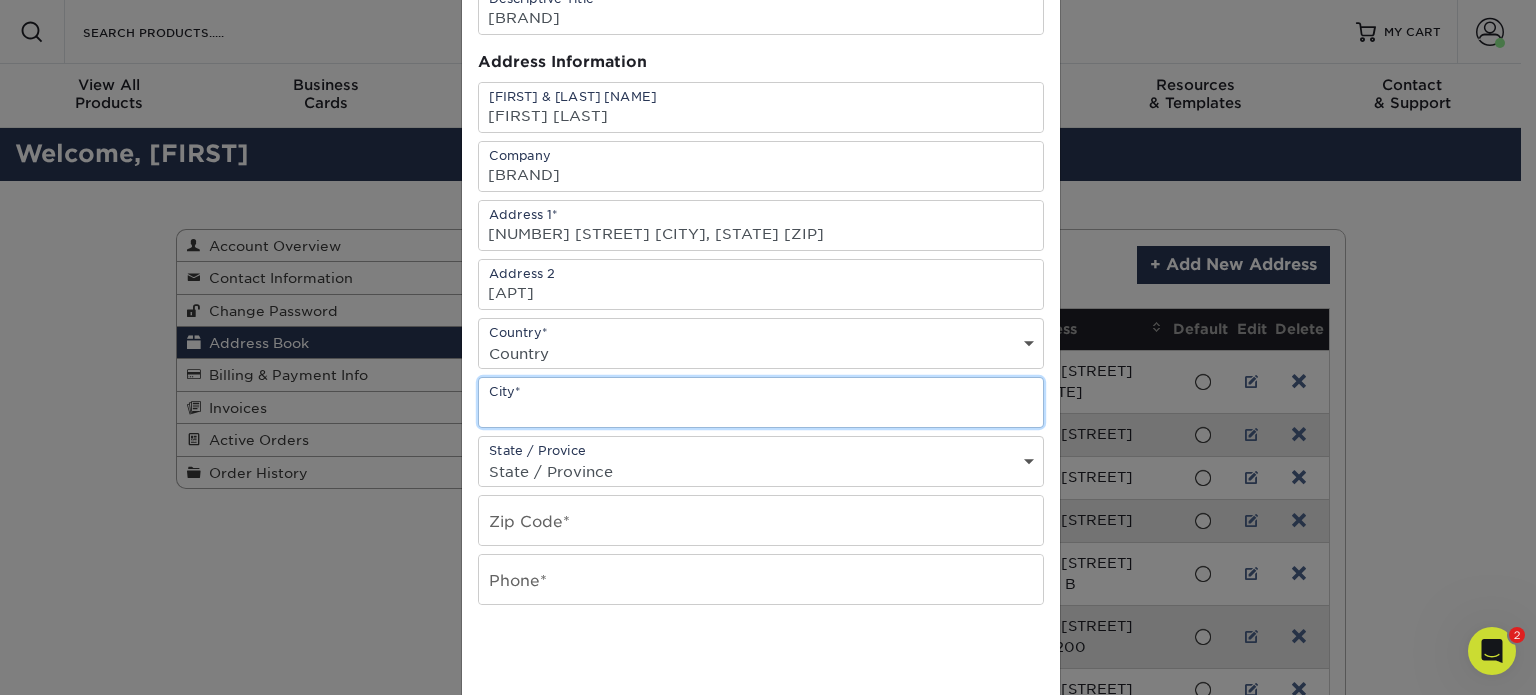 click at bounding box center [761, 402] 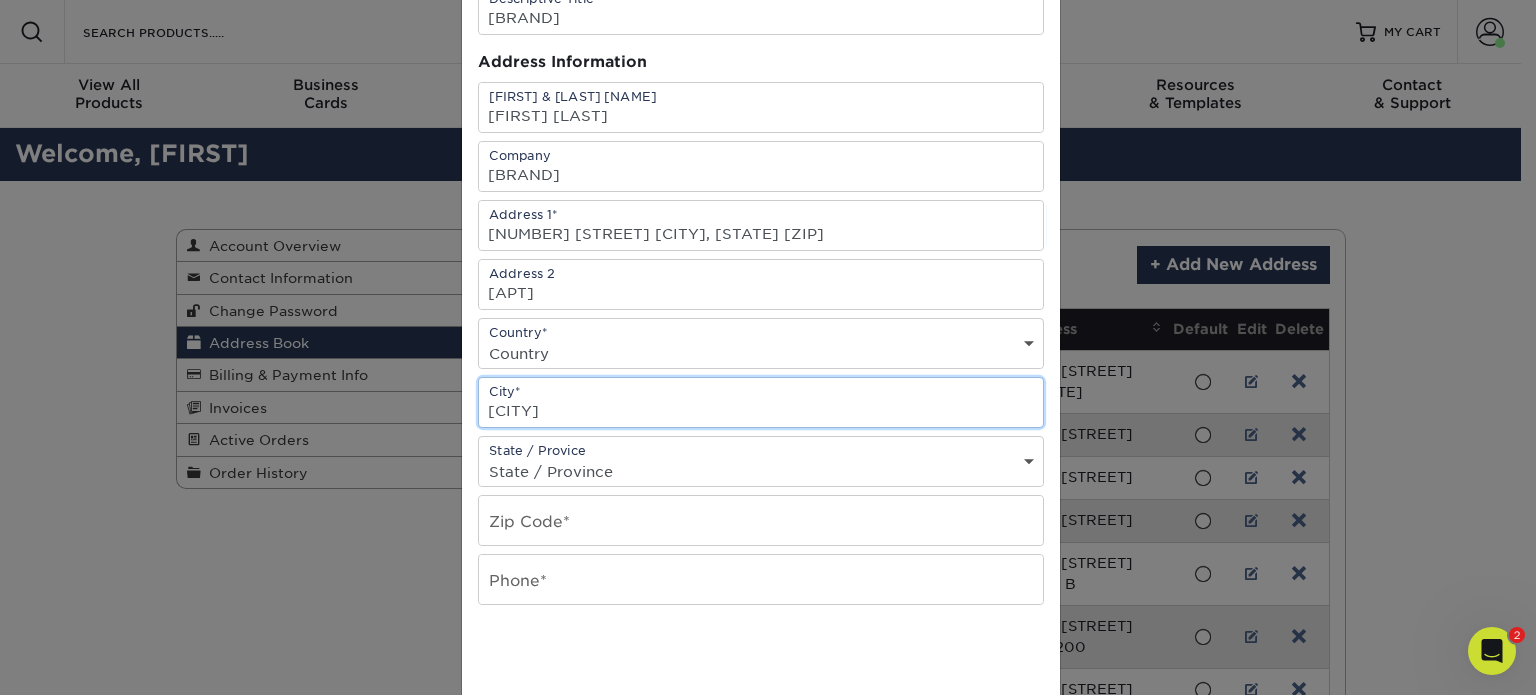 type on "Englewood" 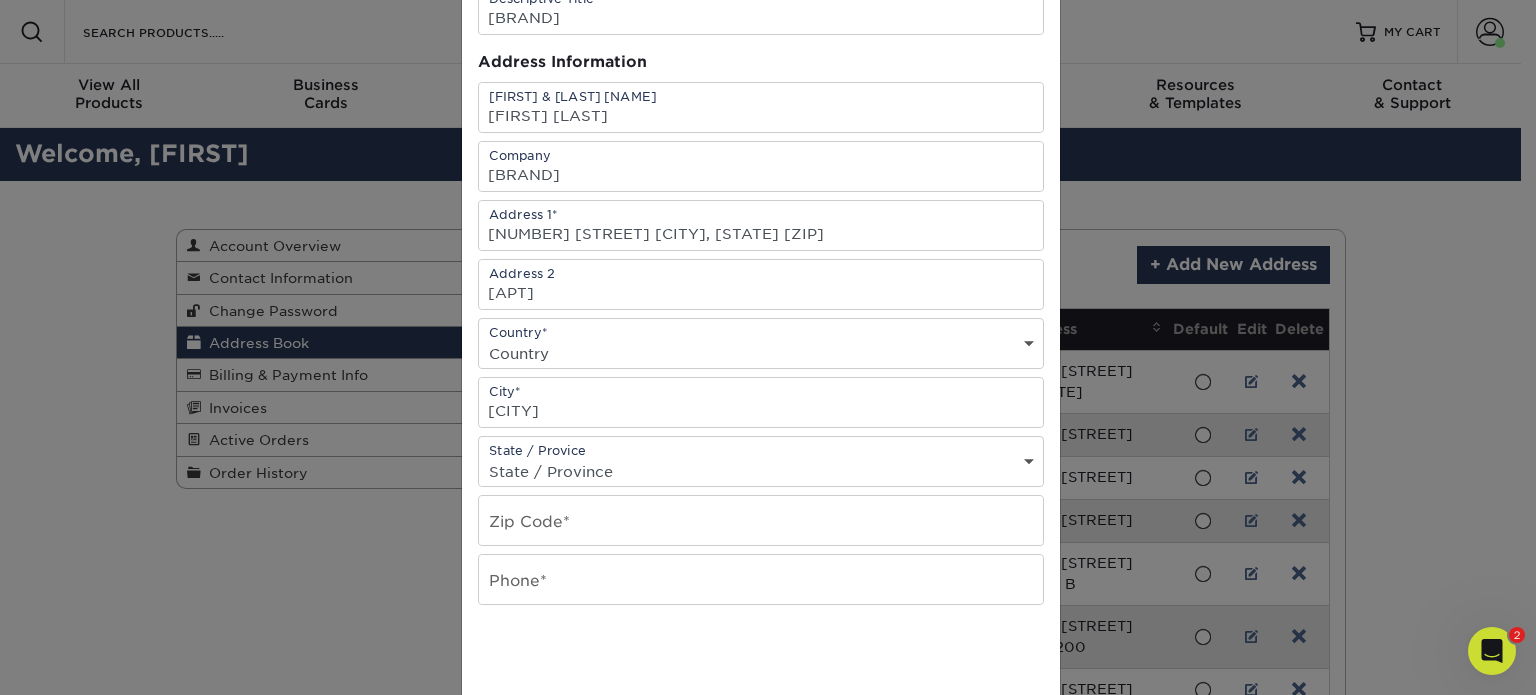 click on "Country United States Canada ----------------------------- Afghanistan Albania Algeria American Samoa Andorra Angola Anguilla Antarctica Antigua and Barbuda Argentina Armenia Aruba Australia Austria Azerbaijan Bahamas Bahrain Bangladesh Barbados Belarus Belgium Belize Benin Bermuda Bhutan Bolivia Bosnia and Herzegovina Botswana Bouvet Island Brazil British Indian Ocean Territory British Virgin Islands Brunei Darussalam Bulgaria Burkina Faso Burundi Cambodia Cameroon Cape Verde Cayman Islands Central African Republic Chad Chile China Christmas Island Cocos Colombia Comoros Congo Cook Islands Costa Rica Croatia Cuba Cyprus Czech Republic Denmark Djibouti Dominica Dominican Republic East Timor Ecuador Egypt El Salvador Equatorial Guinea Eritrea Estonia Ethiopia Falkland Islands Faroe Islands Fiji Finland France French Guiana French Polynesia French Southern Territories Gabon Gambia Georgia Germany Ghana Gibraltar Greece Greenland Grenada Guadeloupe Guam Guatemala Guinea Guinea-Bissau Guyana Haiti Honduras India" at bounding box center [761, 353] 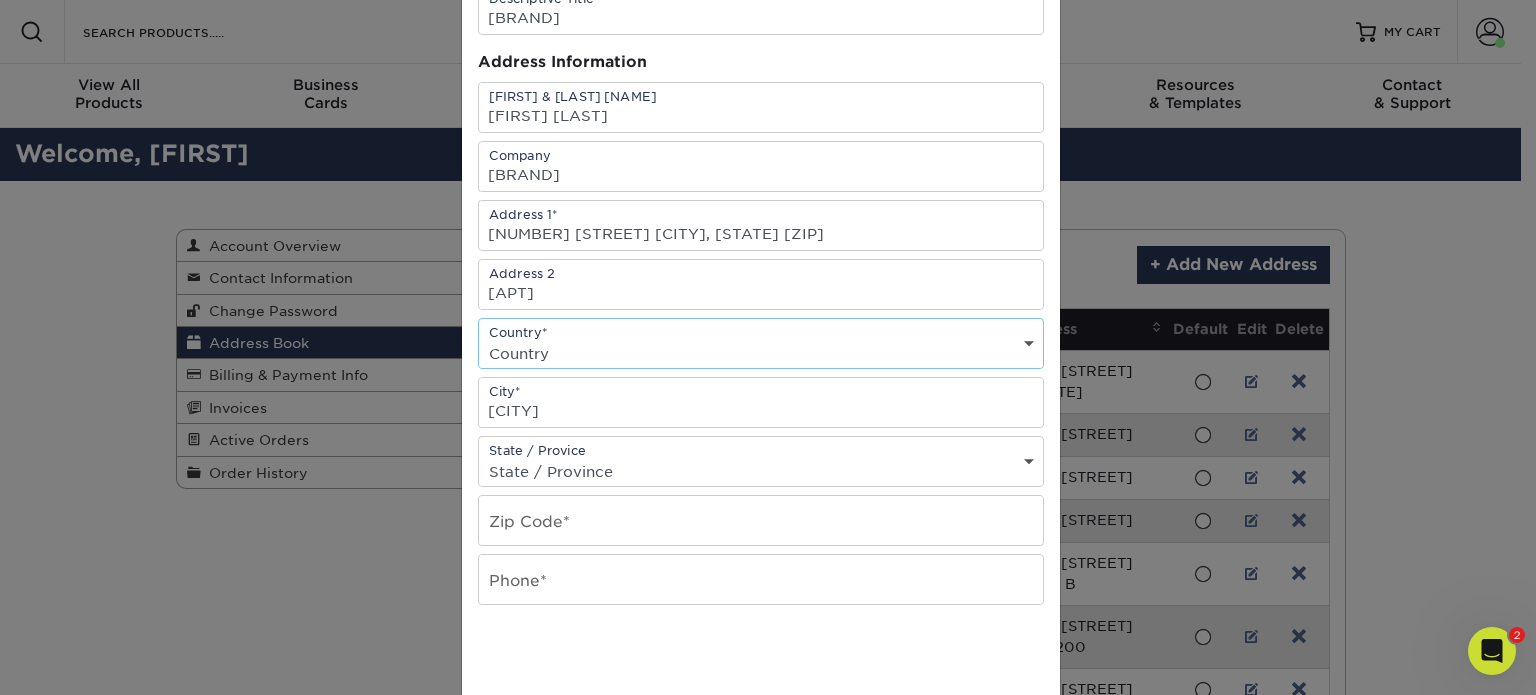 select on "US" 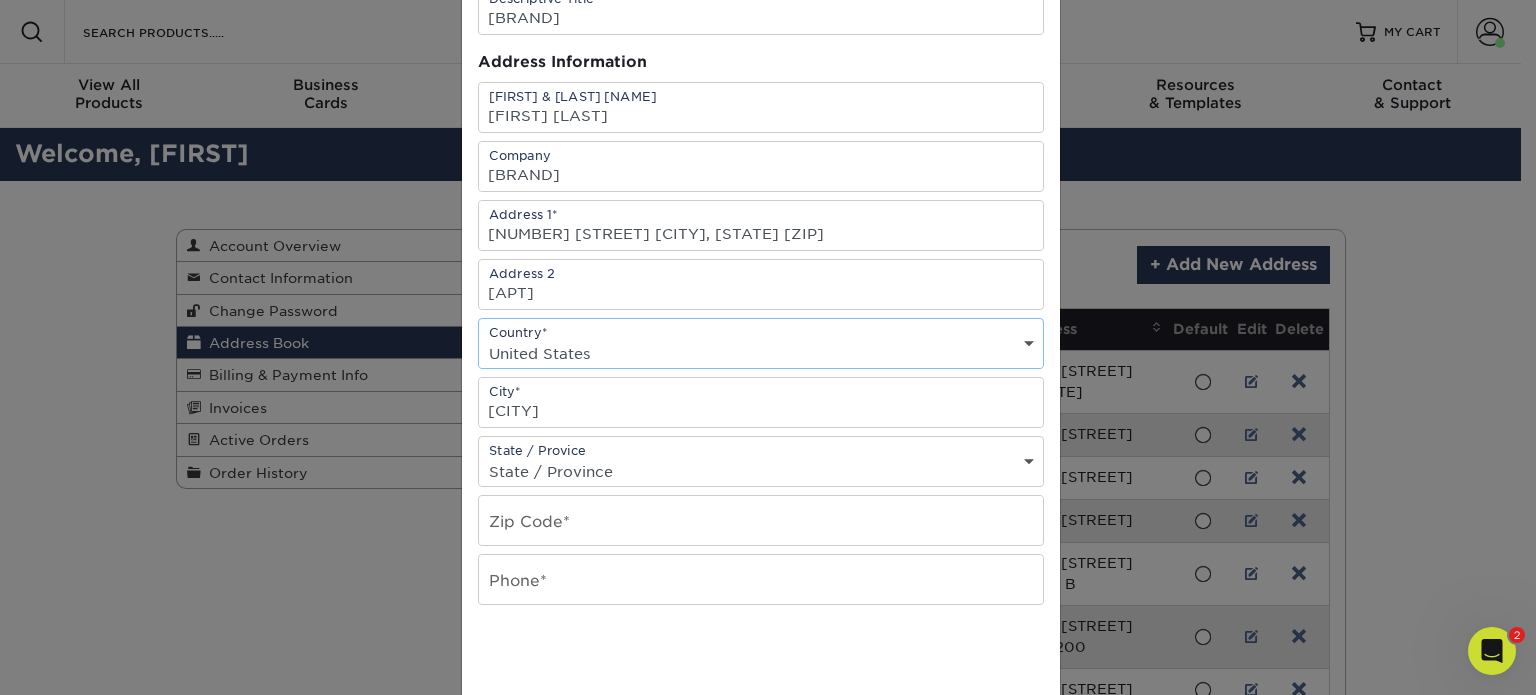 click on "Country United States Canada ----------------------------- Afghanistan Albania Algeria American Samoa Andorra Angola Anguilla Antarctica Antigua and Barbuda Argentina Armenia Aruba Australia Austria Azerbaijan Bahamas Bahrain Bangladesh Barbados Belarus Belgium Belize Benin Bermuda Bhutan Bolivia Bosnia and Herzegovina Botswana Bouvet Island Brazil British Indian Ocean Territory British Virgin Islands Brunei Darussalam Bulgaria Burkina Faso Burundi Cambodia Cameroon Cape Verde Cayman Islands Central African Republic Chad Chile China Christmas Island Cocos Colombia Comoros Congo Cook Islands Costa Rica Croatia Cuba Cyprus Czech Republic Denmark Djibouti Dominica Dominican Republic East Timor Ecuador Egypt El Salvador Equatorial Guinea Eritrea Estonia Ethiopia Falkland Islands Faroe Islands Fiji Finland France French Guiana French Polynesia French Southern Territories Gabon Gambia Georgia Germany Ghana Gibraltar Greece Greenland Grenada Guadeloupe Guam Guatemala Guinea Guinea-Bissau Guyana Haiti Honduras India" at bounding box center (761, 353) 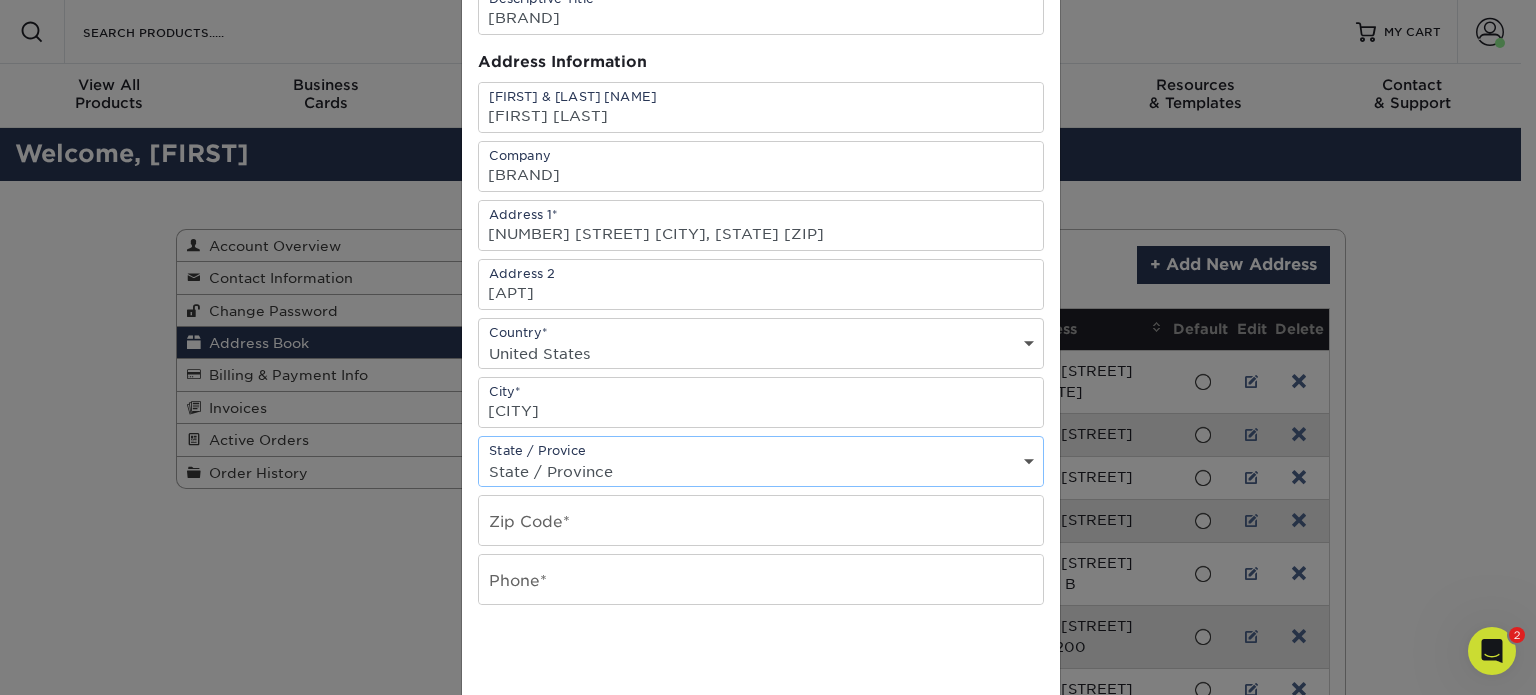 click on "State / Province Alabama Alaska Arizona Arkansas California Colorado Connecticut Delaware District of Columbia Florida Georgia Hawaii Idaho Illinois Indiana Iowa Kansas Kentucky Louisiana Maine Maryland Massachusetts Michigan Minnesota Mississippi Missouri Montana Nebraska Nevada New Hampshire New Jersey New Mexico New York North Carolina North Dakota Ohio Oklahoma Oregon Pennsylvania Rhode Island South Carolina South Dakota Tennessee Texas Utah Vermont Virginia Washington West Virginia Wisconsin Wyoming ACT NSW NT QLD SA TAS VIC WA NZ Alberta British Columbia Manitoba New Brunswick Newfoundland Northwest Territories Nova Scotia Nunavut Ontario Prince Edward Island Quebec Saskatchewan Yukon Puerto Rico Aguascalientes Baja California Baja California Sur Campeche Chiapas Chihuahua Coahuila Colima Distrito Federal Durango Guanajuato Guerrero Hidalgo Jalisco Mexico Michoacan Morelos Nayarit Nuevo Leon Oaxaca Puebla Queretaro Quintana Roo San Luis Patosi Sinaloa Sonora Tabasco Tamaulipas Tlaxcala Veracruz Yucatan" at bounding box center (761, 471) 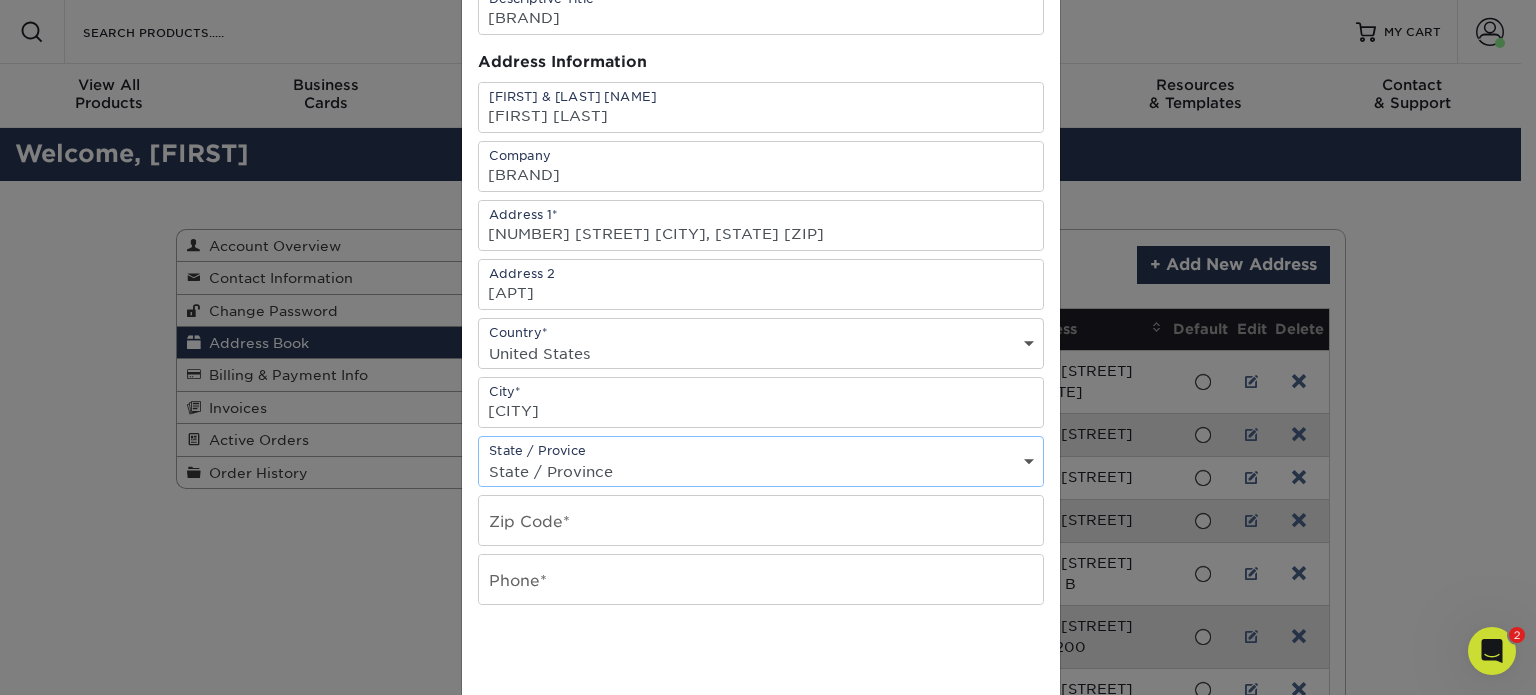 select on "CO" 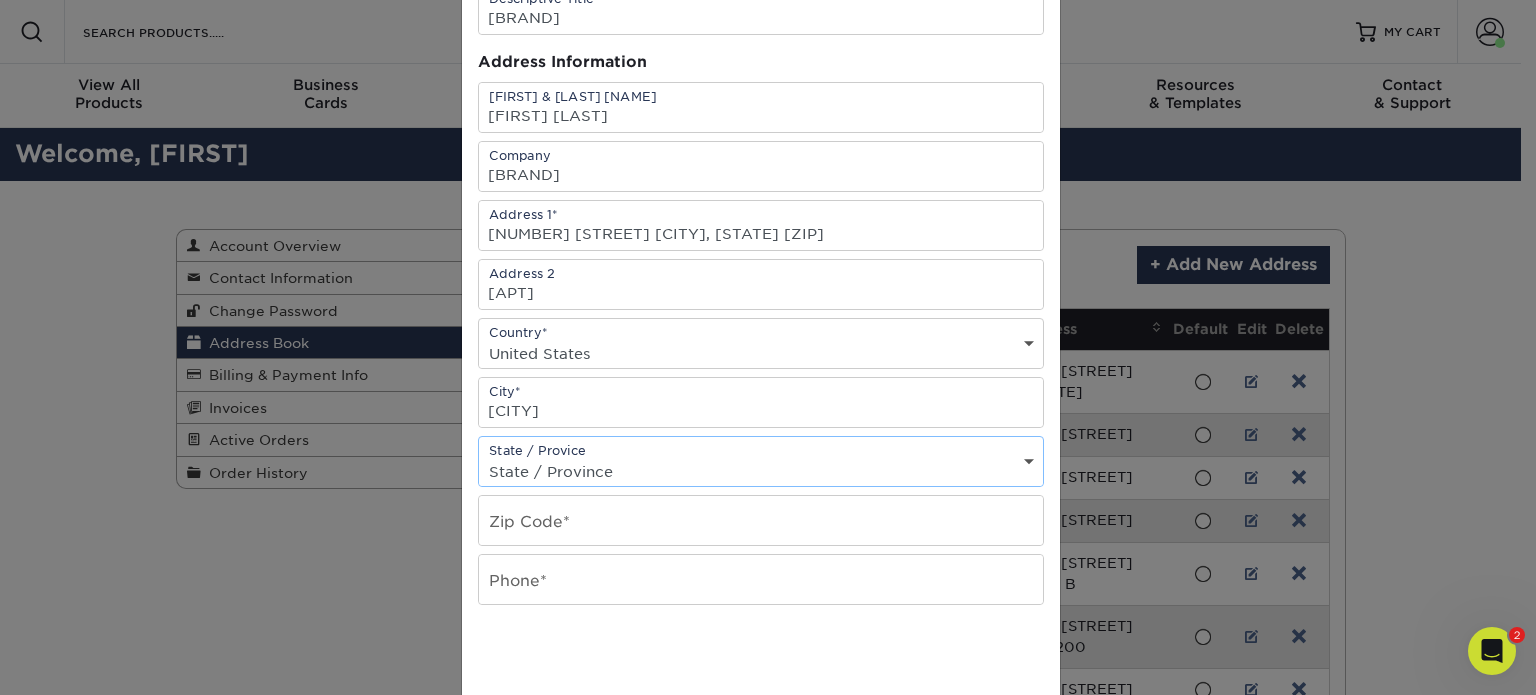 click on "State / Province Alabama Alaska Arizona Arkansas California Colorado Connecticut Delaware District of Columbia Florida Georgia Hawaii Idaho Illinois Indiana Iowa Kansas Kentucky Louisiana Maine Maryland Massachusetts Michigan Minnesota Mississippi Missouri Montana Nebraska Nevada New Hampshire New Jersey New Mexico New York North Carolina North Dakota Ohio Oklahoma Oregon Pennsylvania Rhode Island South Carolina South Dakota Tennessee Texas Utah Vermont Virginia Washington West Virginia Wisconsin Wyoming ACT NSW NT QLD SA TAS VIC WA NZ Alberta British Columbia Manitoba New Brunswick Newfoundland Northwest Territories Nova Scotia Nunavut Ontario Prince Edward Island Quebec Saskatchewan Yukon Puerto Rico Aguascalientes Baja California Baja California Sur Campeche Chiapas Chihuahua Coahuila Colima Distrito Federal Durango Guanajuato Guerrero Hidalgo Jalisco Mexico Michoacan Morelos Nayarit Nuevo Leon Oaxaca Puebla Queretaro Quintana Roo San Luis Patosi Sinaloa Sonora Tabasco Tamaulipas Tlaxcala Veracruz Yucatan" at bounding box center [761, 471] 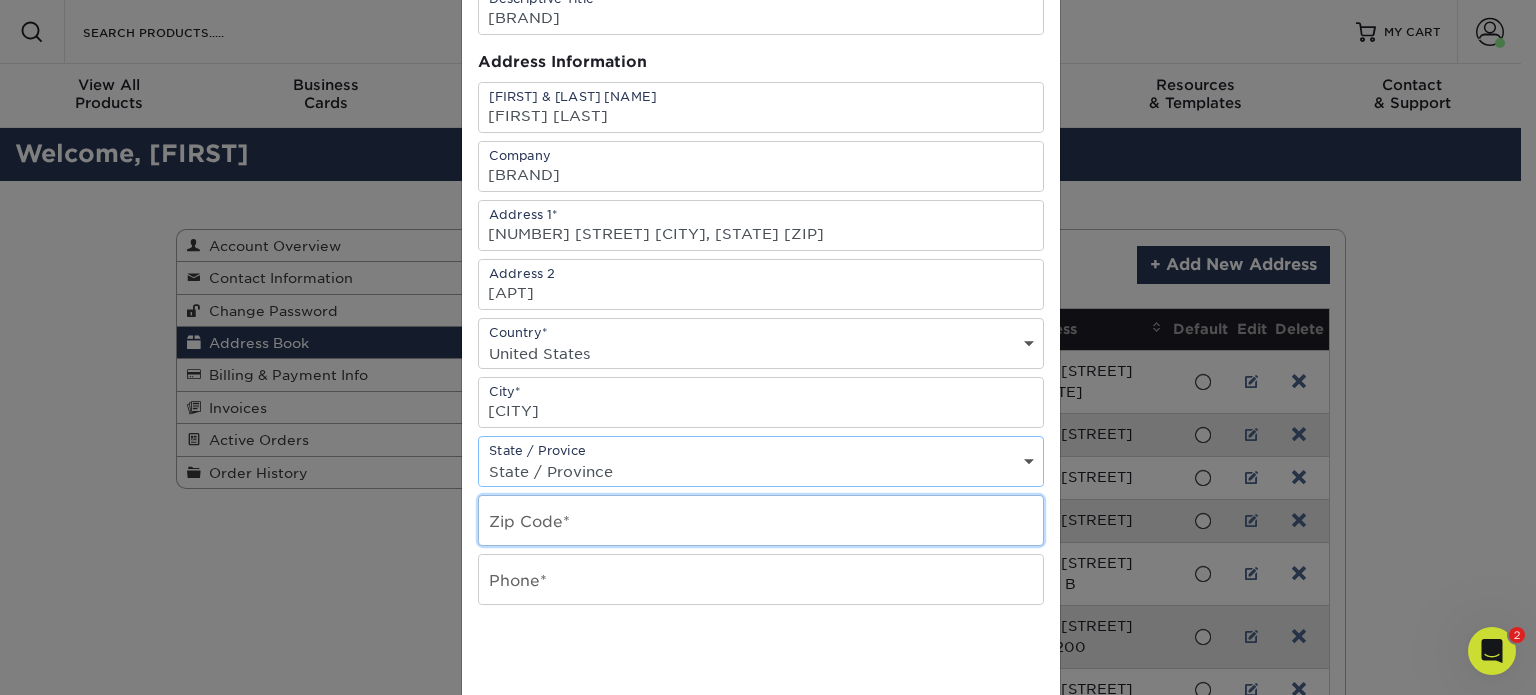 click at bounding box center [761, 520] 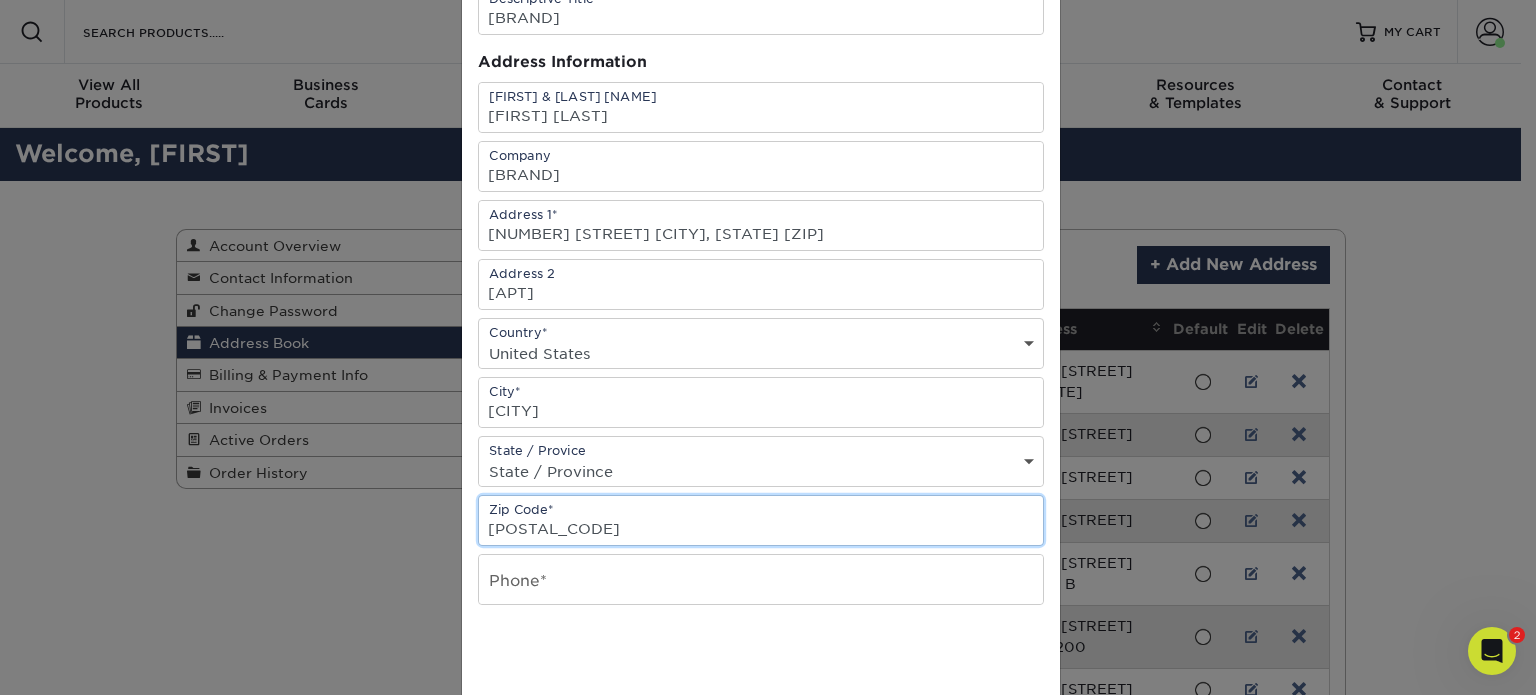 type on "80112" 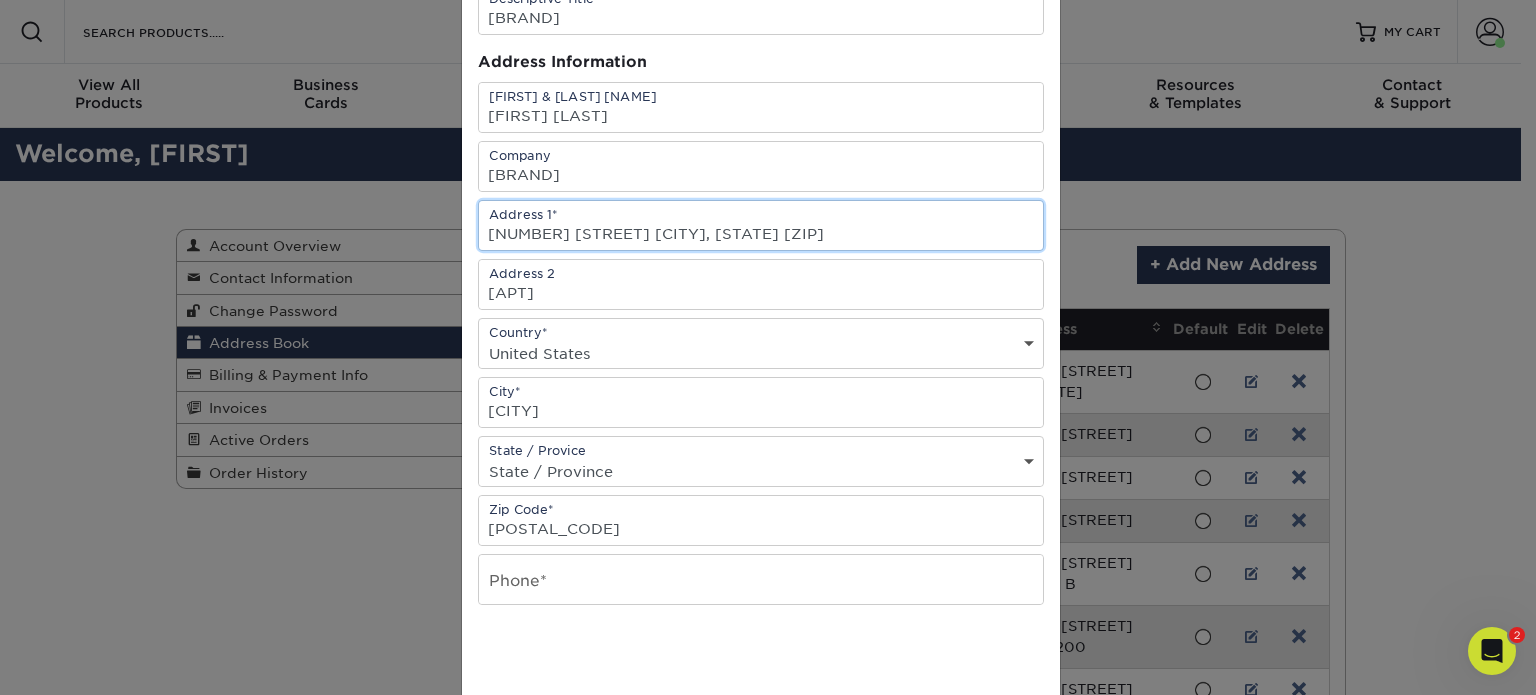 drag, startPoint x: 808, startPoint y: 224, endPoint x: 621, endPoint y: 232, distance: 187.17105 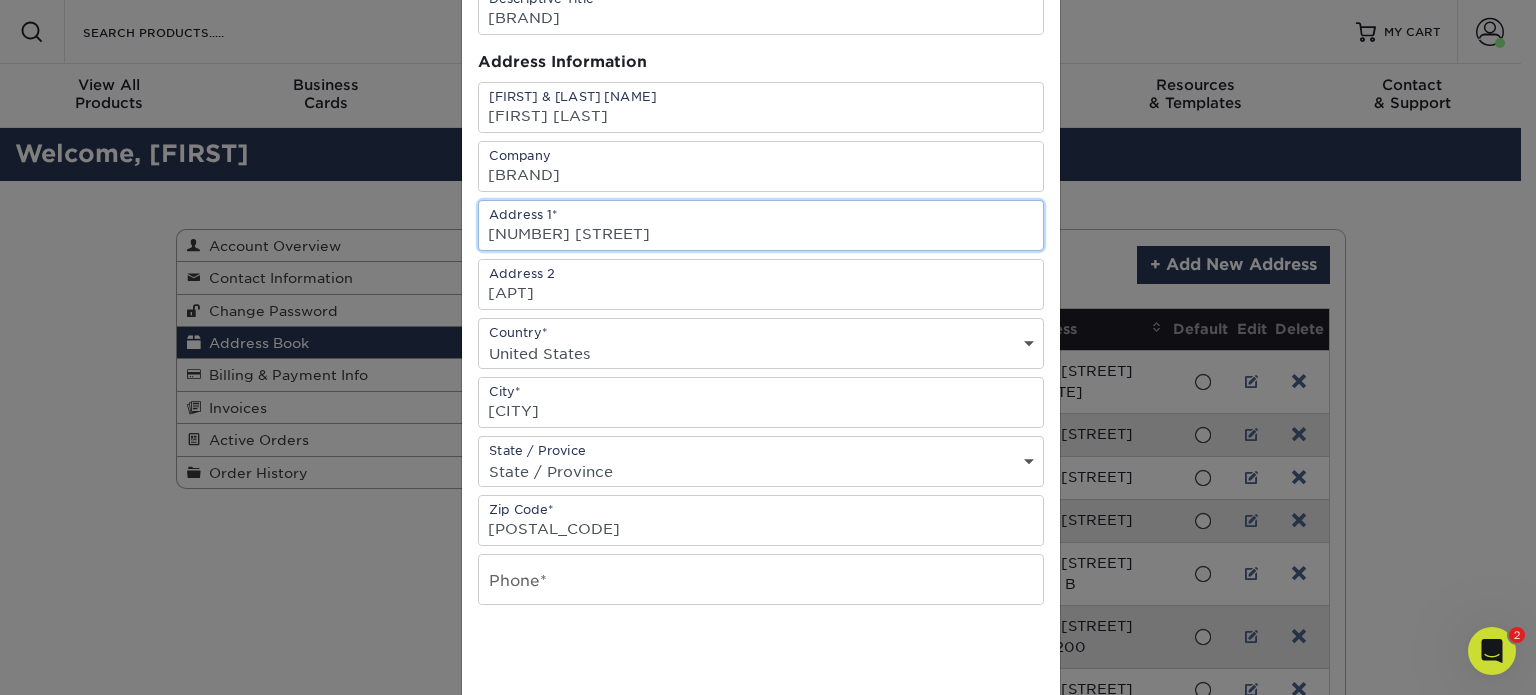 type on "[NUMBER] [STREET]" 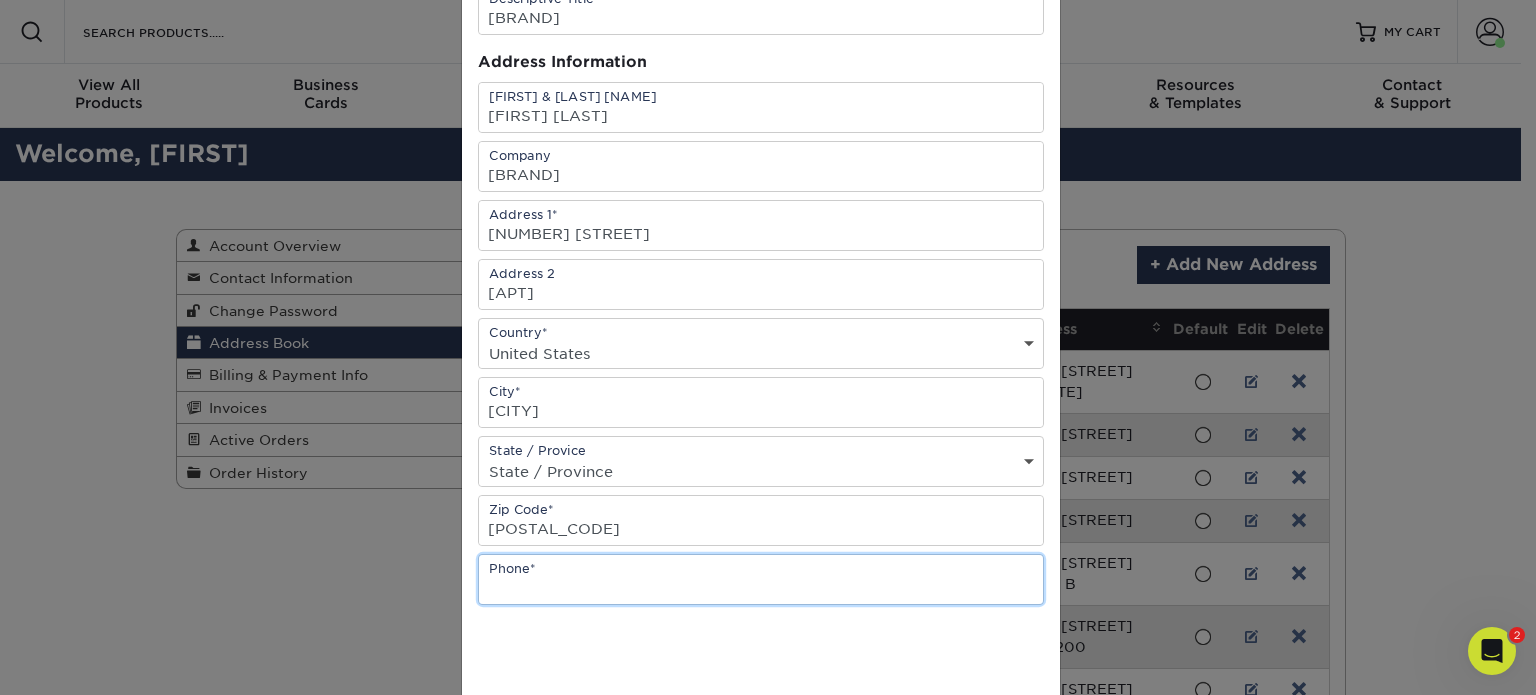 click at bounding box center (761, 579) 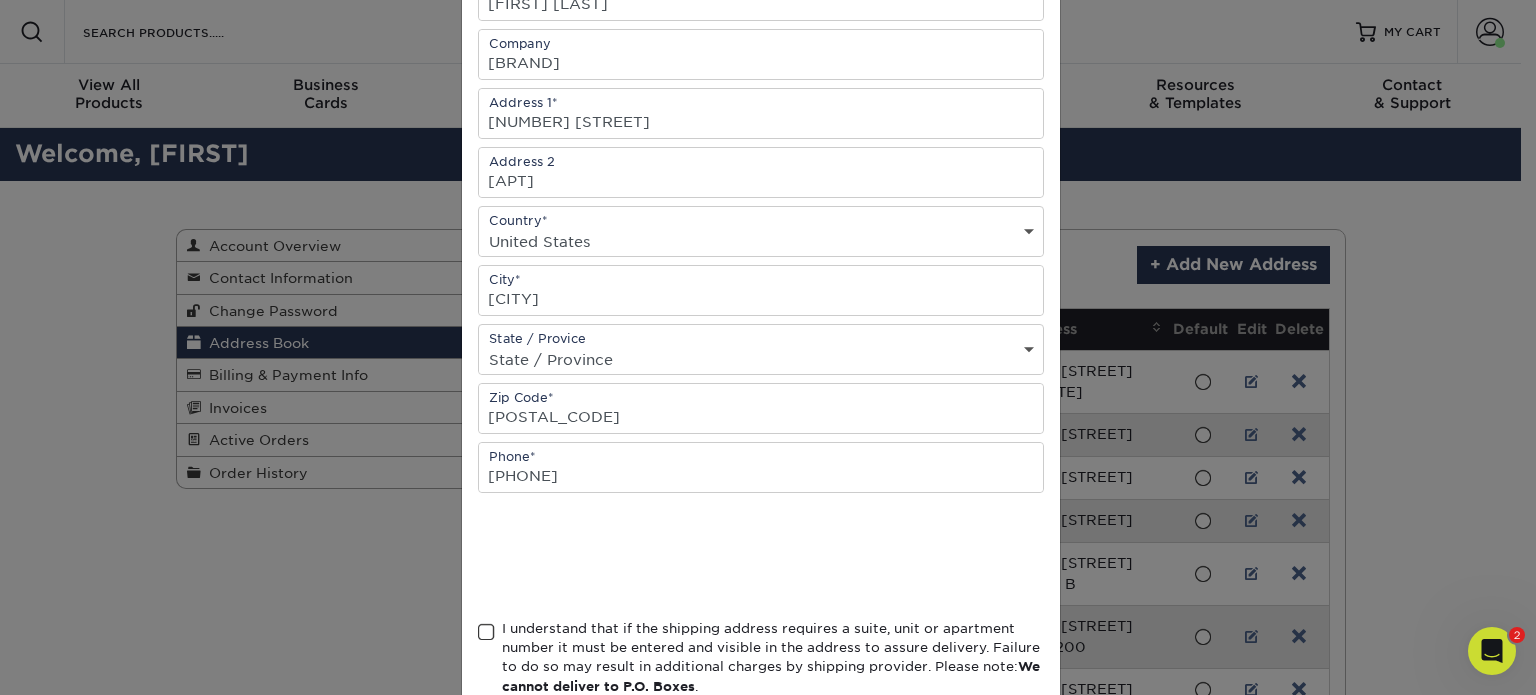 scroll, scrollTop: 380, scrollLeft: 0, axis: vertical 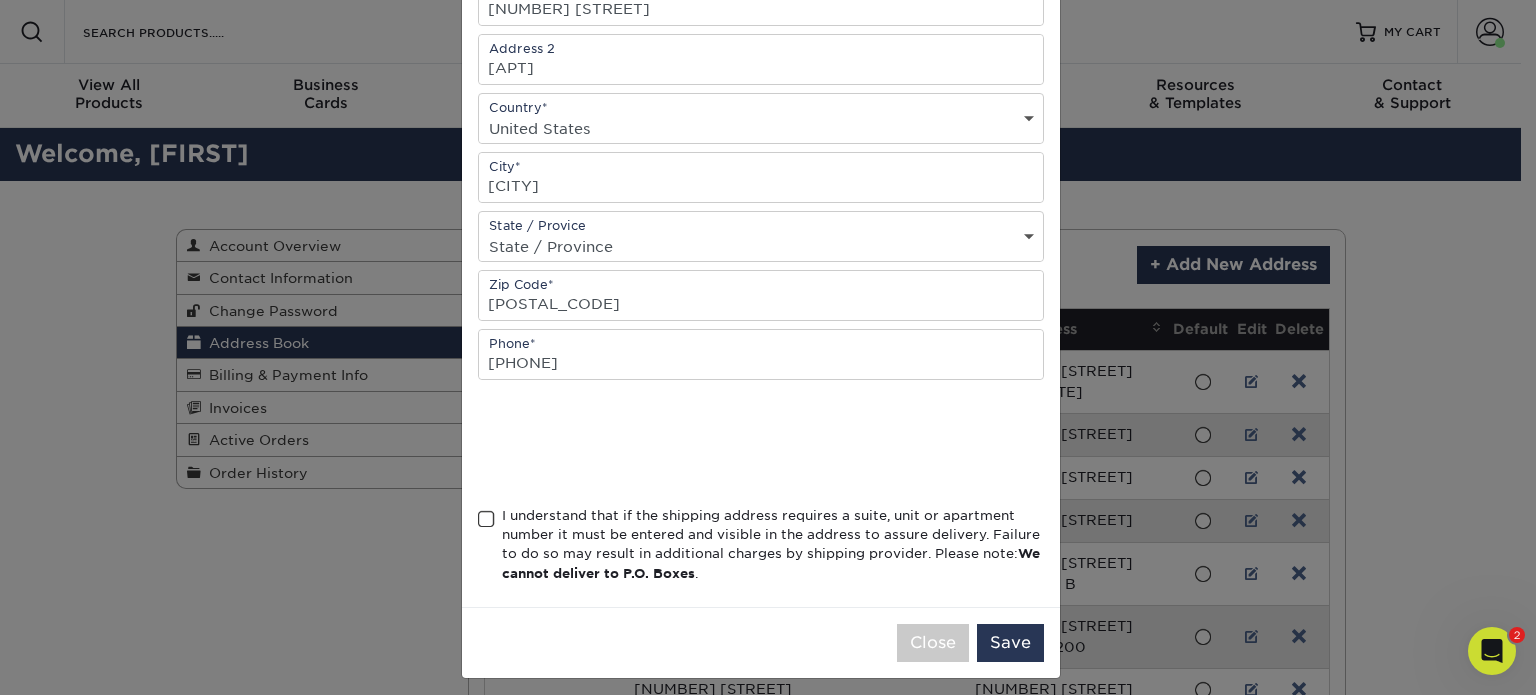 click at bounding box center [486, 519] 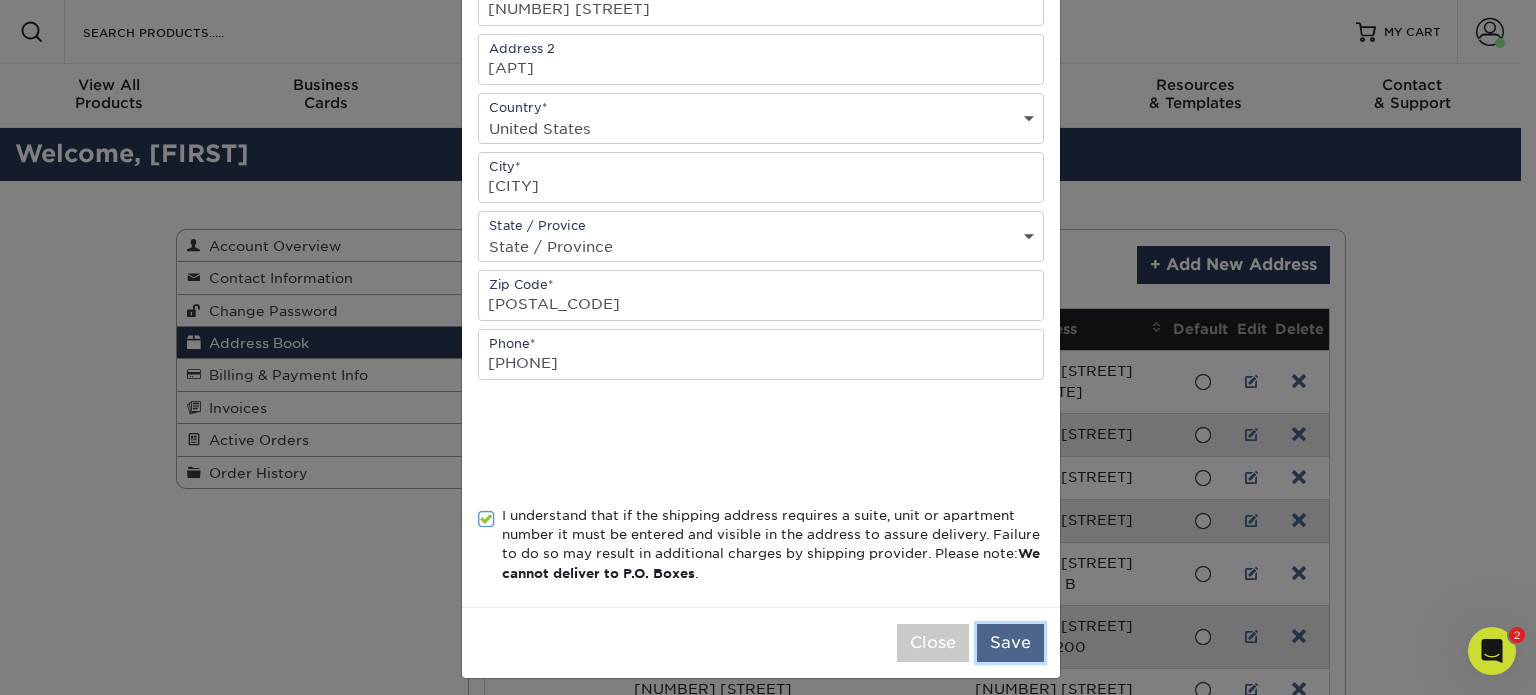 click on "Save" at bounding box center (1010, 643) 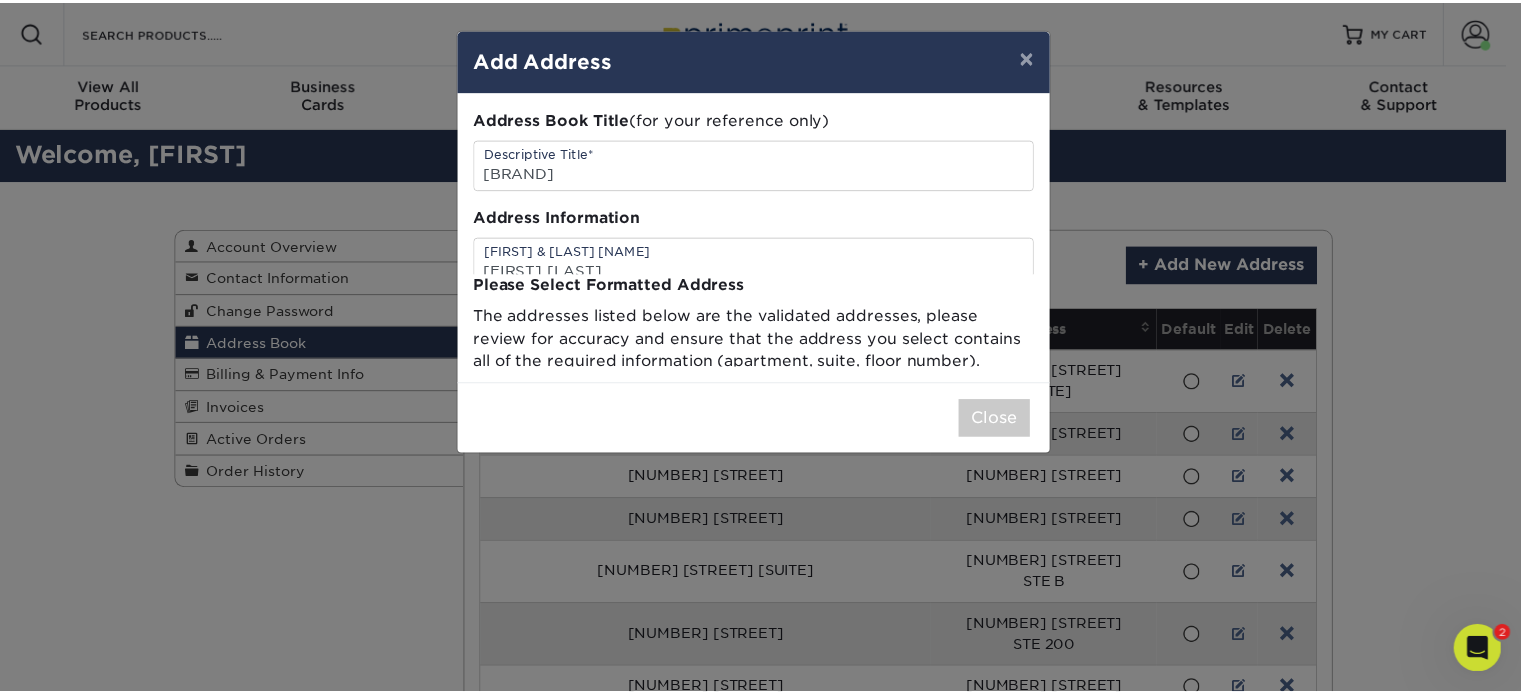 scroll, scrollTop: 0, scrollLeft: 0, axis: both 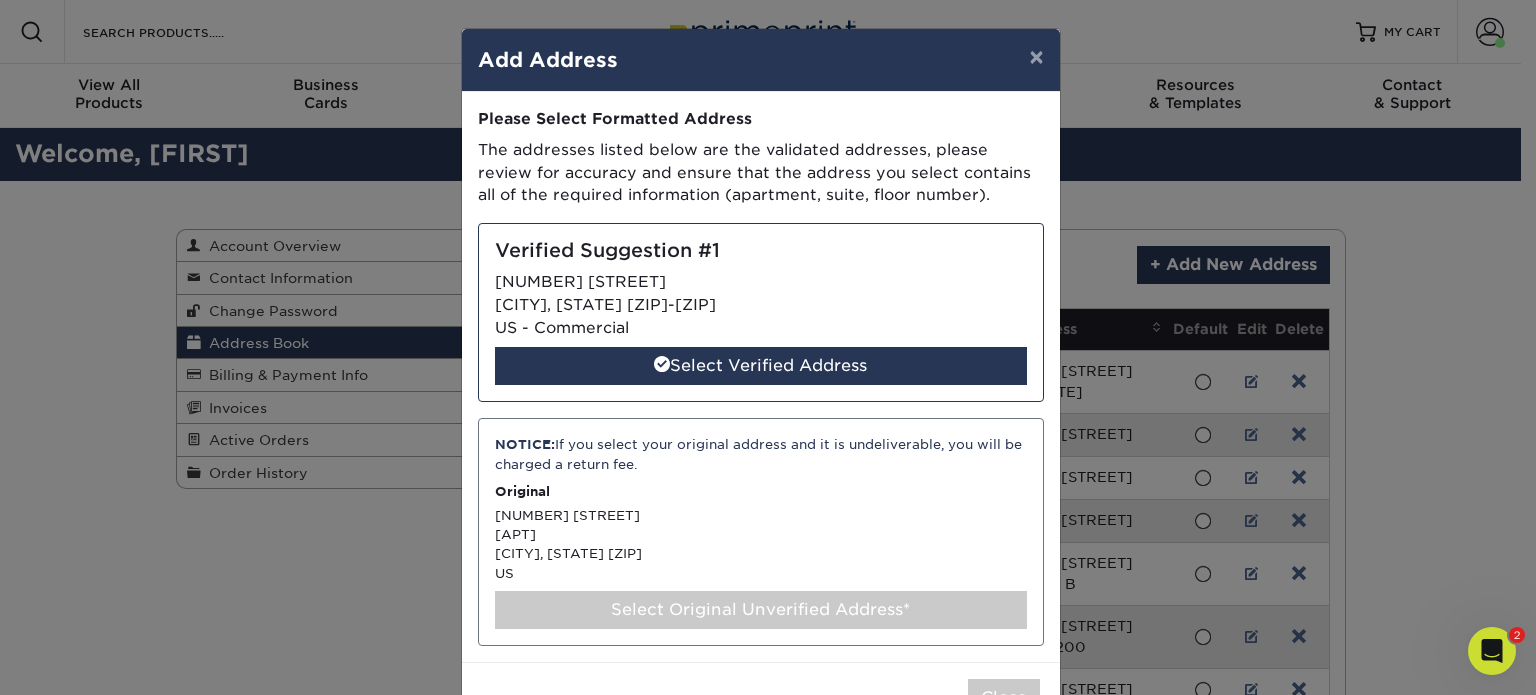 click on "Select Original Unverified Address*" at bounding box center (761, 610) 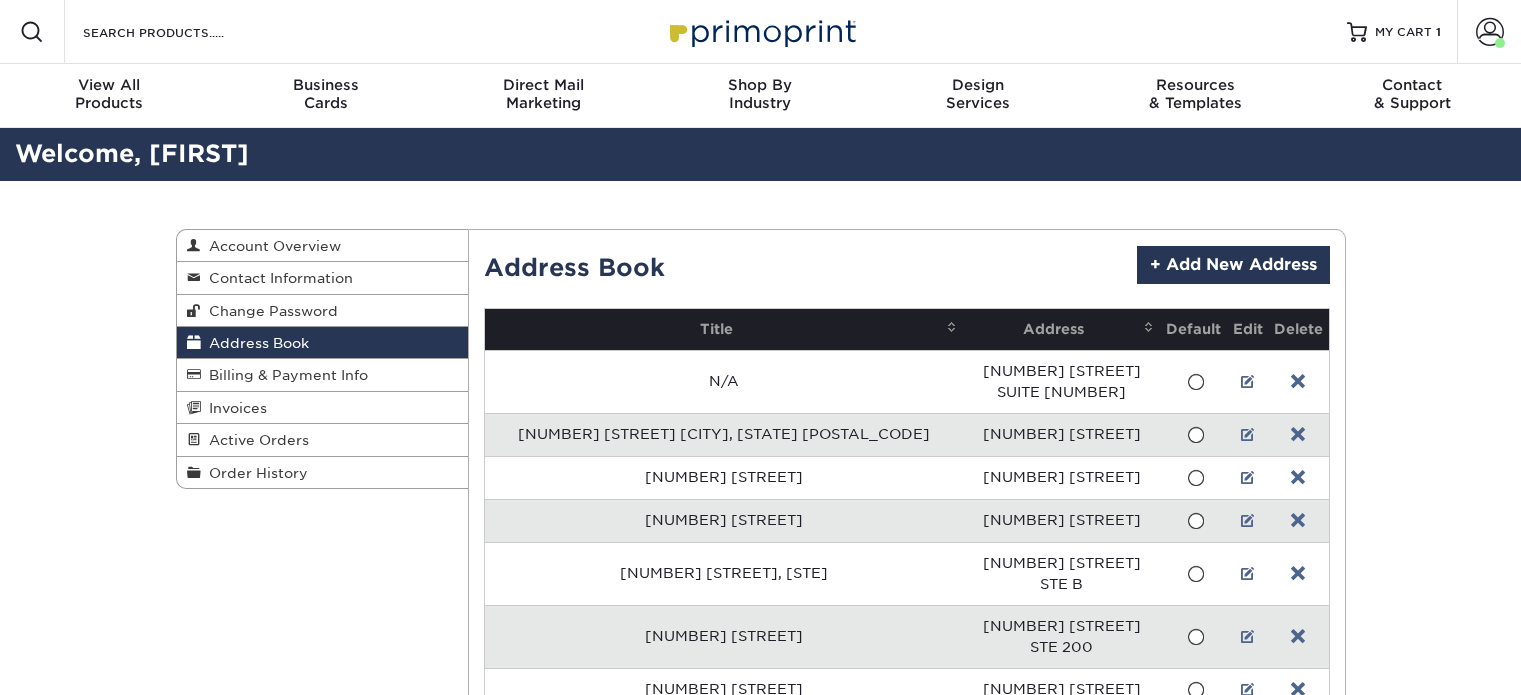 scroll, scrollTop: 0, scrollLeft: 0, axis: both 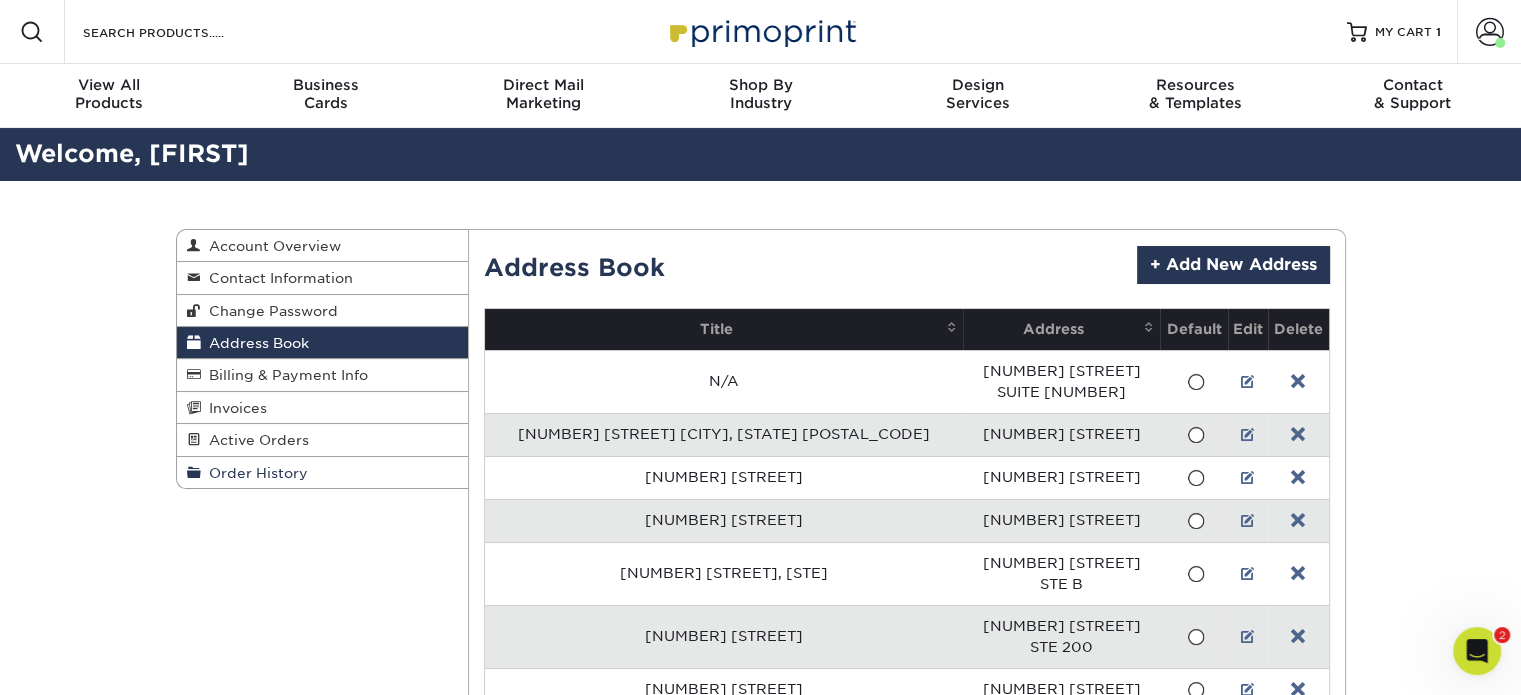 click on "Order History" at bounding box center [254, 473] 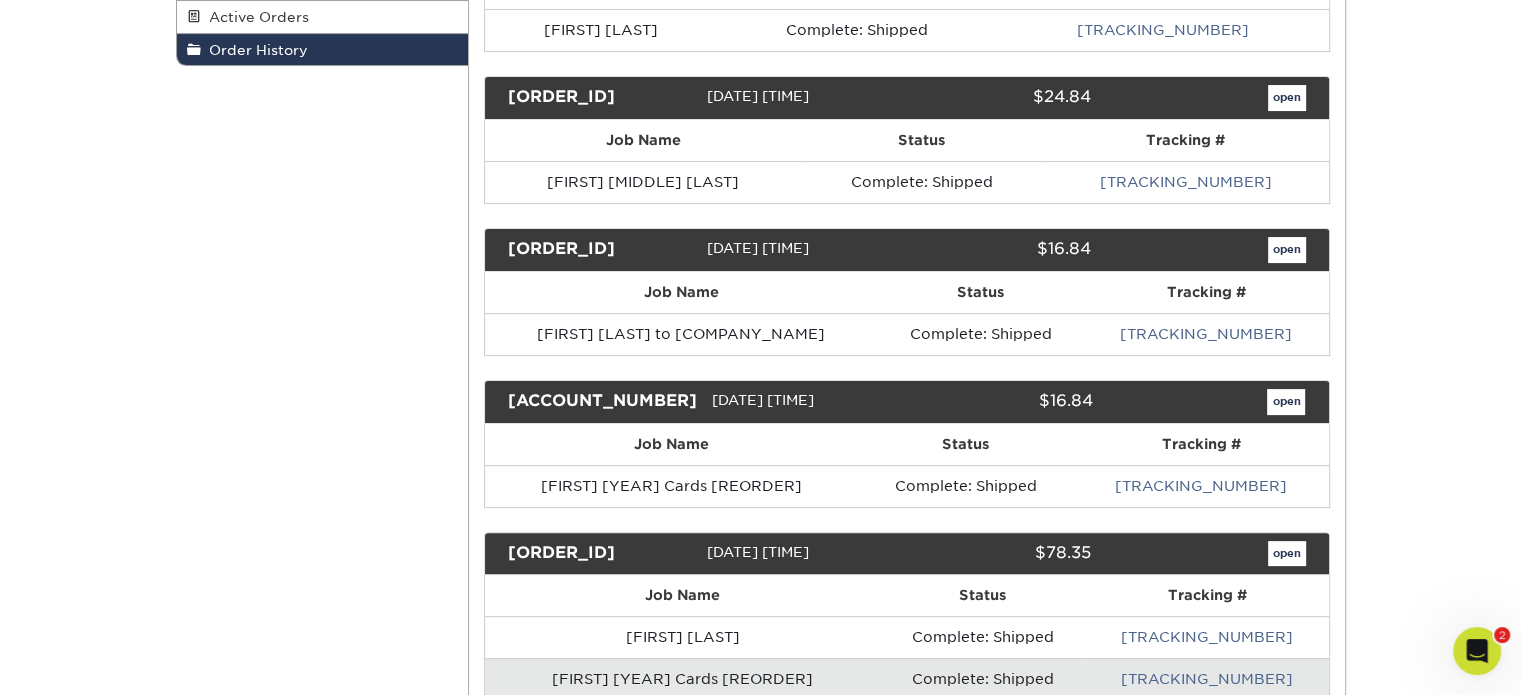 scroll, scrollTop: 424, scrollLeft: 0, axis: vertical 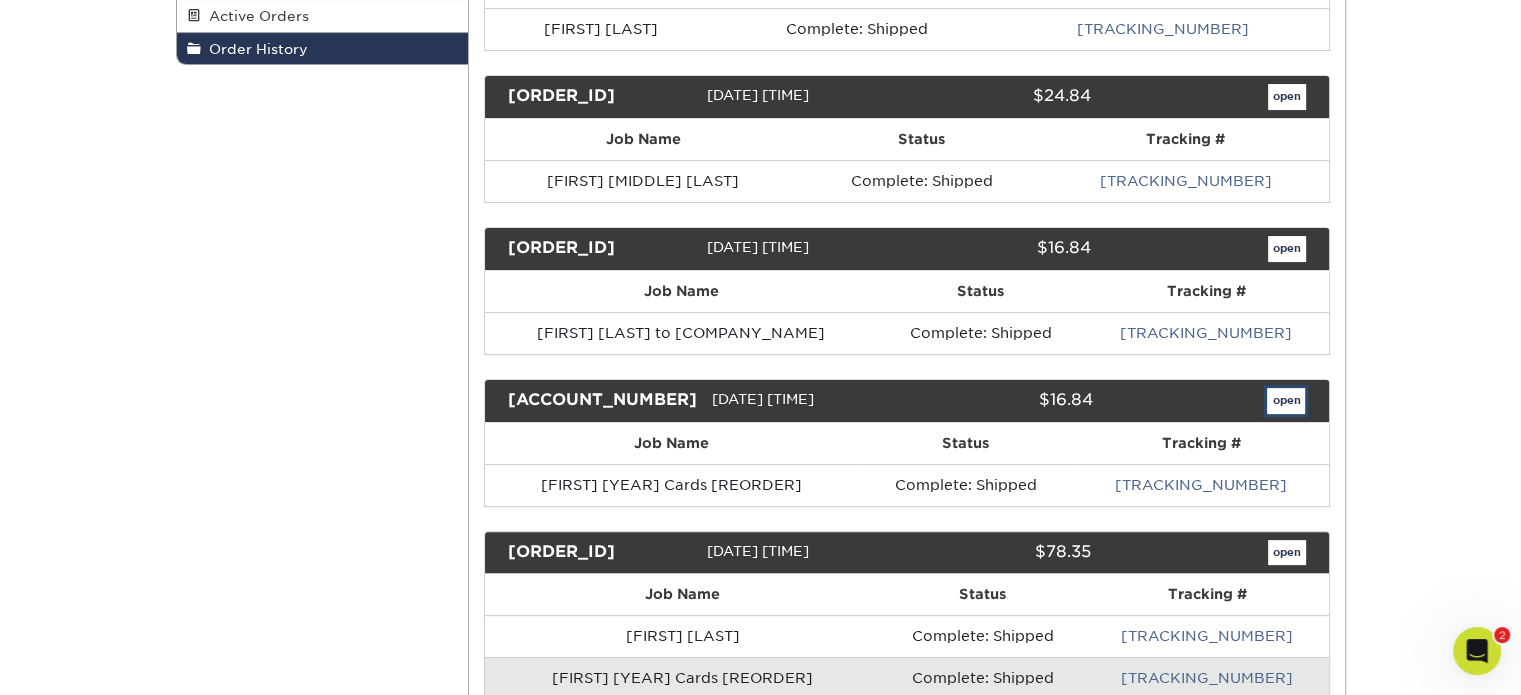 click on "open" at bounding box center [1286, 401] 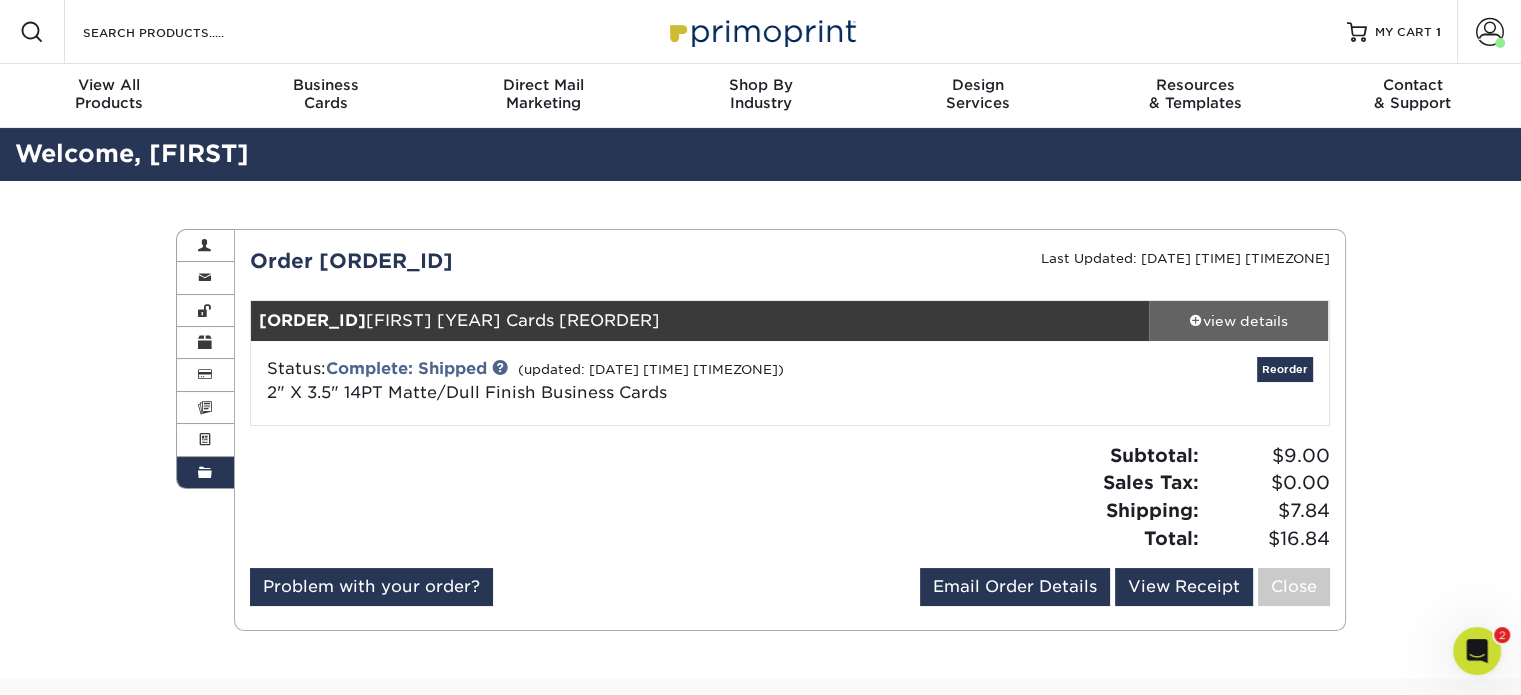 click on "view details" at bounding box center (1239, 321) 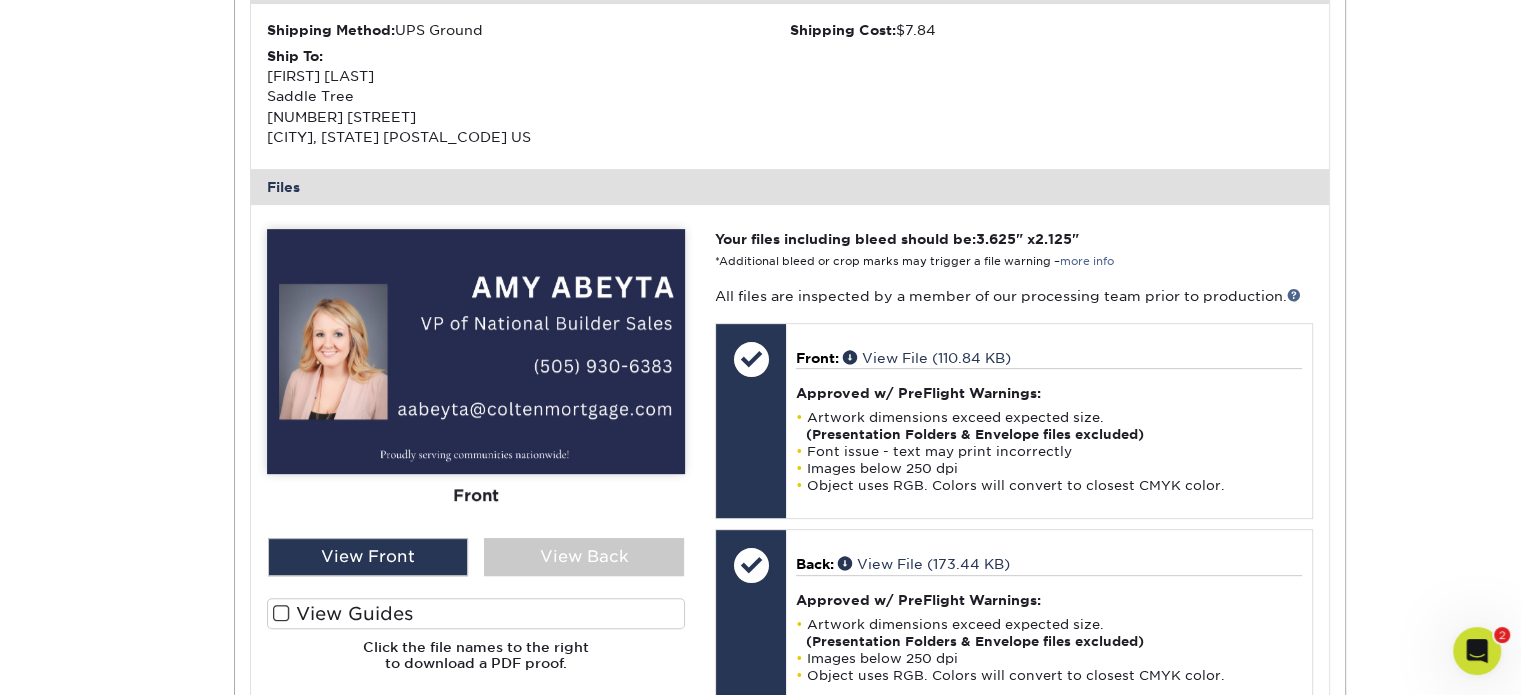 scroll, scrollTop: 654, scrollLeft: 0, axis: vertical 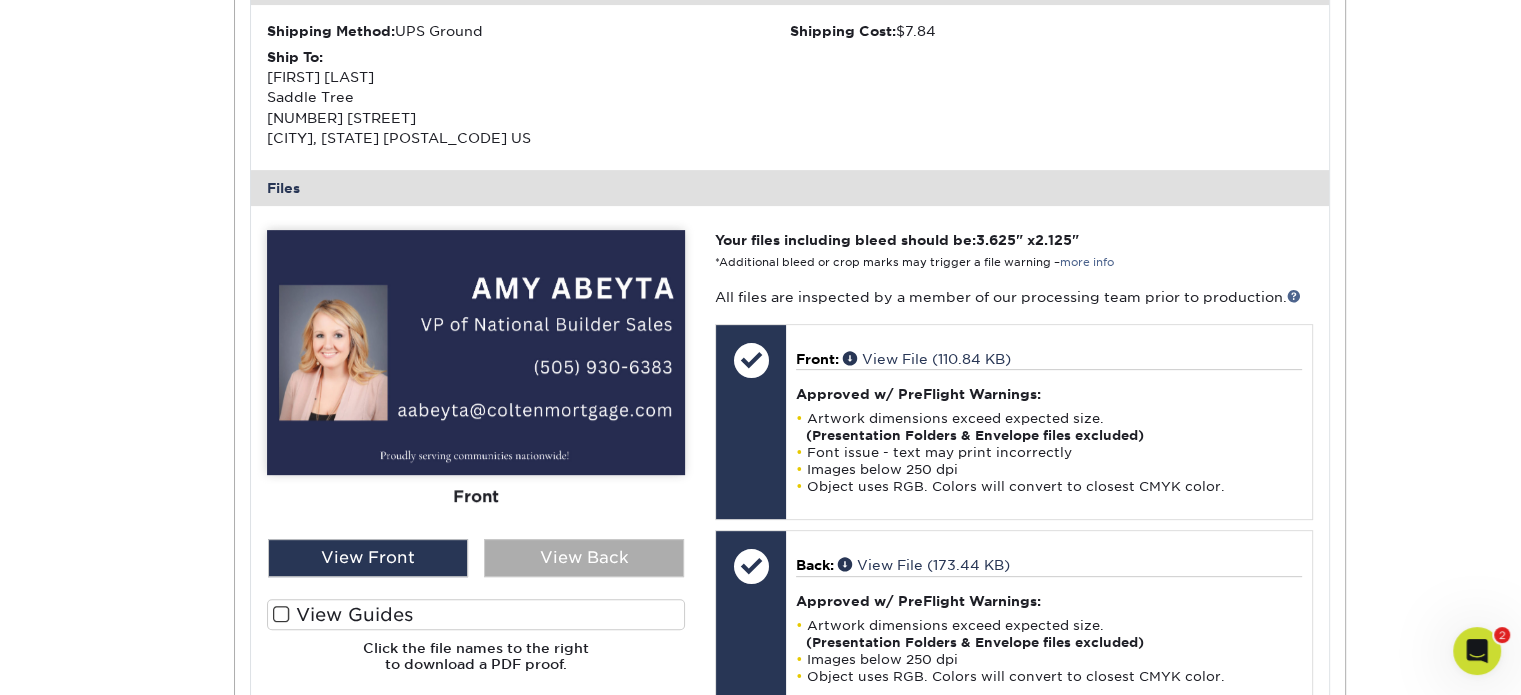 click on "View Back" at bounding box center [584, 558] 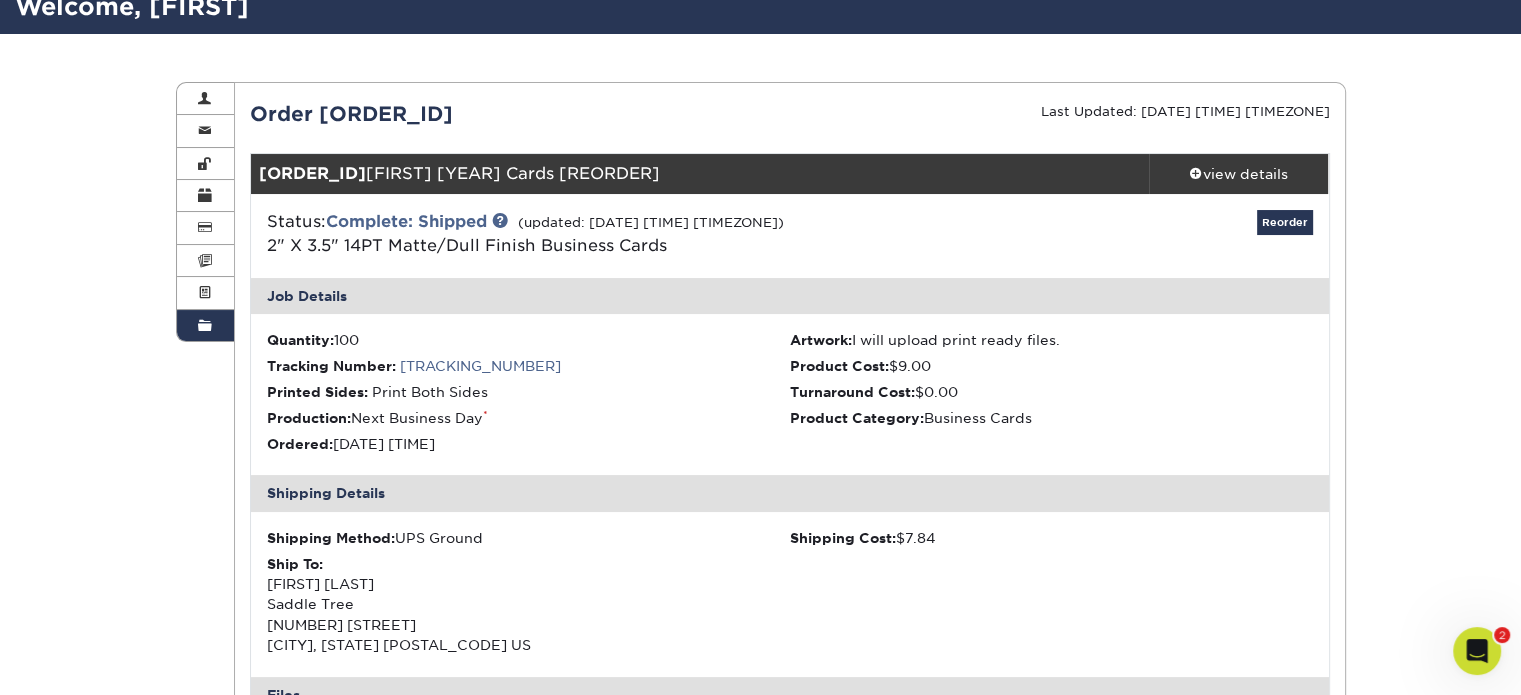 scroll, scrollTop: 102, scrollLeft: 0, axis: vertical 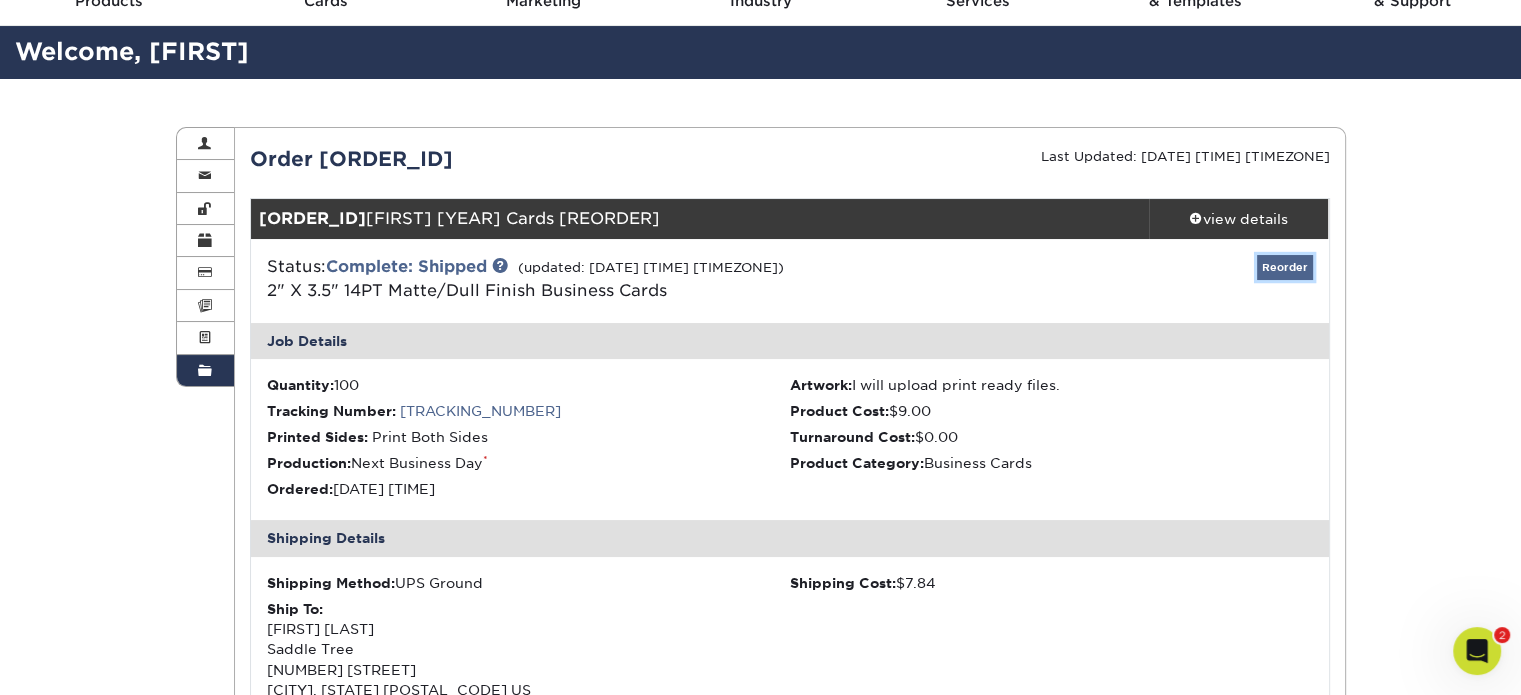 click on "Reorder" at bounding box center (1285, 267) 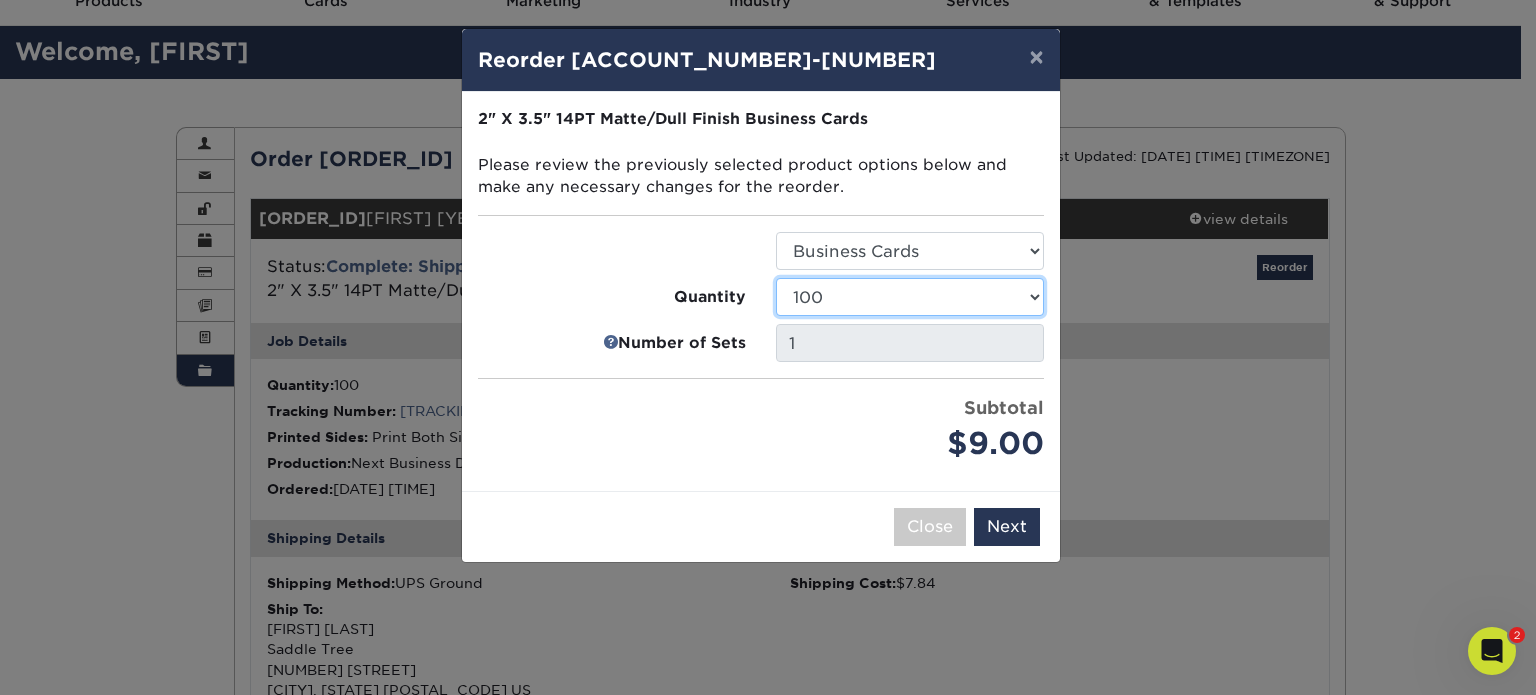 click on "100 250 500 1000 2500 5000 7500 10000 15000 20000 25000 30000 35000 40000 45000 50000 55000 60000 65000 70000 75000 80000 85000 90000 95000 100000" at bounding box center (910, 297) 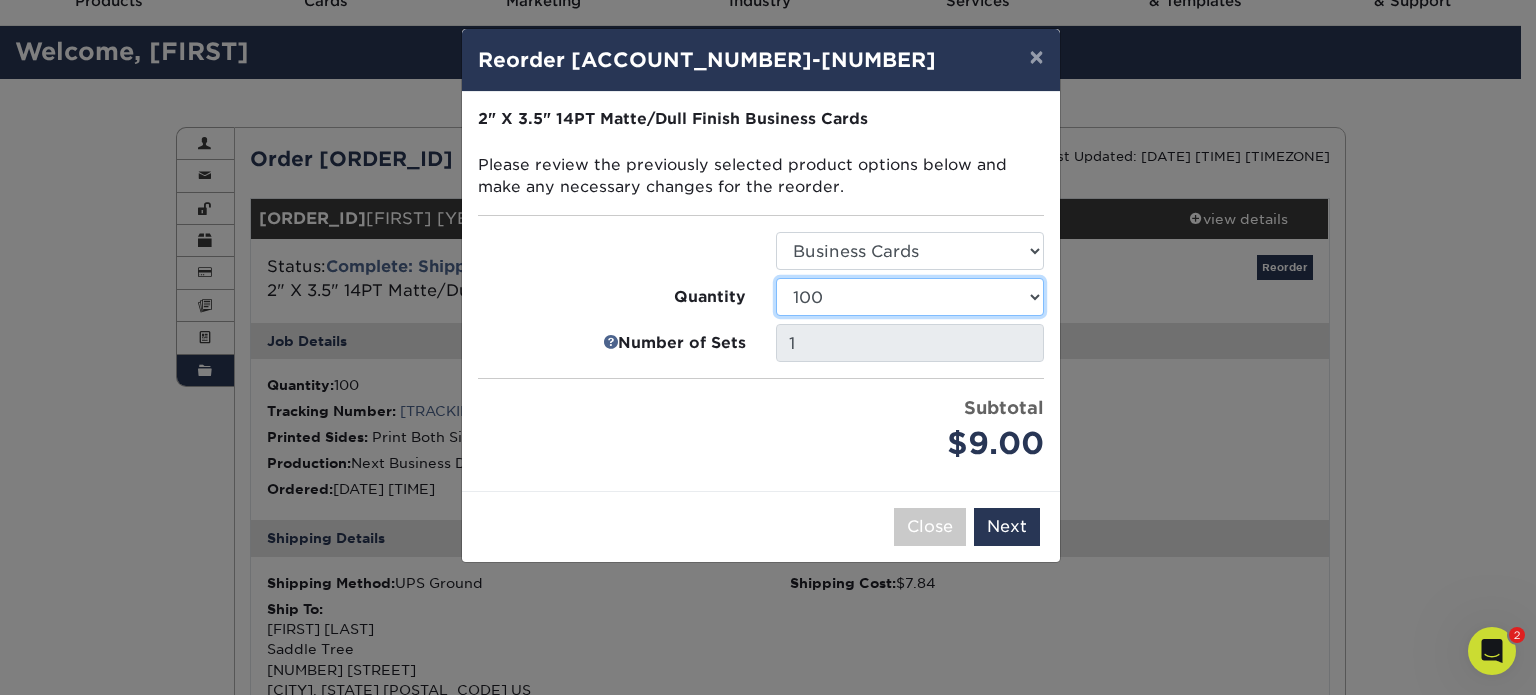 select on "6237a36b-b046-4ef6-8fed-6cb9c22a5ece" 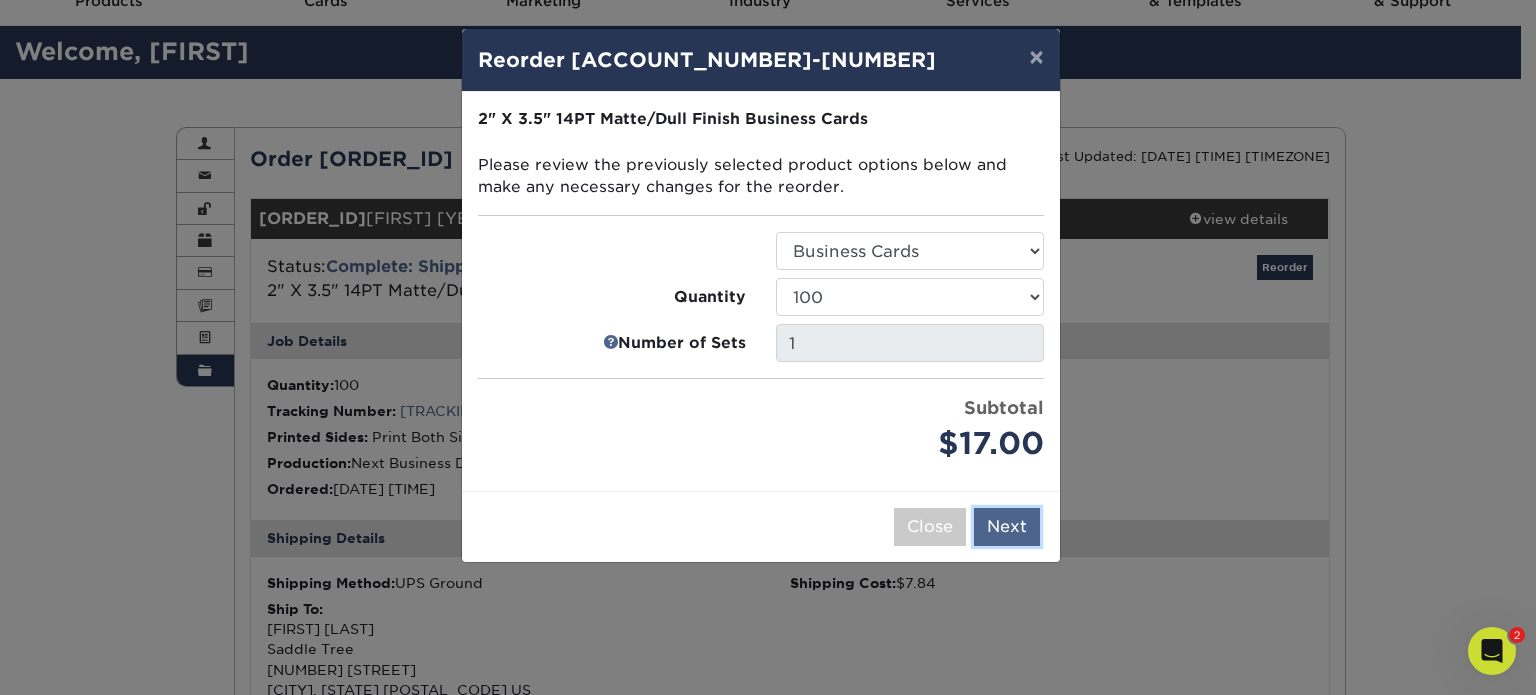 click on "Next" at bounding box center [1007, 527] 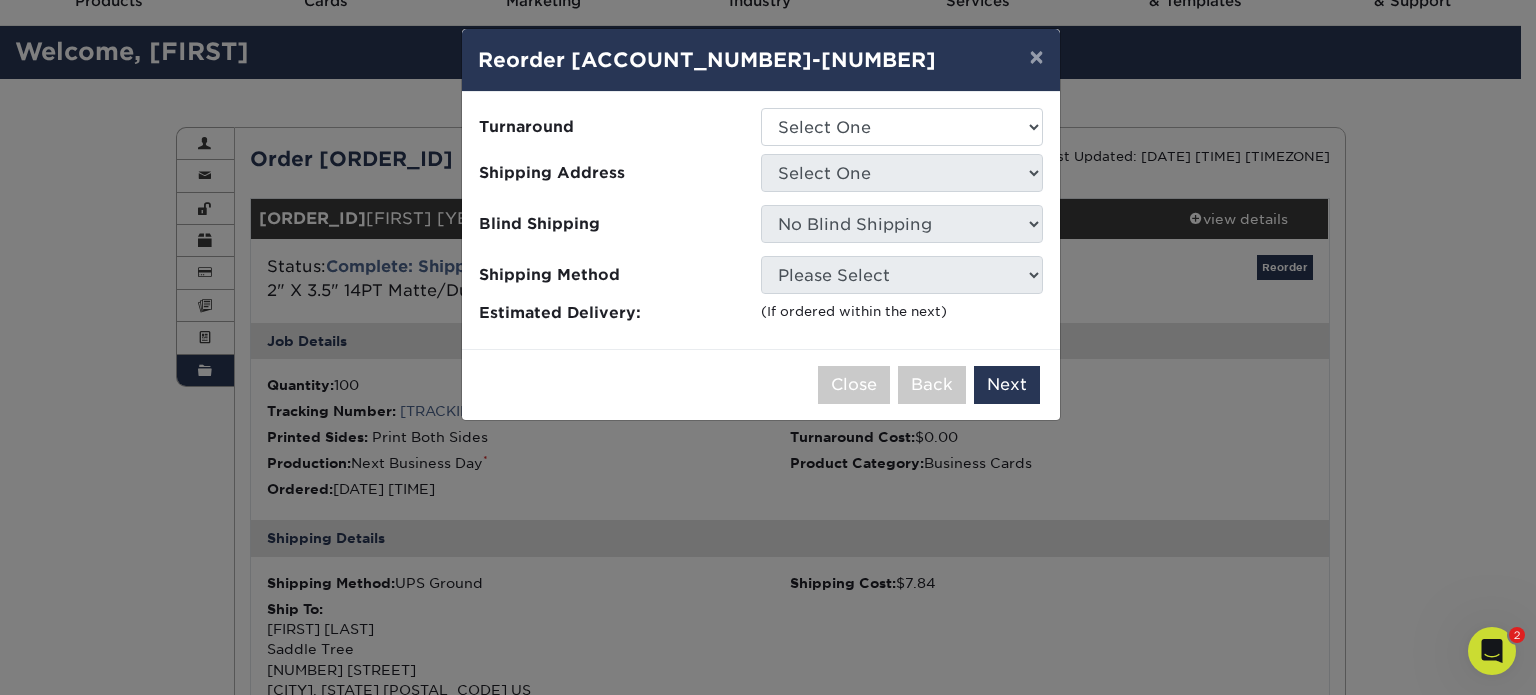 click on "Please select all options to continue.
Only quantities that can be shipped to the same location are enabled.
2" X 3.5" 14PT Matte/Dull Finish Business Cards
Please review the previously selected product options below and make any necessary changes for the reorder.
Select Option Business Cards" at bounding box center [761, 220] 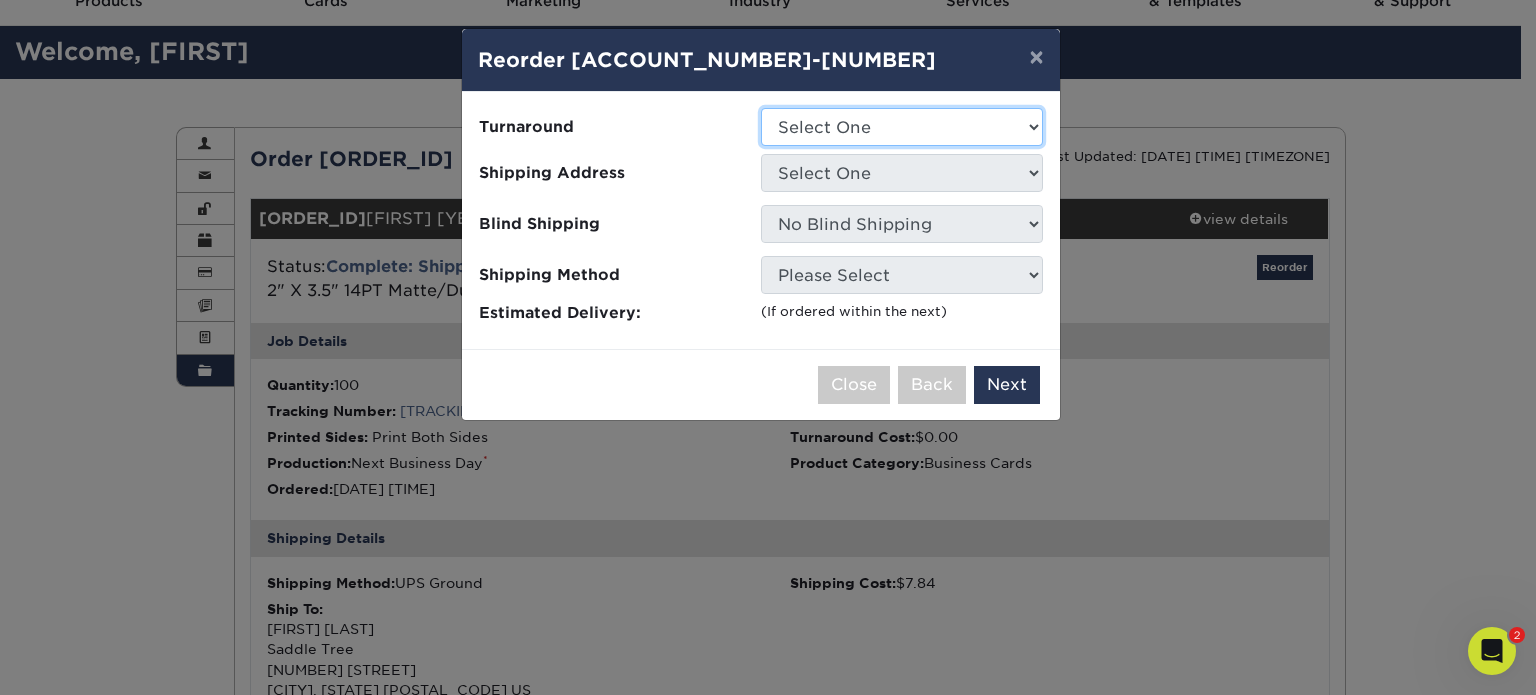 click on "Select One 2-4 Business Days 2 Day Next Business Day" at bounding box center (902, 127) 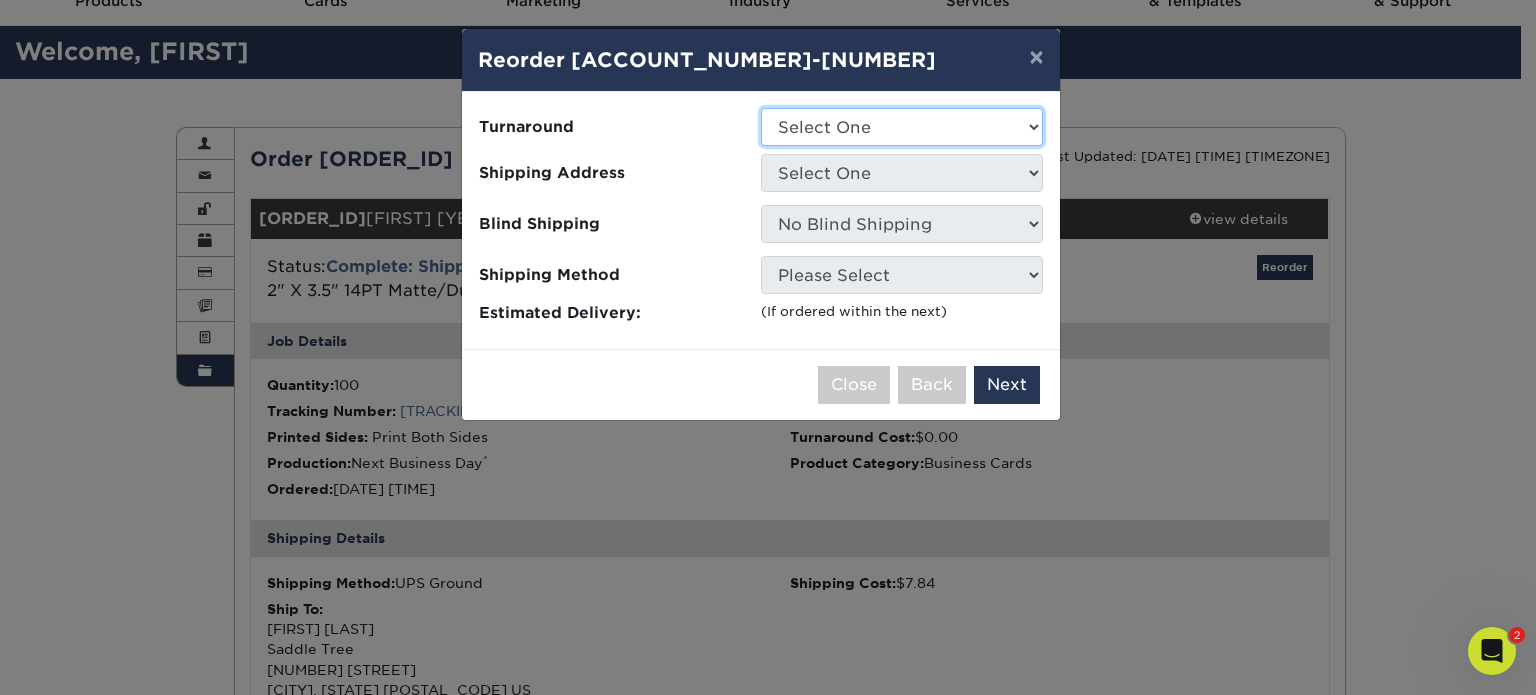 select on "385fbf1e-192b-4679-9d7d-4a45b131679d" 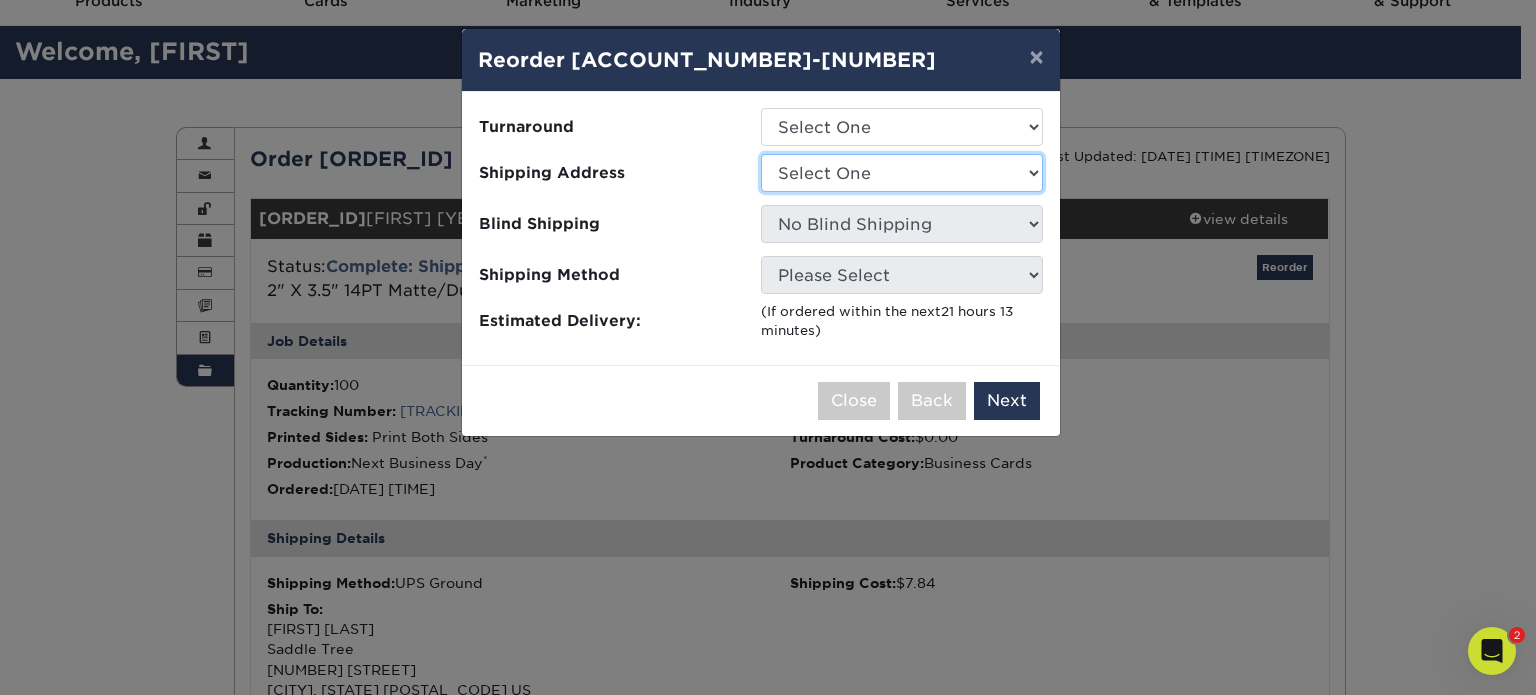 click on "Select One
12 BELLWOOD DR ALAMOSA, CO 81101
12648 Plummer Grand Road
1707 Spring Water Point
224 Rhett Ave SW, Ste. B
309 E. Morehead Street
408 Keystone Circle
502 Cloisterbane Drive
5960 Fairview Rd
Alamosa HND" at bounding box center [902, 173] 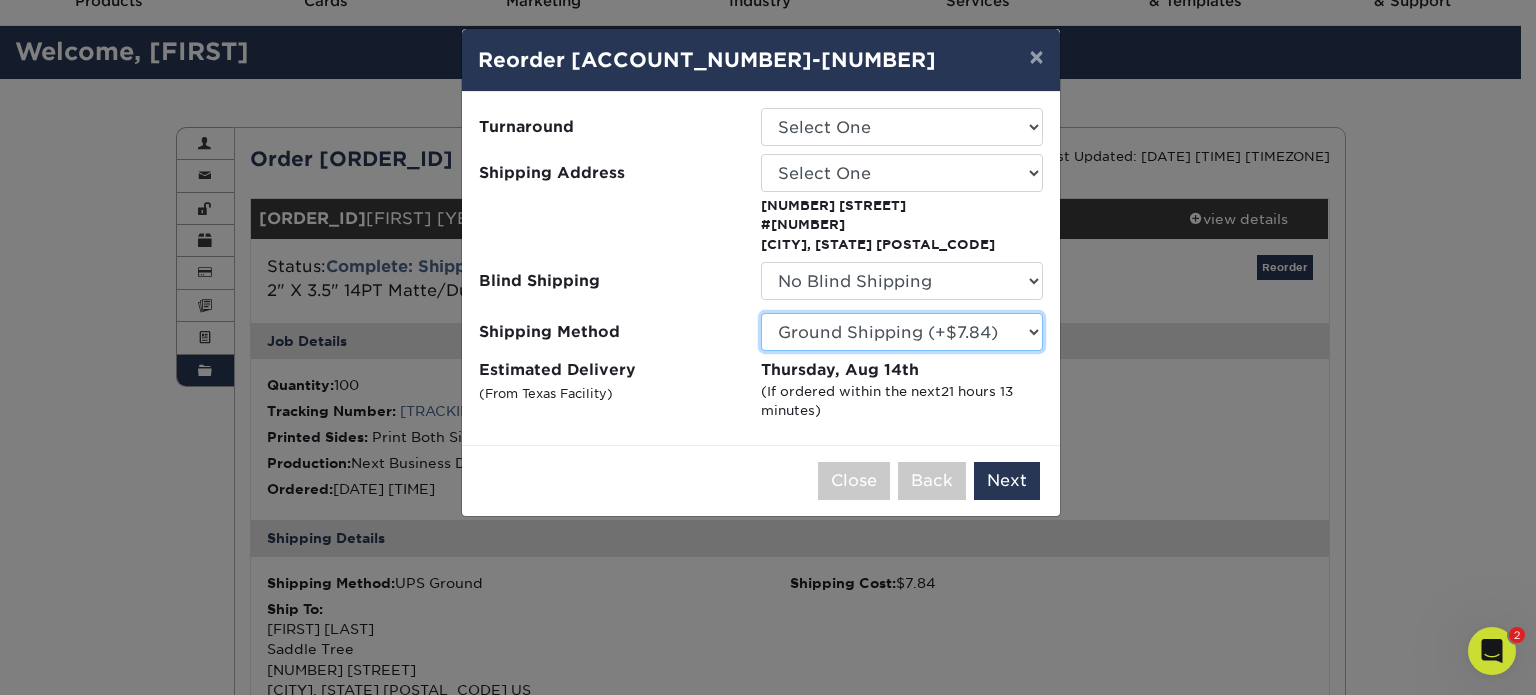 click on "Please Select Ground Shipping (+$7.84) 3 Day Shipping Service (+$15.39) 2 Day Air Shipping (+$15.86) Next Day Shipping by 5pm (+$23.63) Next Day Shipping by 12 noon (+$26.32) Next Day Air Early A.M. (+$144.22)" at bounding box center [902, 332] 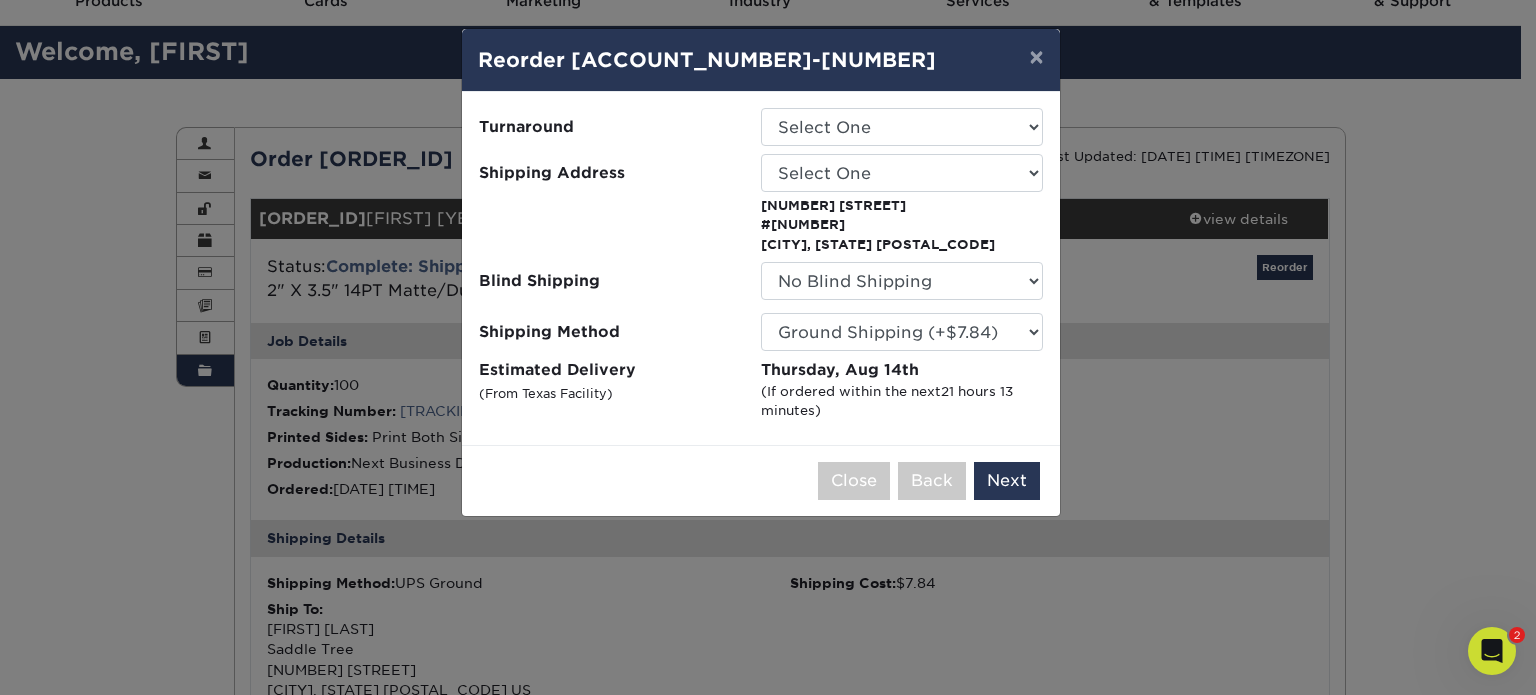 click on "Turnaround
Select One 2-4 Business Days 2 Day Next Business Day
Shipping Address
Select One
12 BELLWOOD DR ALAMOSA, CO 81101
12648 Plummer Grand Road
1707 Spring Water Point
224 Rhett Ave SW, Ste. B Alamosa ALH TX" at bounding box center (761, 264) 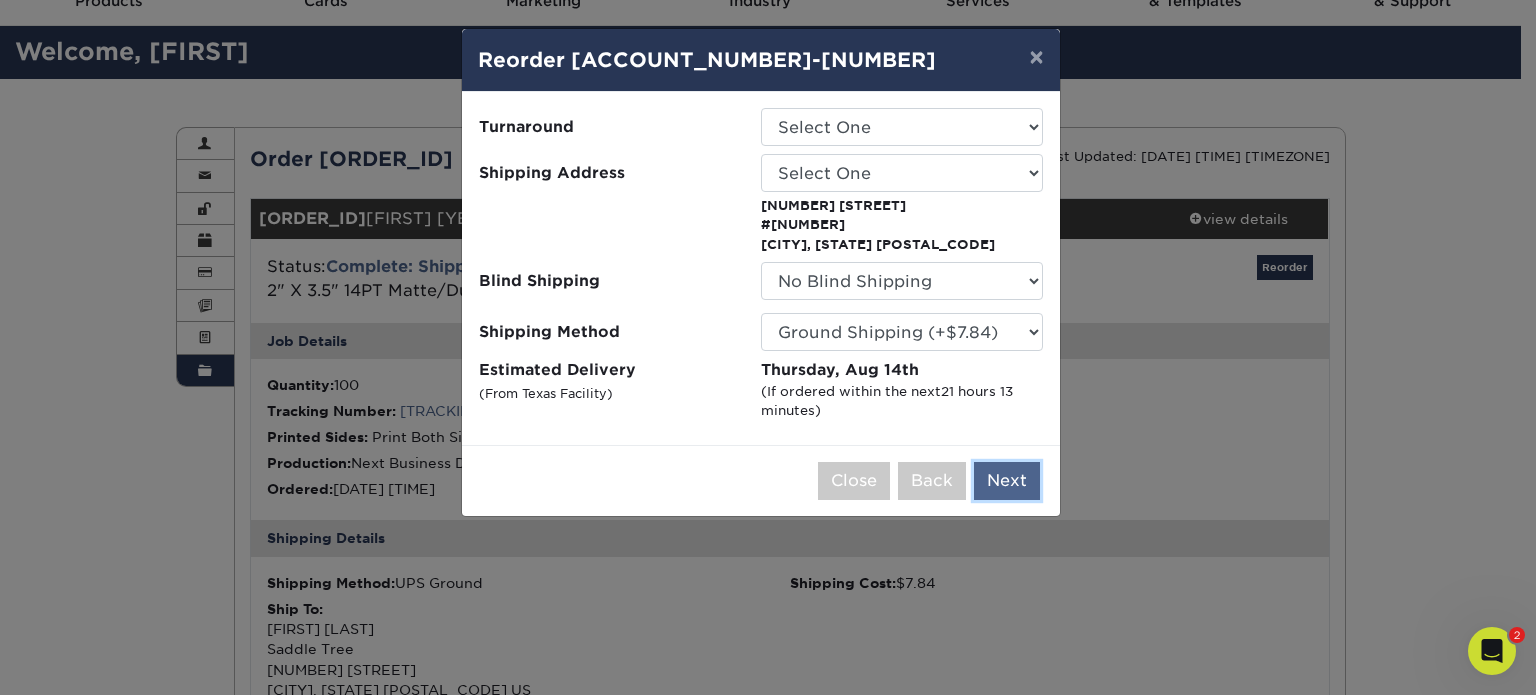 click on "Next" at bounding box center (1007, 481) 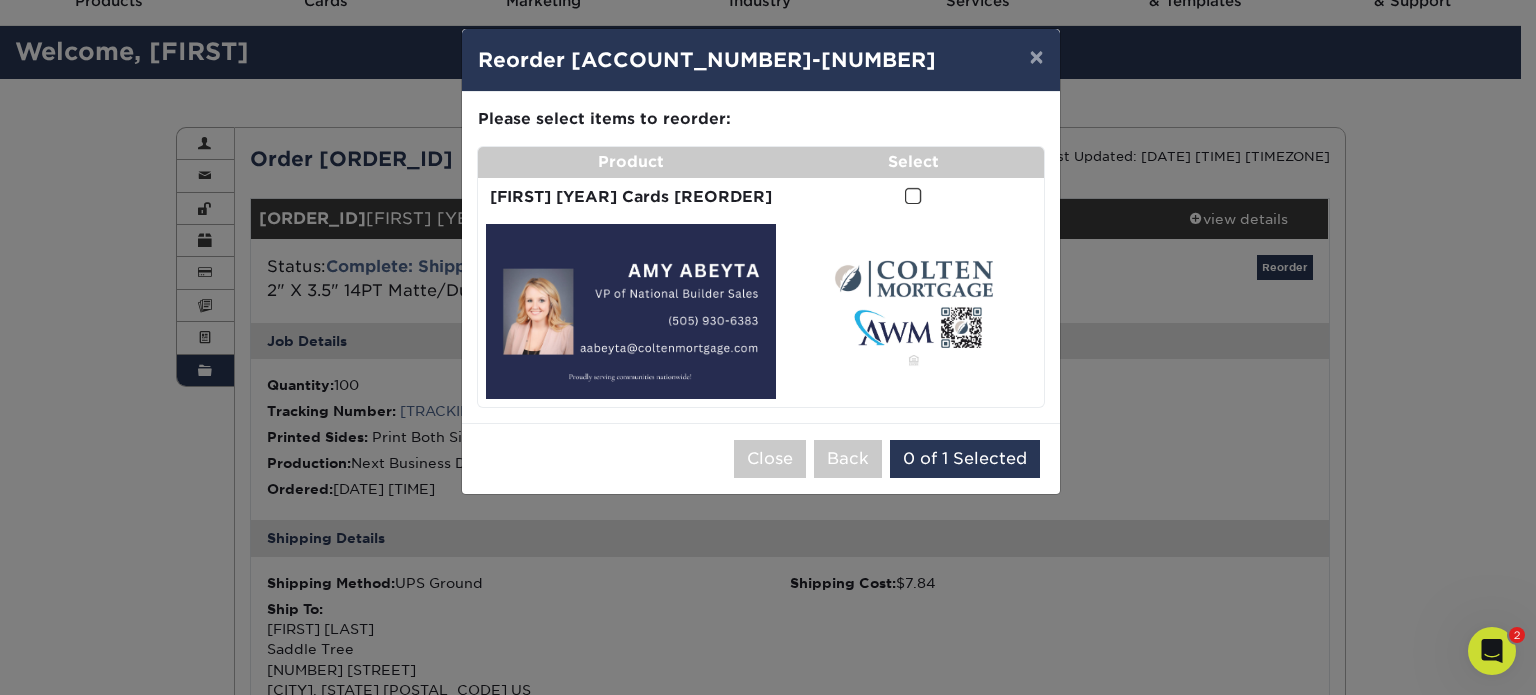 click at bounding box center (913, 196) 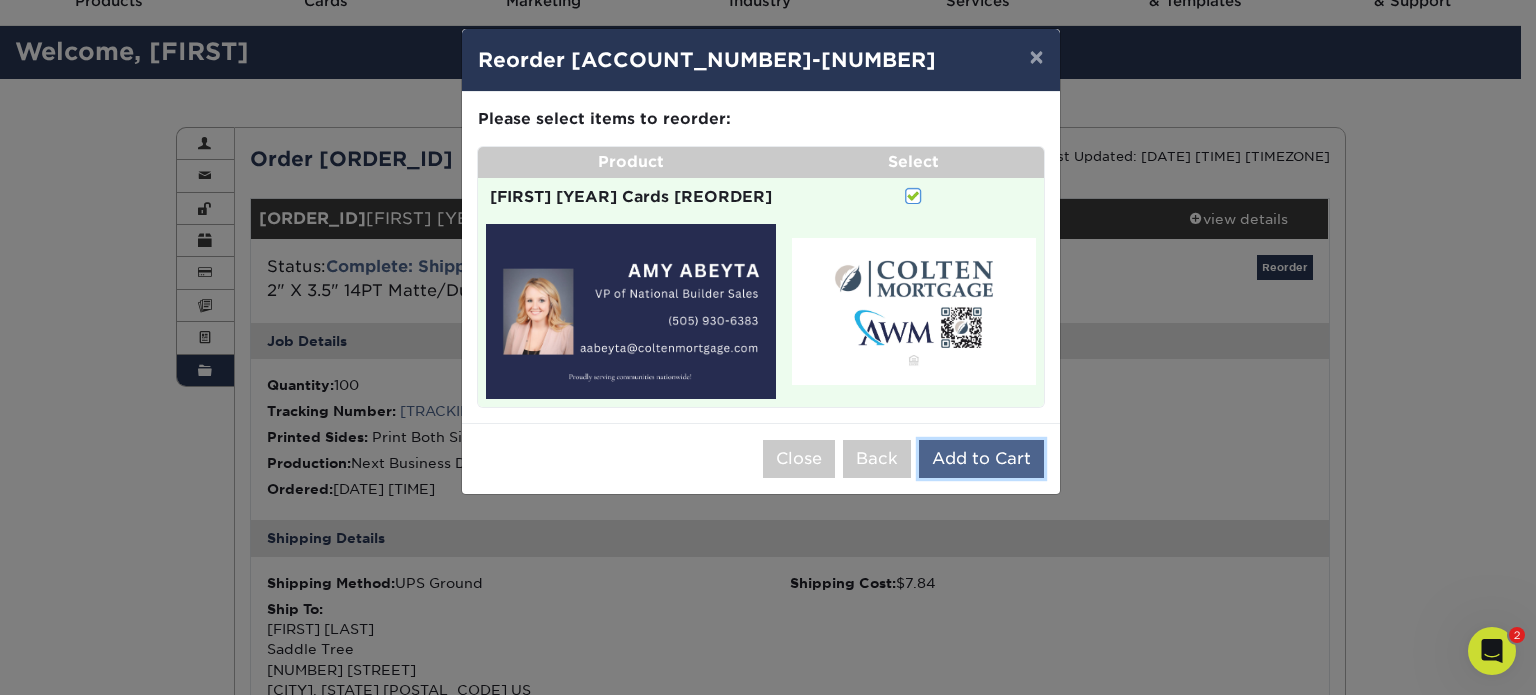 click on "Add to Cart" at bounding box center [981, 459] 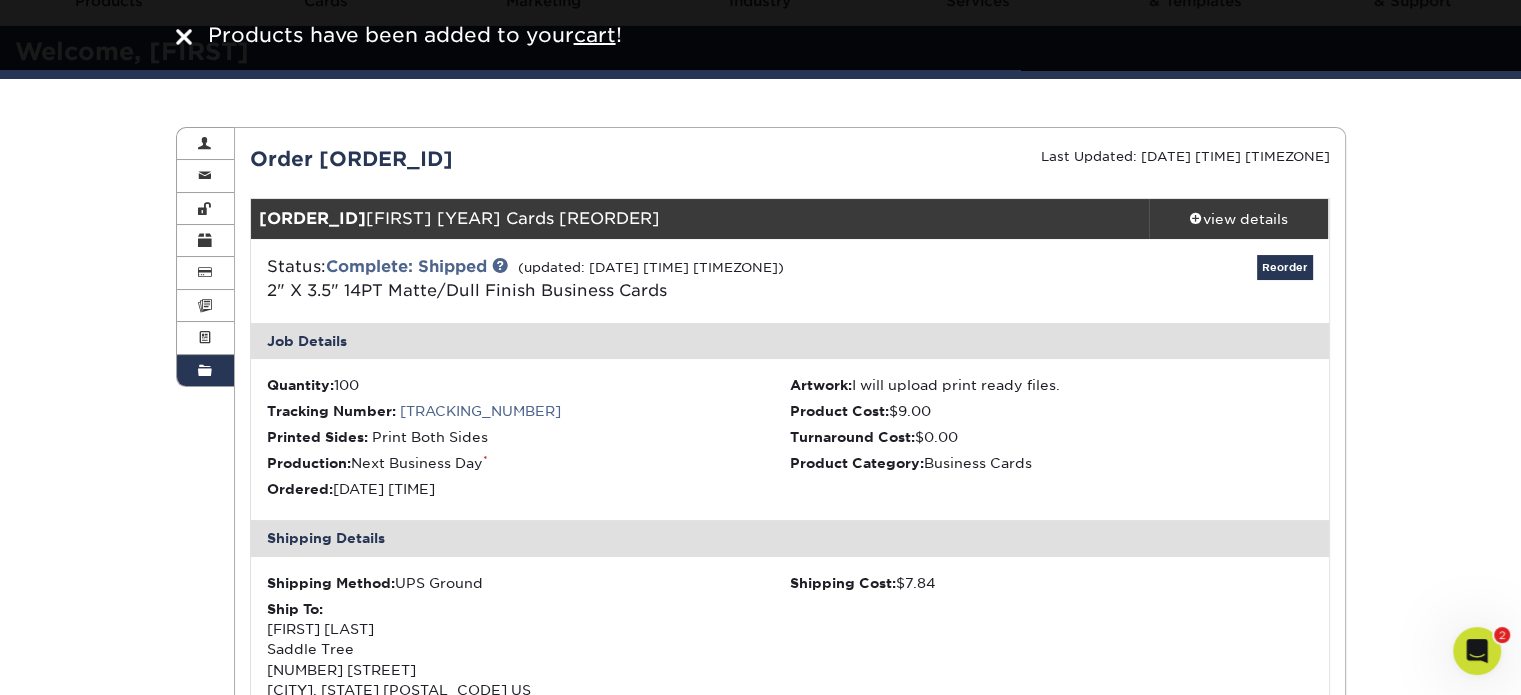 click on "Order History
Account Overview
Contact Information
Change Password
Address Book
Billing & Payment Info
." at bounding box center (760, 815) 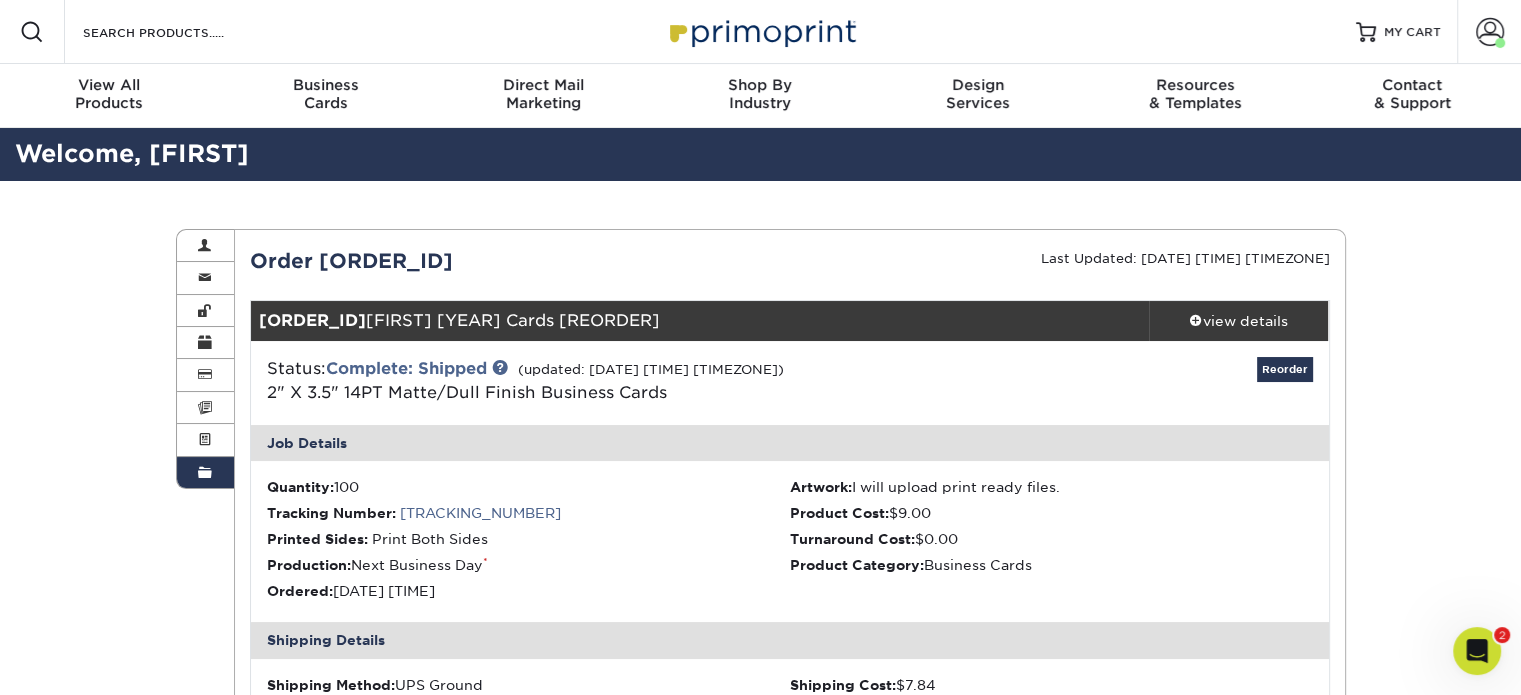 click on "Order History
Account Overview
Contact Information
Change Password
Address Book
Billing & Payment Info
." at bounding box center [760, 917] 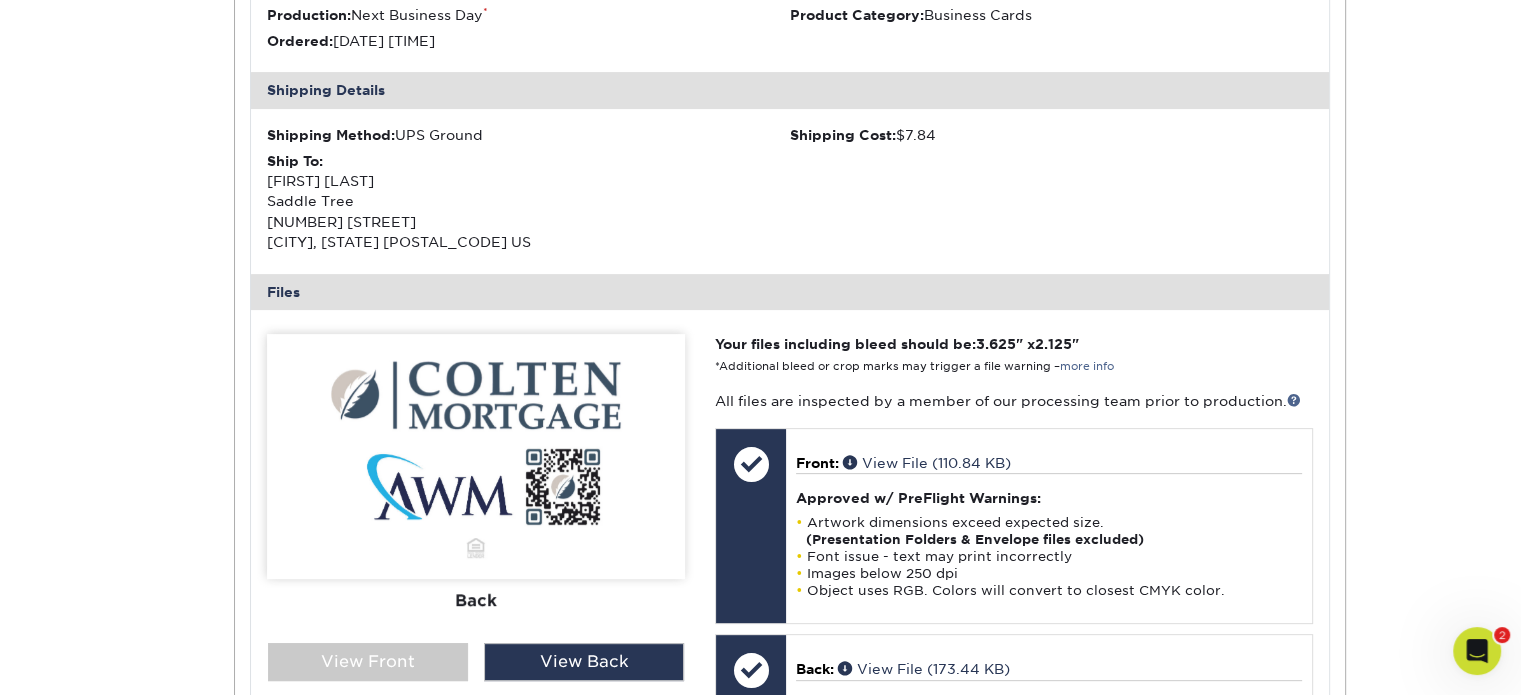 scroll, scrollTop: 0, scrollLeft: 0, axis: both 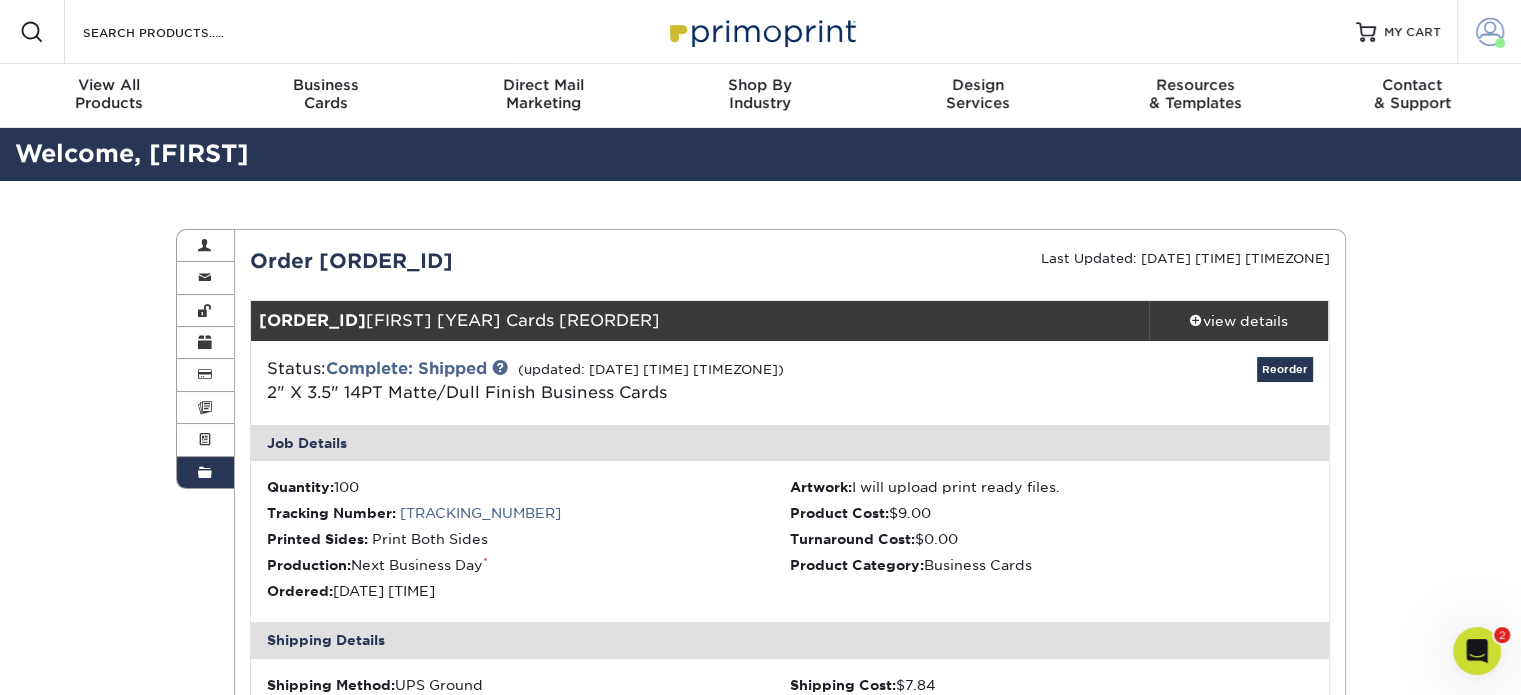 click at bounding box center (1490, 32) 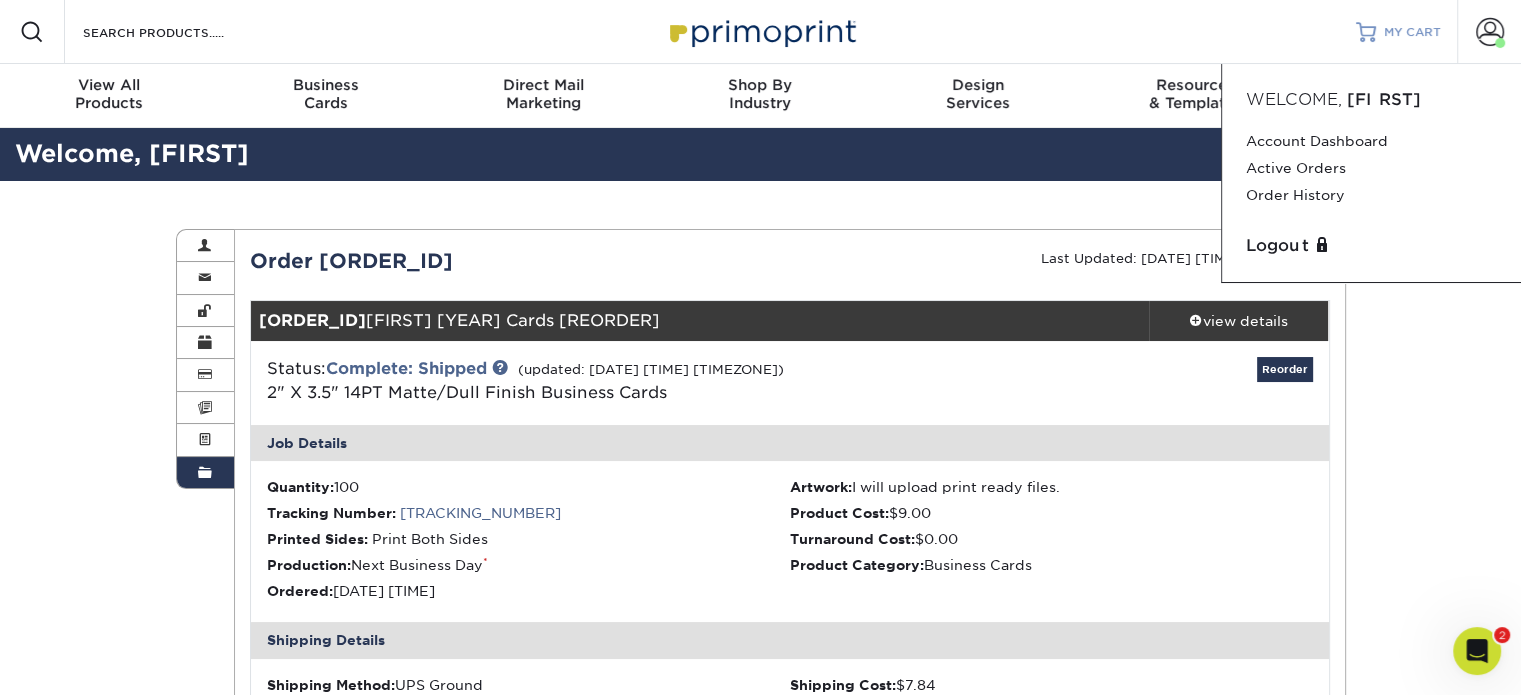 click on "MY CART" at bounding box center (1398, 32) 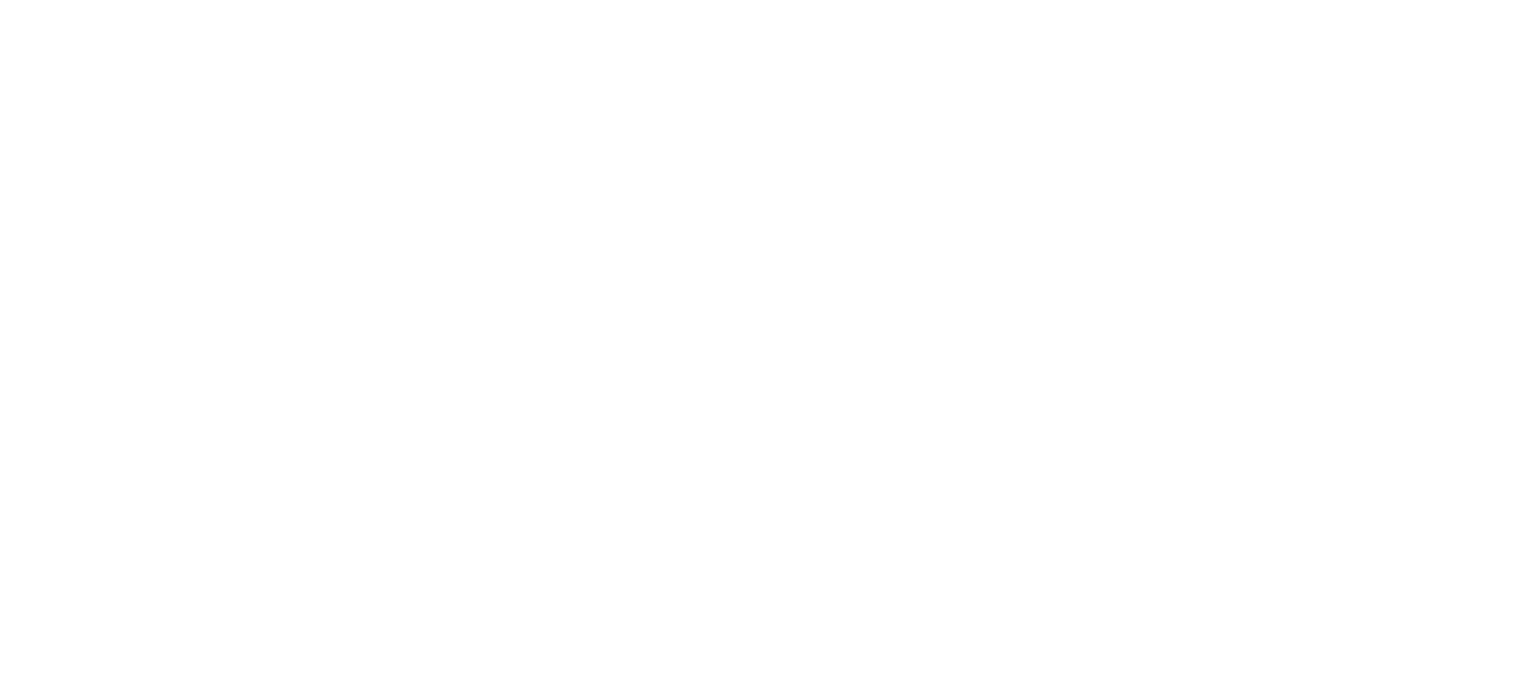 scroll, scrollTop: 0, scrollLeft: 0, axis: both 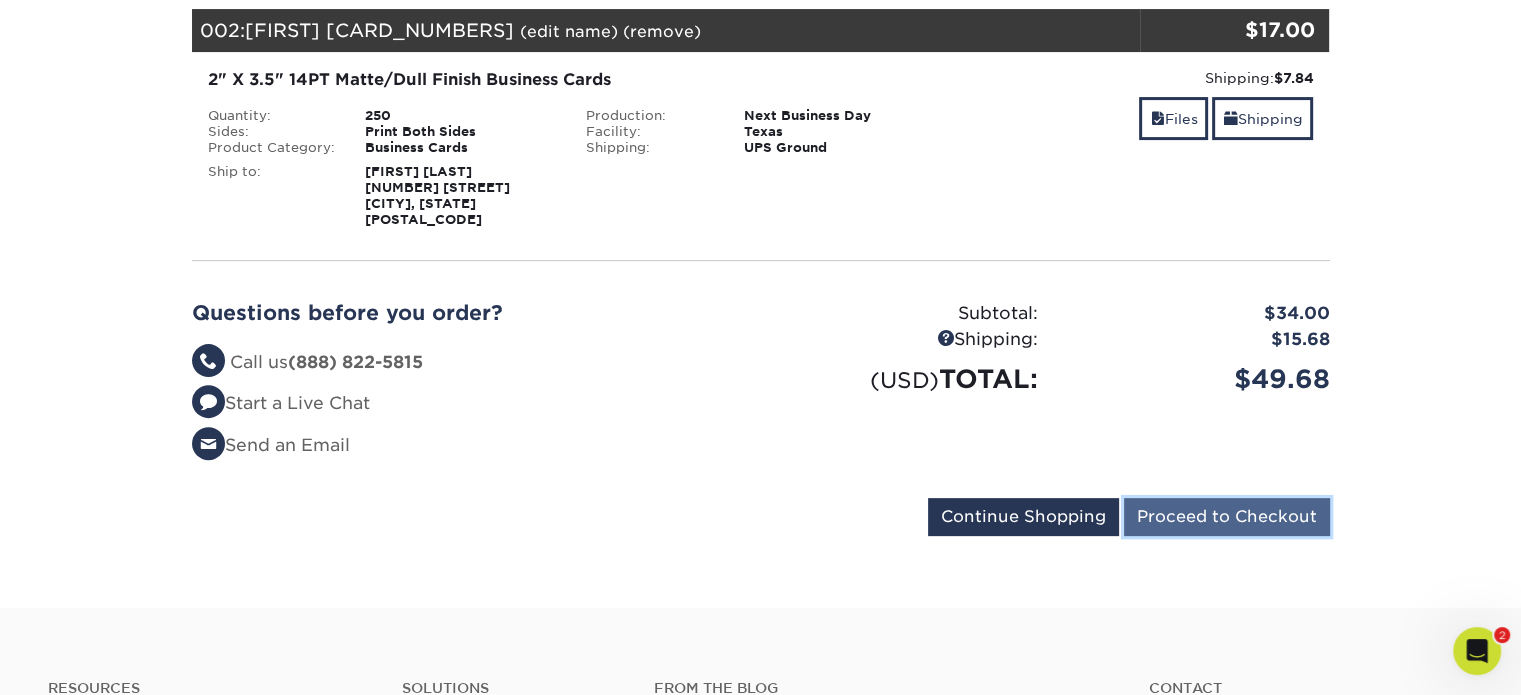click on "Proceed to Checkout" at bounding box center [1227, 517] 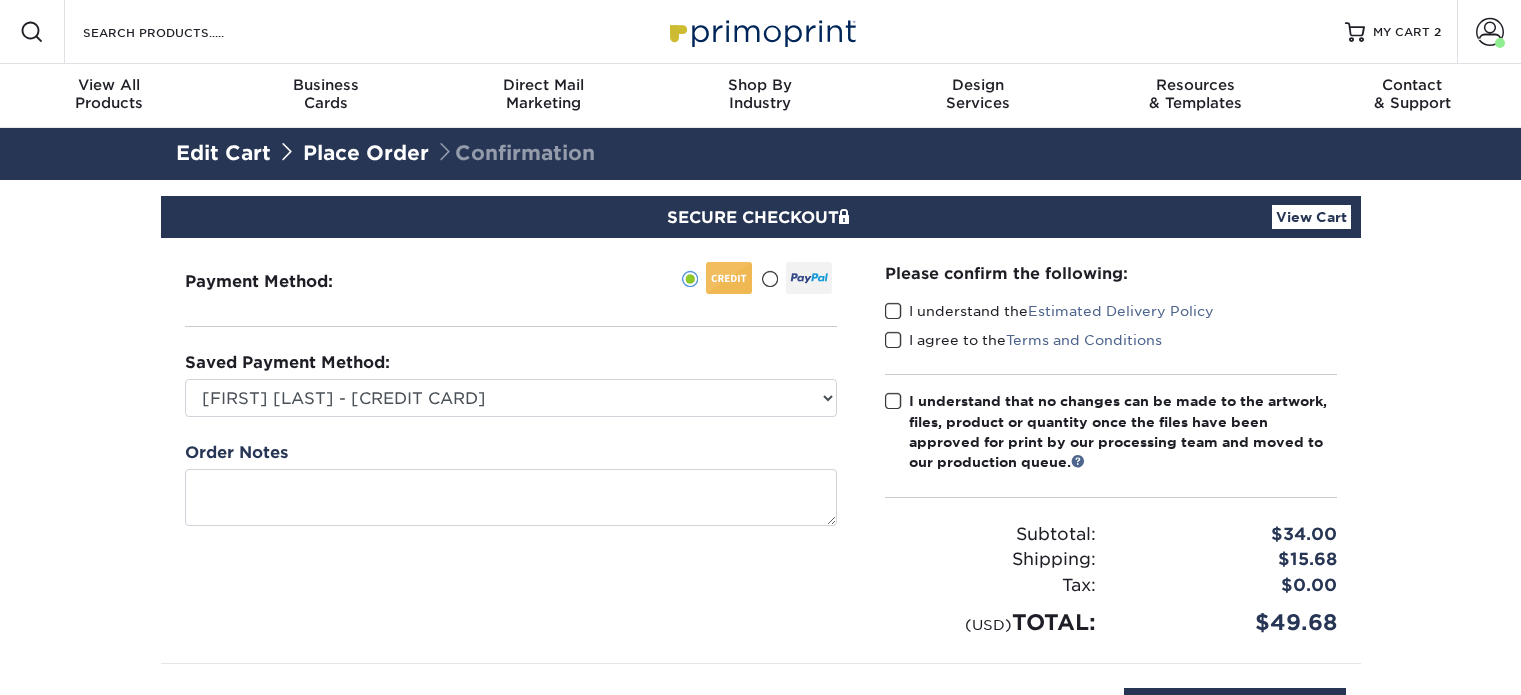 scroll, scrollTop: 0, scrollLeft: 0, axis: both 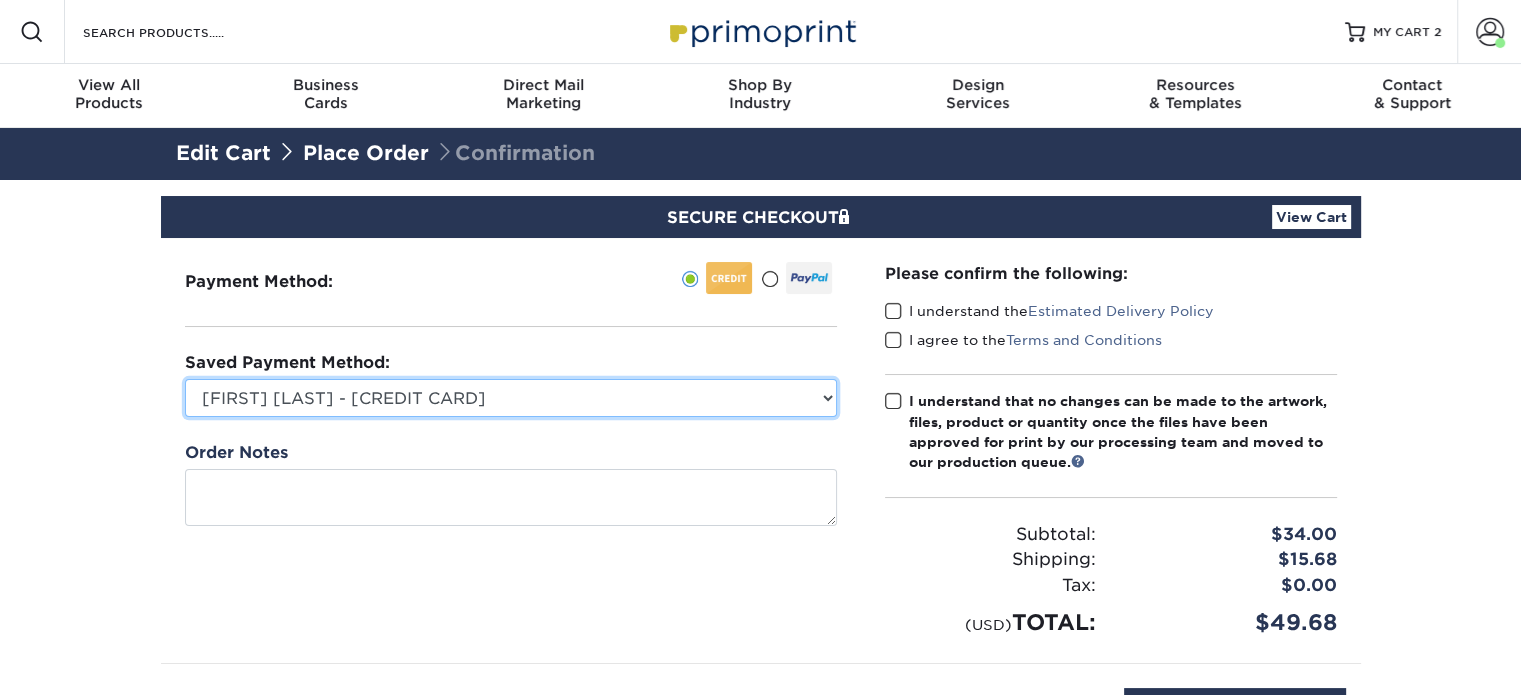 click on "[FIRST] [LAST] - [CREDIT CARD] American Express - [CREDIT CARD] Visa - [CREDIT CARD] American Express - [CREDIT CARD] Visa - [CREDIT CARD] Visa - [CREDIT CARD] New Credit Card" at bounding box center [511, 398] 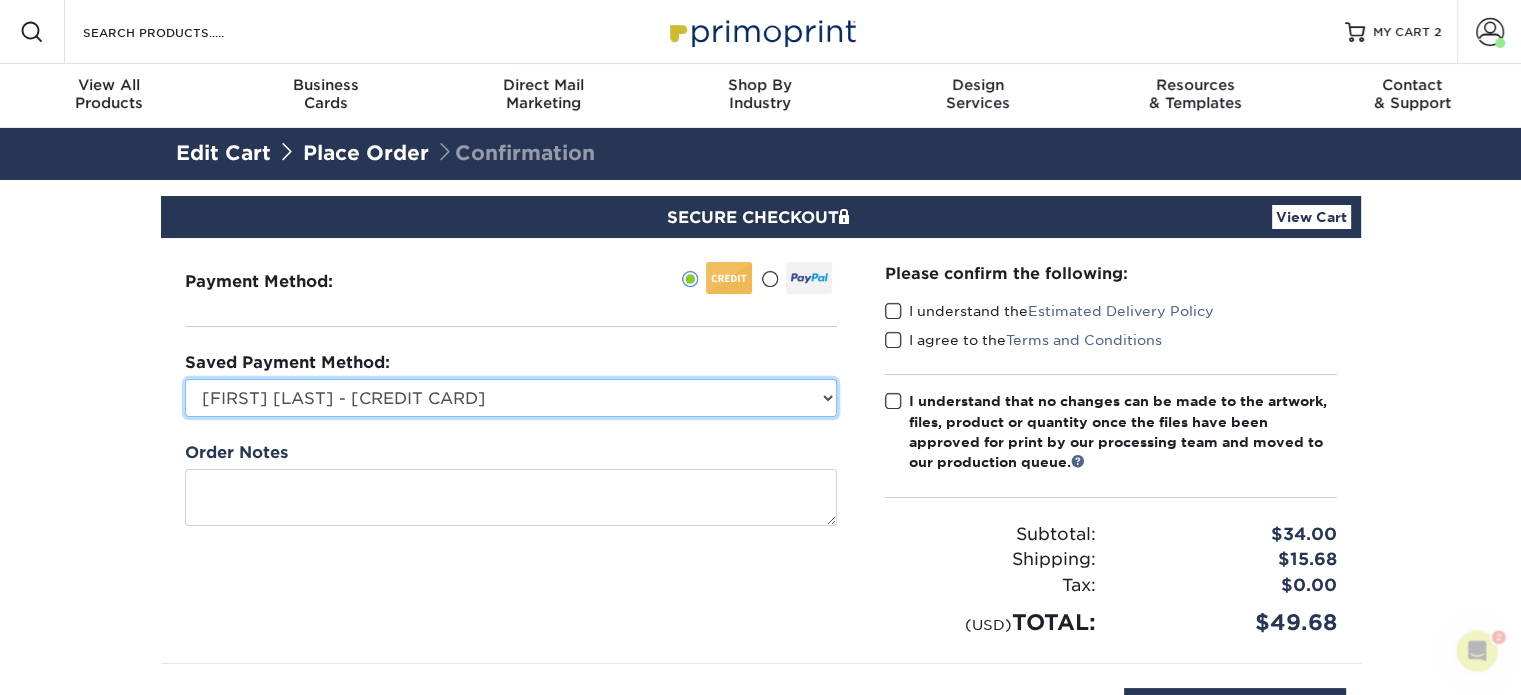 scroll, scrollTop: 0, scrollLeft: 0, axis: both 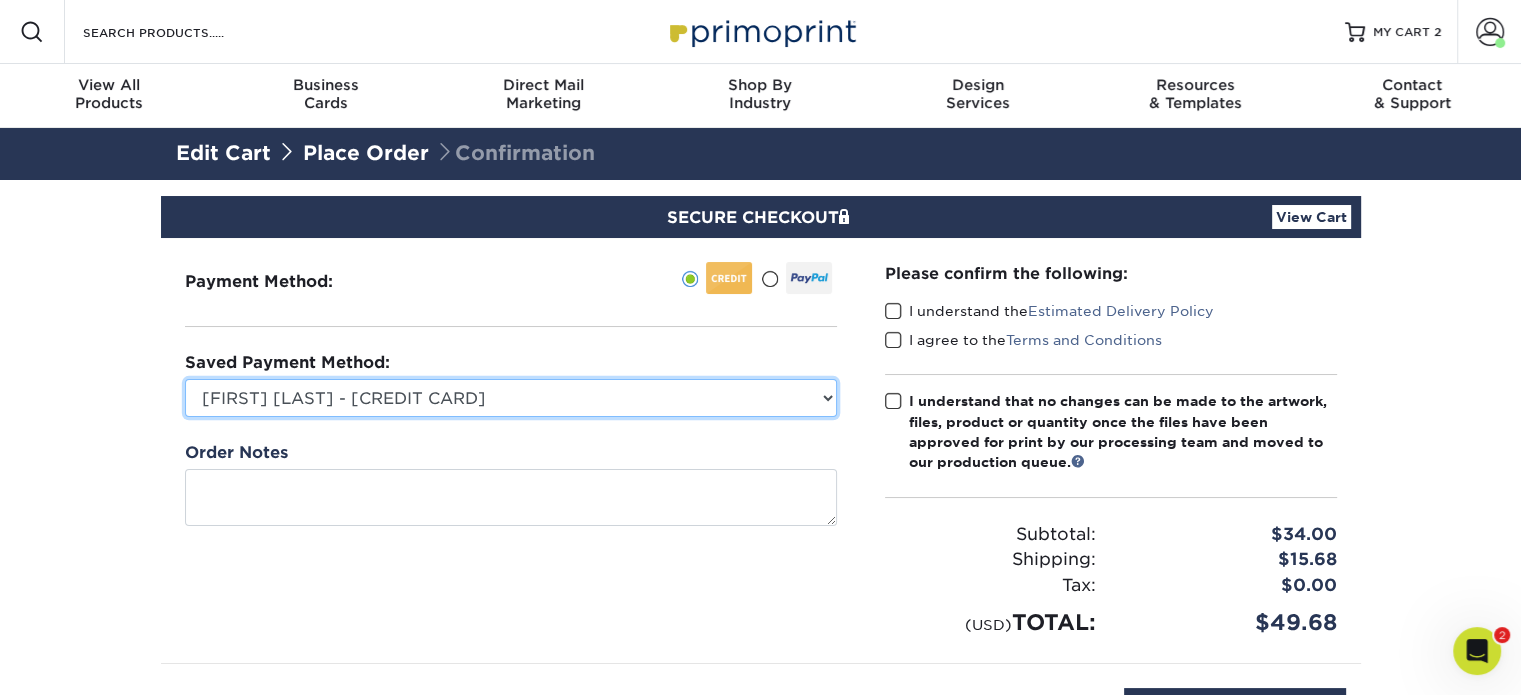 select on "62564" 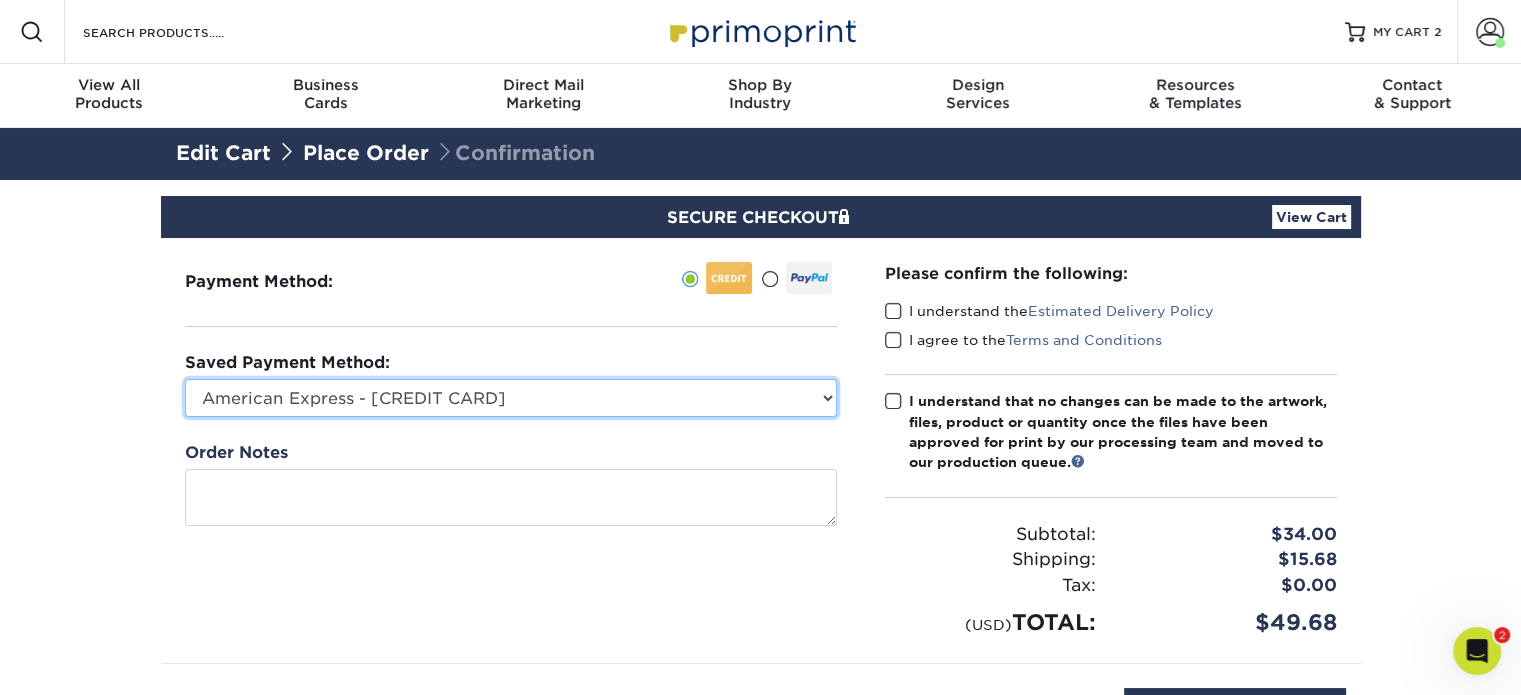 click on "[FIRST] [LAST] - [CREDIT CARD] American Express - [CREDIT CARD] Visa - [CREDIT CARD] American Express - [CREDIT CARD] Visa - [CREDIT CARD] Visa - [CREDIT CARD] New Credit Card" at bounding box center [511, 398] 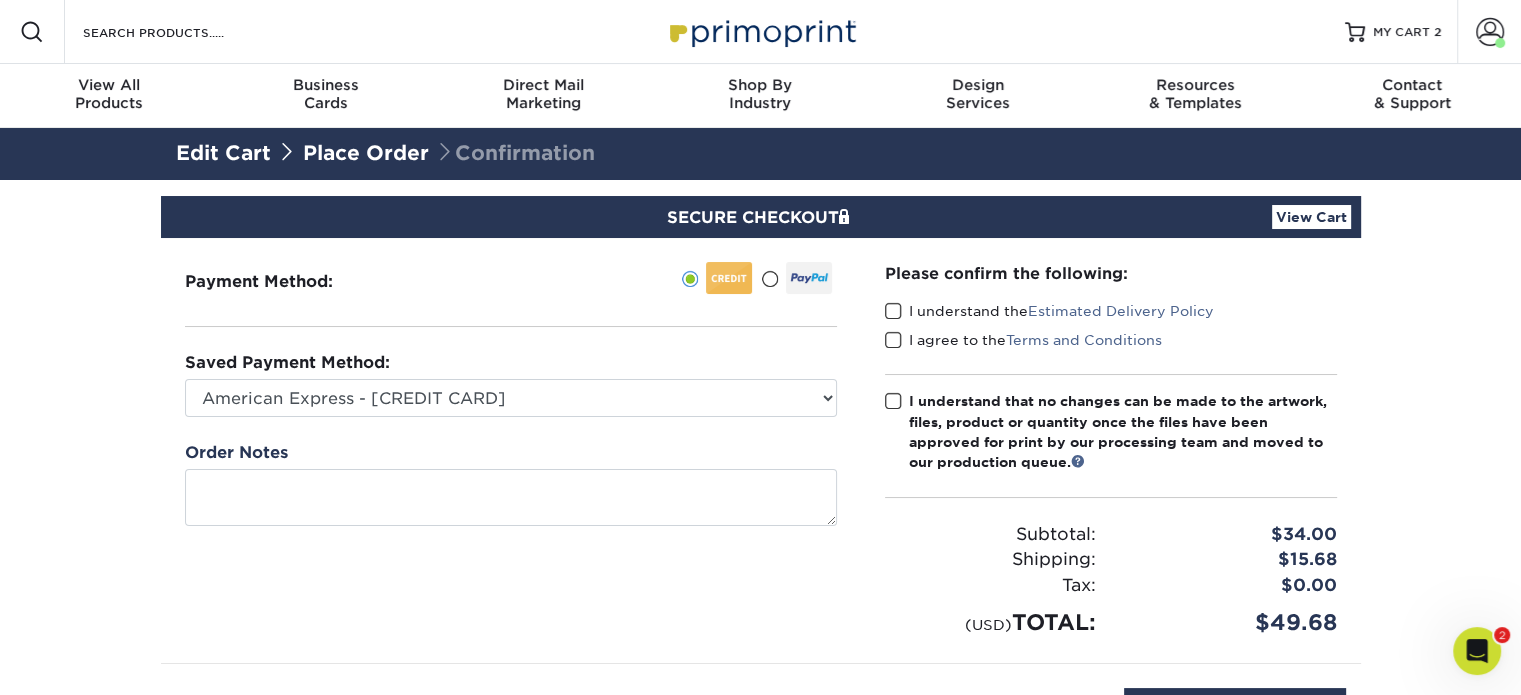 click at bounding box center [893, 311] 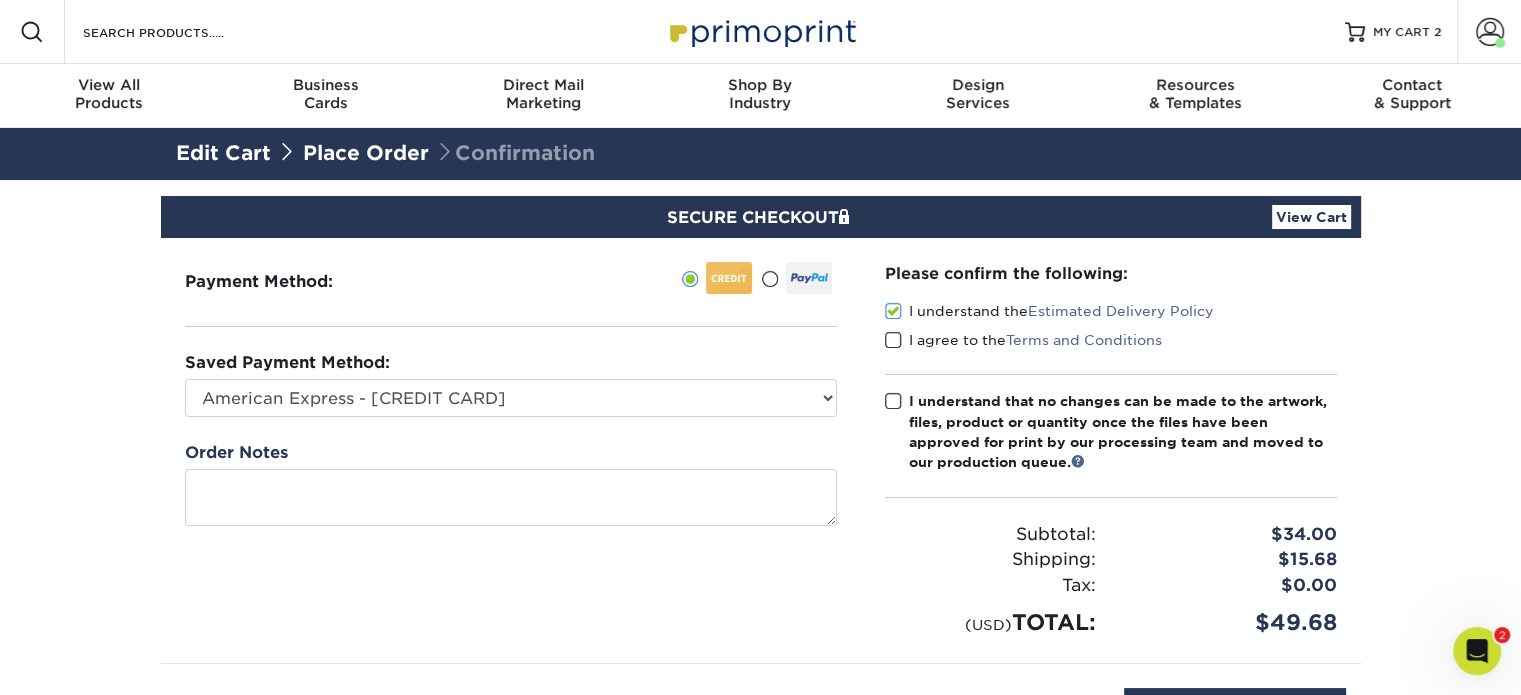 click at bounding box center [893, 340] 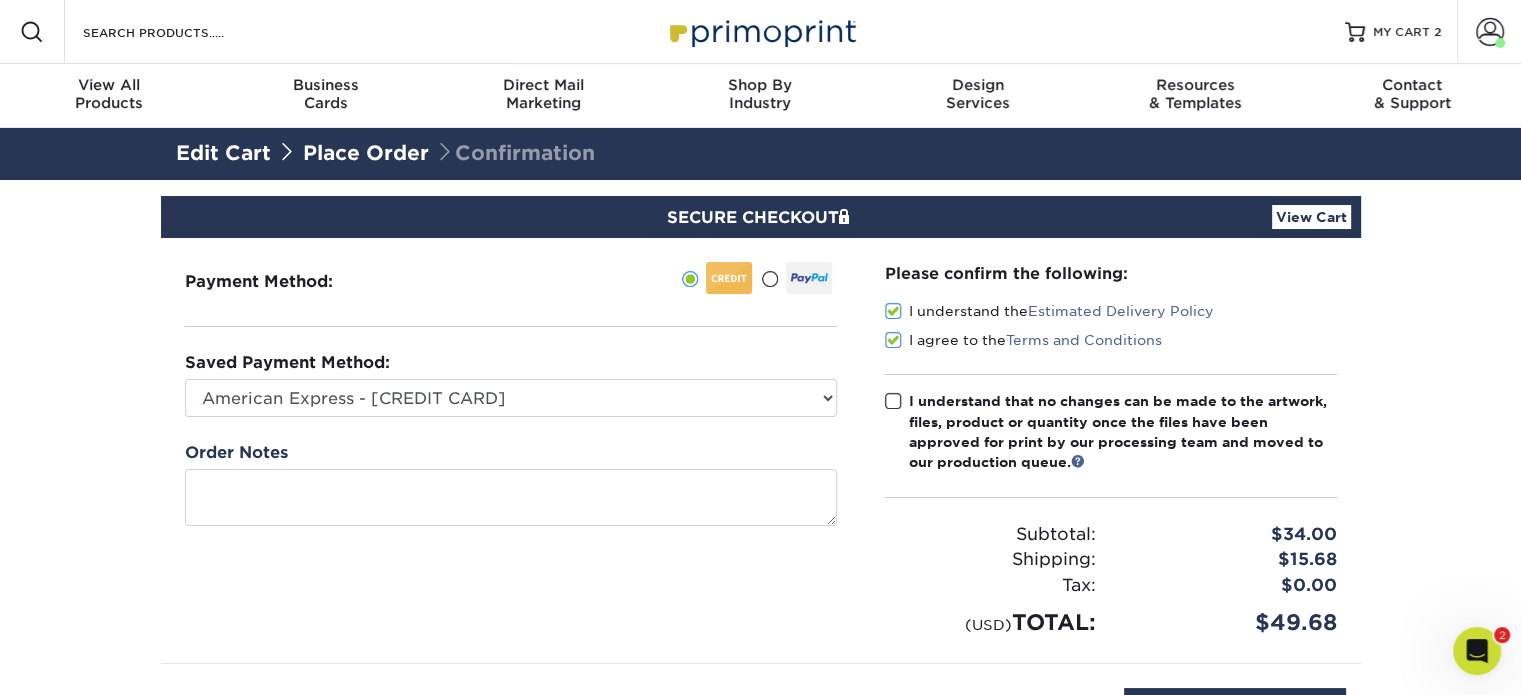 click at bounding box center [893, 401] 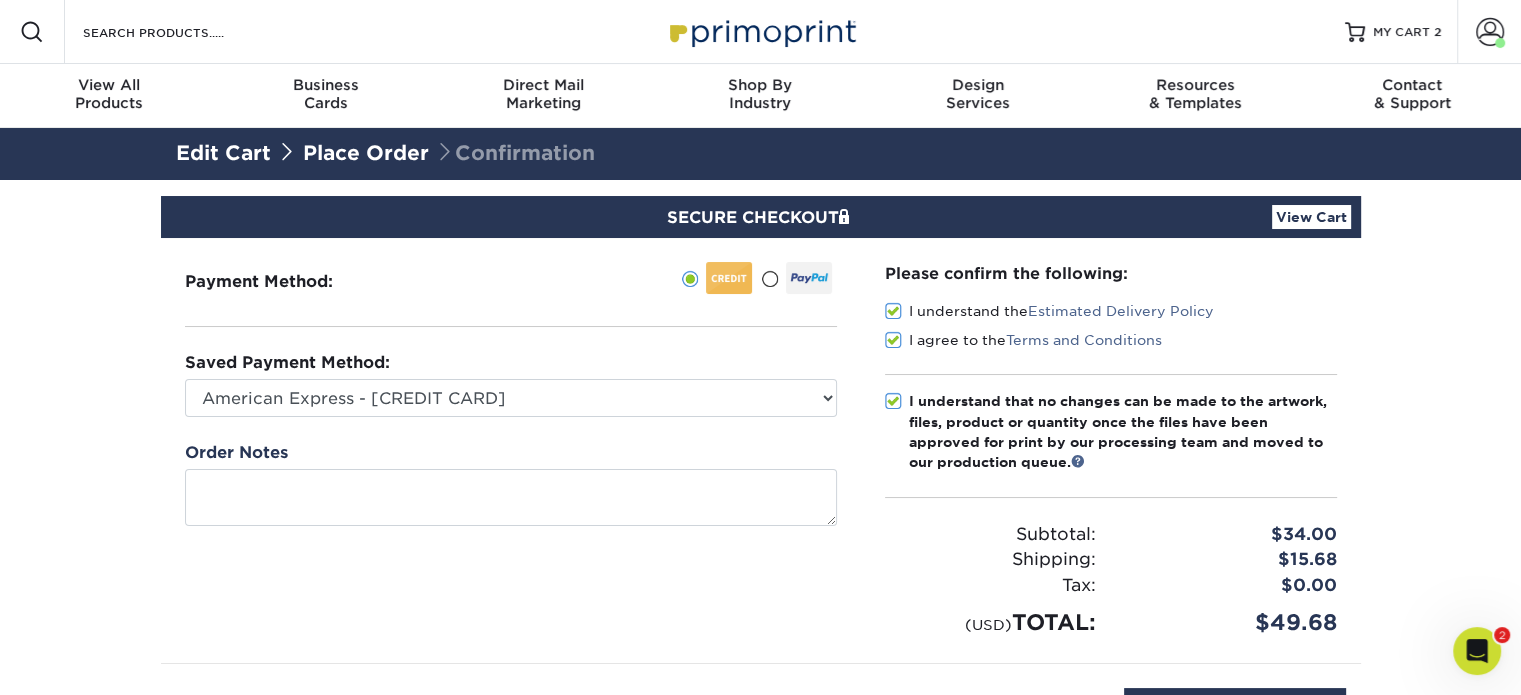 click on "Please confirm the following:
I understand the  Estimated Delivery Policy
I agree to the  Terms and Conditions
Subtotal: Shipping:" at bounding box center [1111, 450] 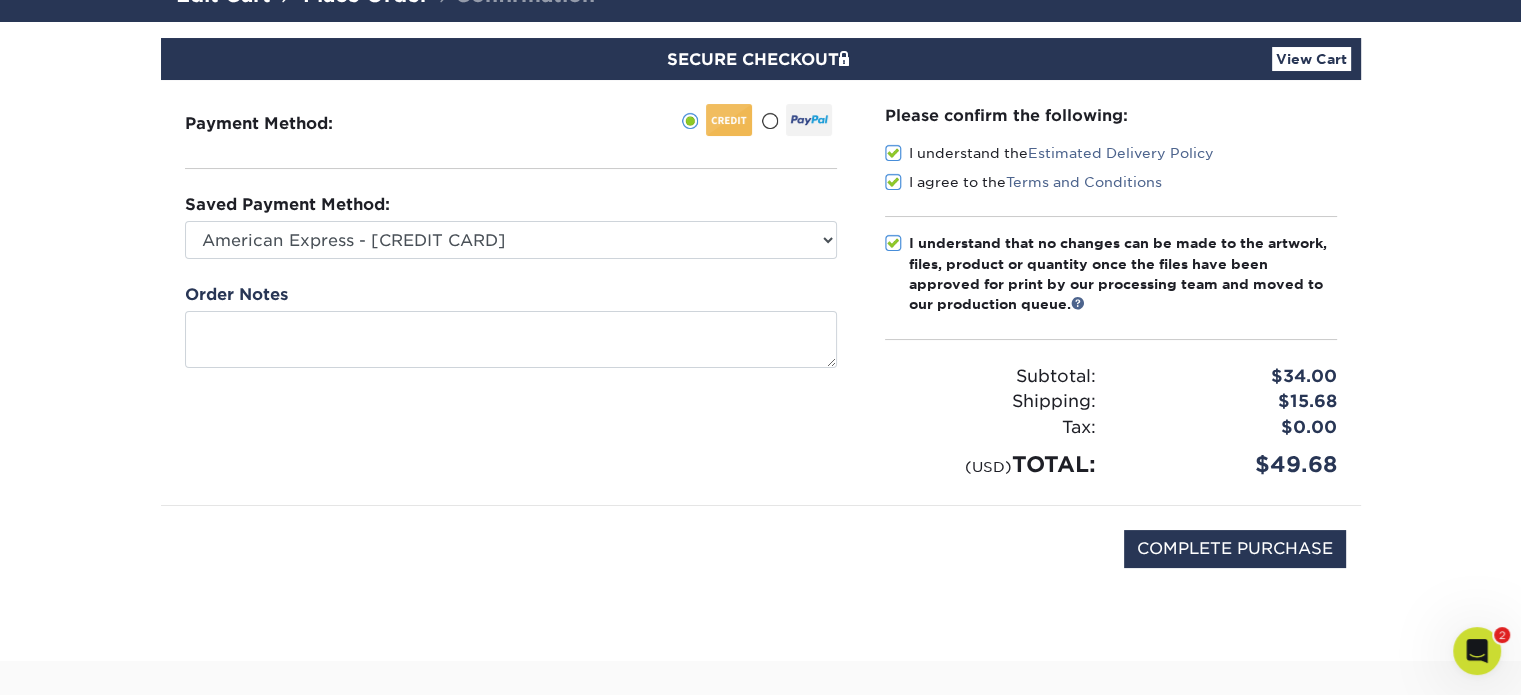scroll, scrollTop: 155, scrollLeft: 0, axis: vertical 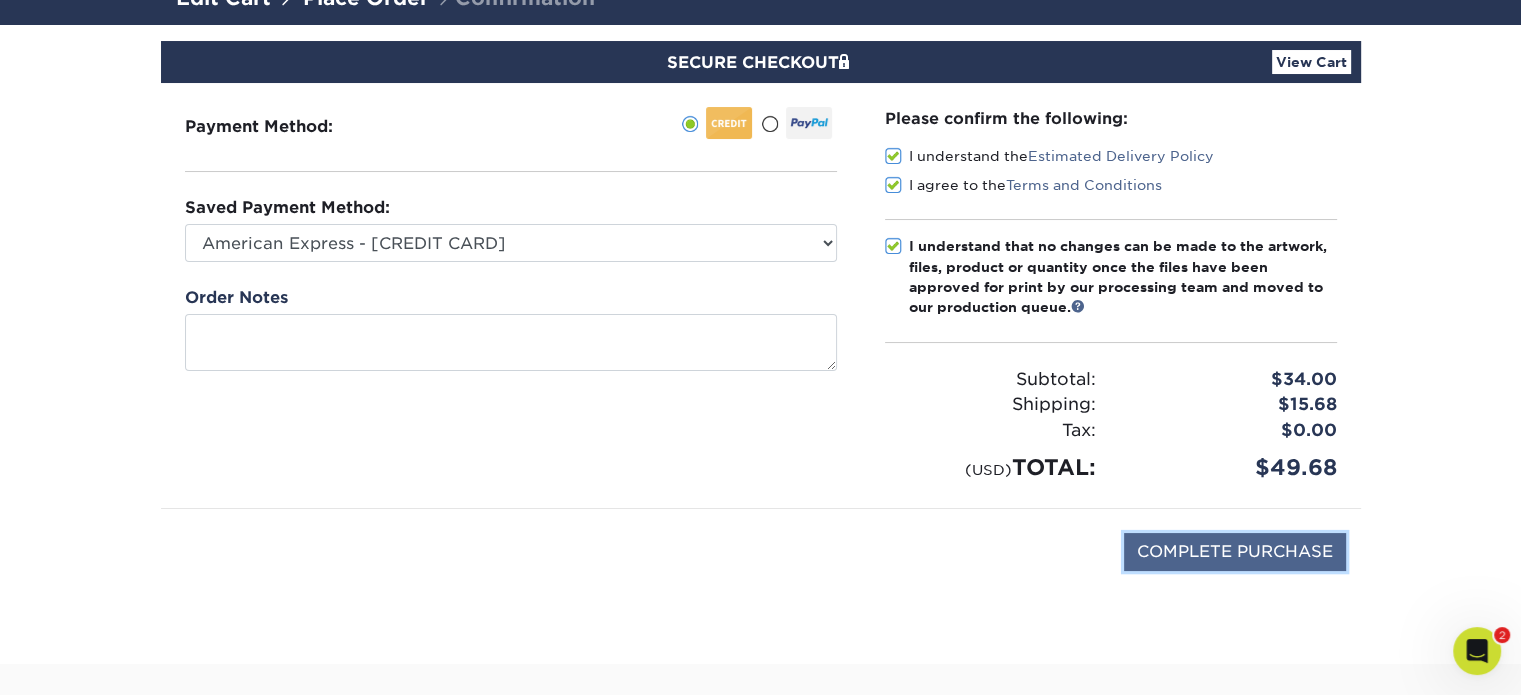 click on "COMPLETE PURCHASE" at bounding box center (1235, 552) 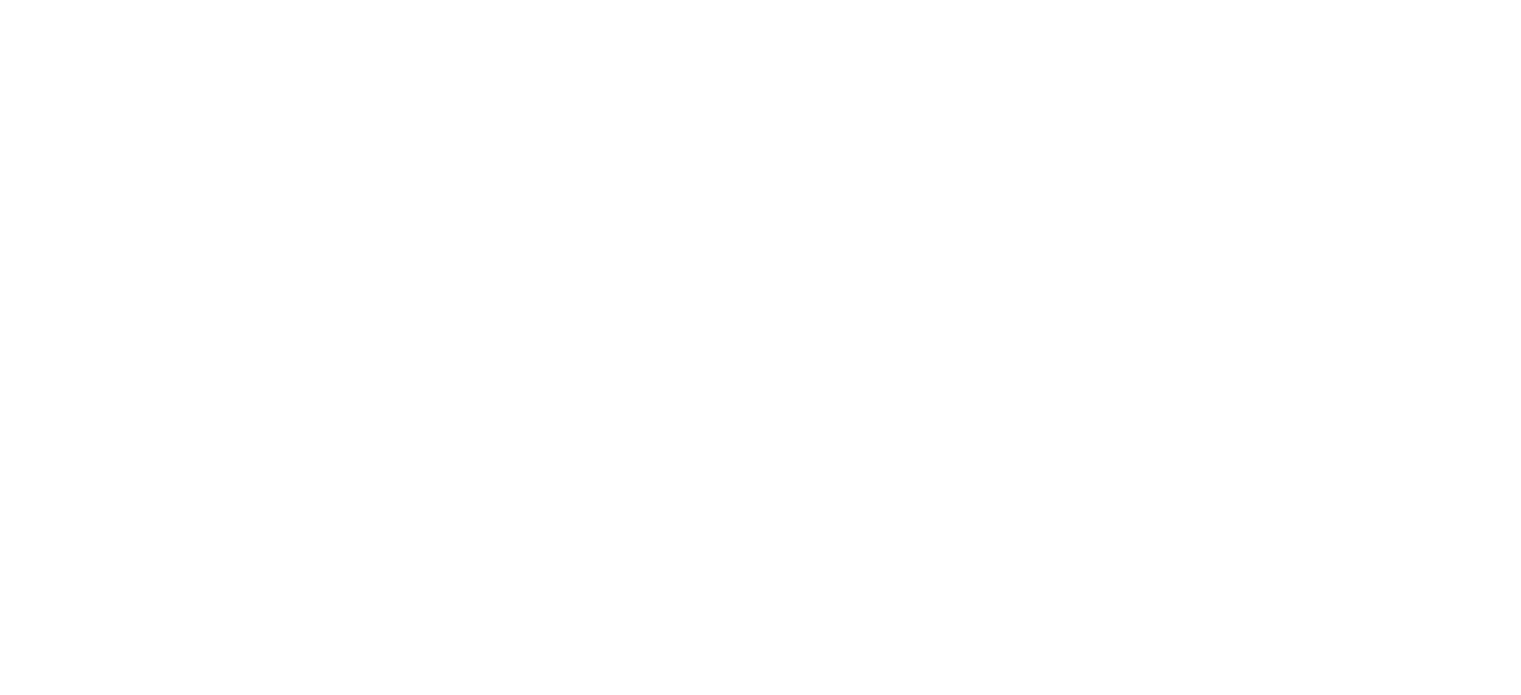 scroll, scrollTop: 0, scrollLeft: 0, axis: both 